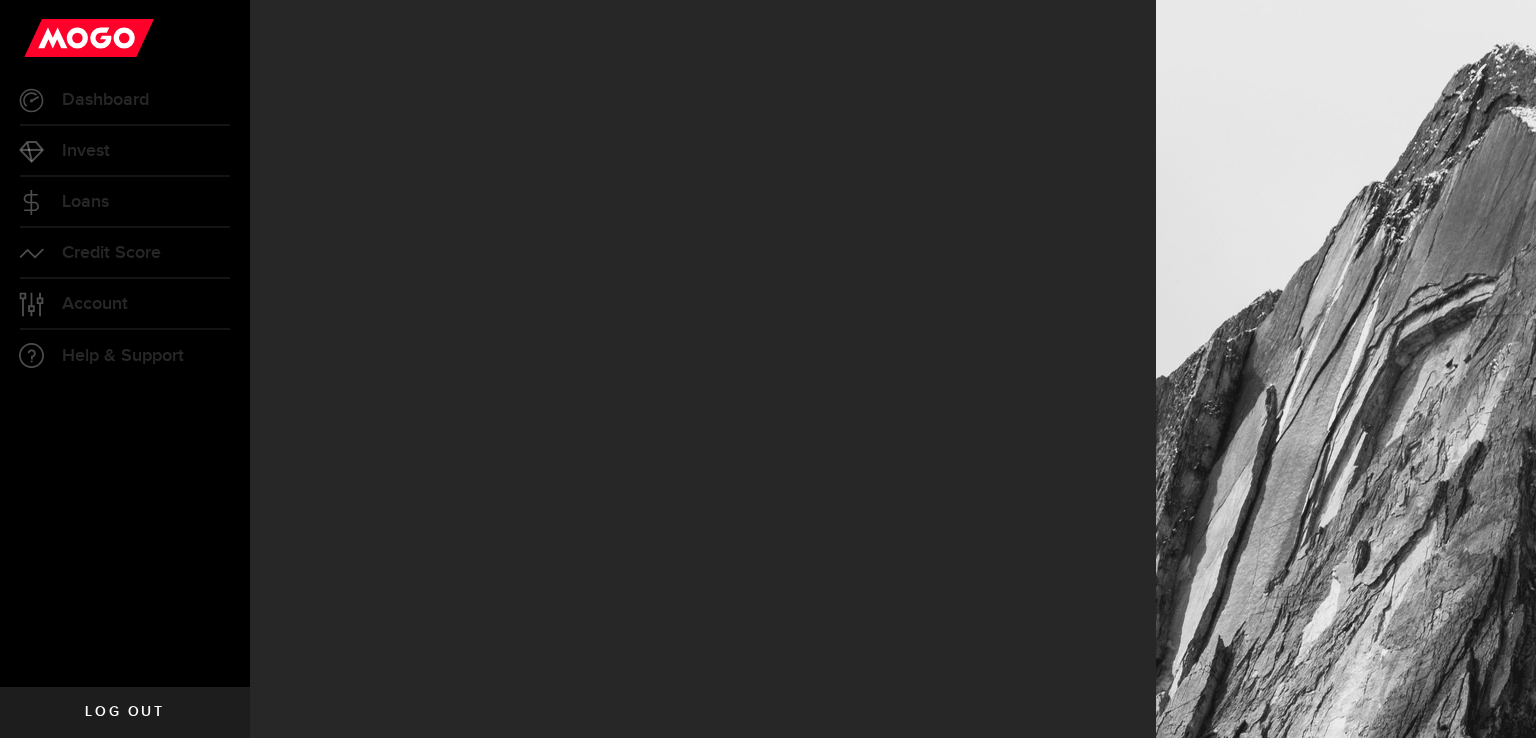 scroll, scrollTop: 0, scrollLeft: 0, axis: both 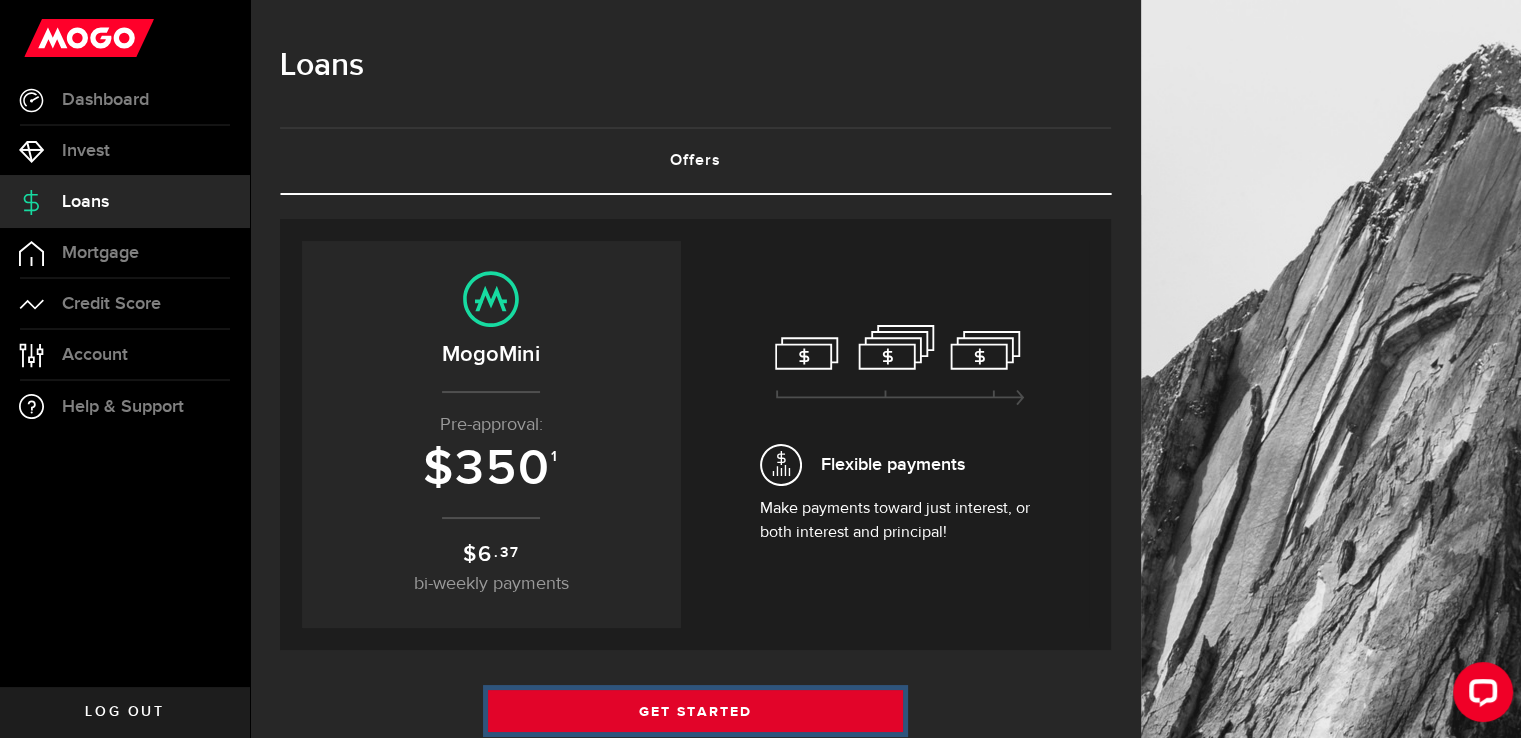 click on "Get Started" at bounding box center (696, 711) 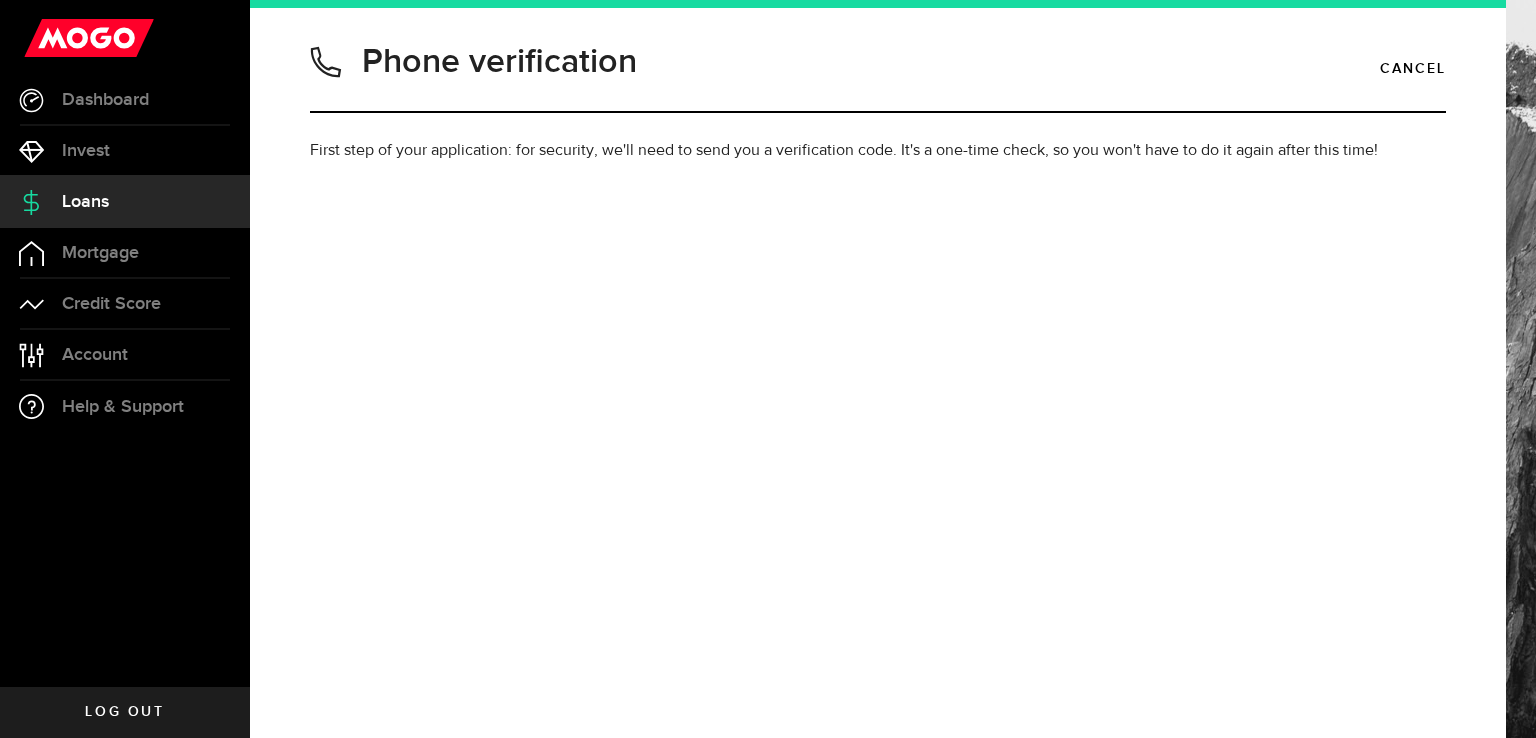 type on "4038184238" 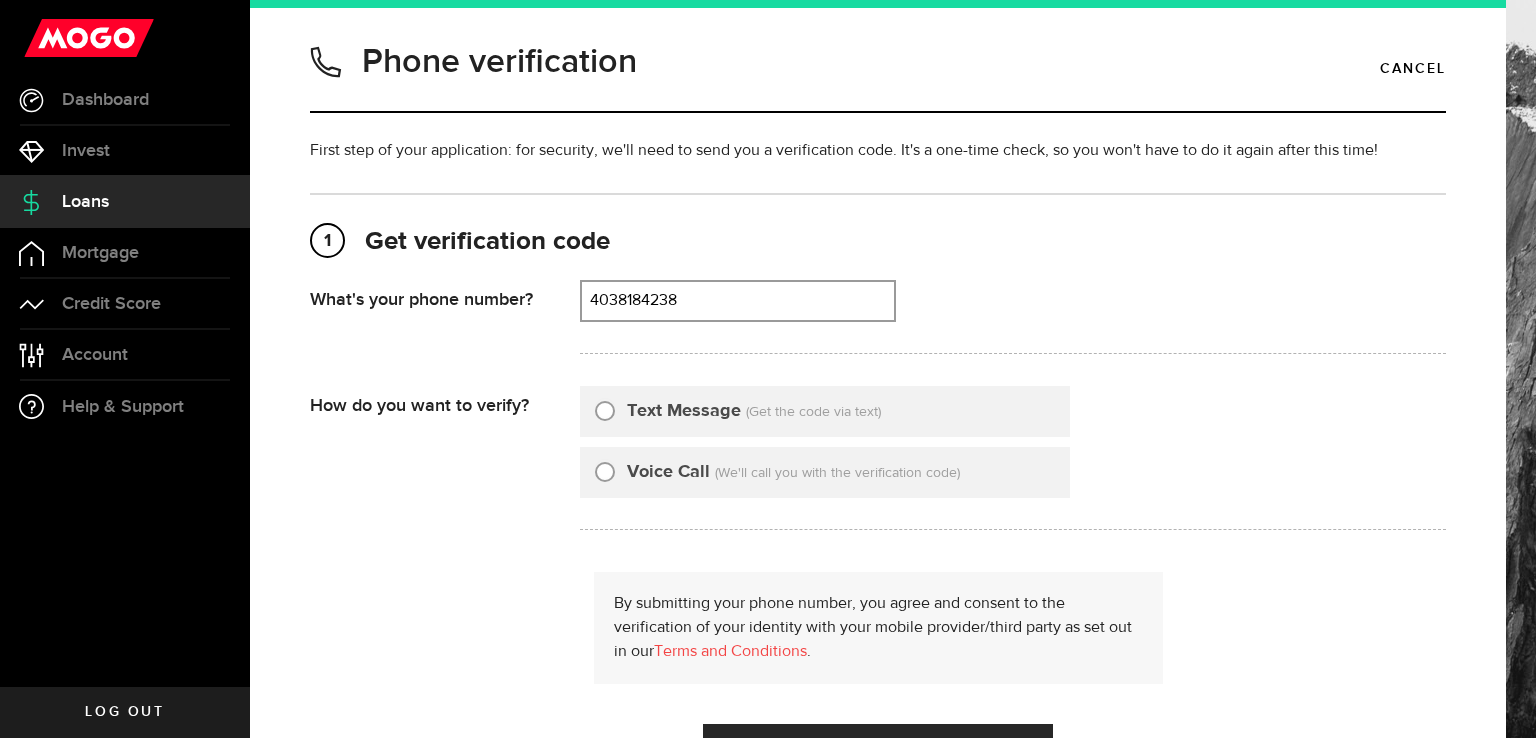 click on "Text Message" at bounding box center (605, 408) 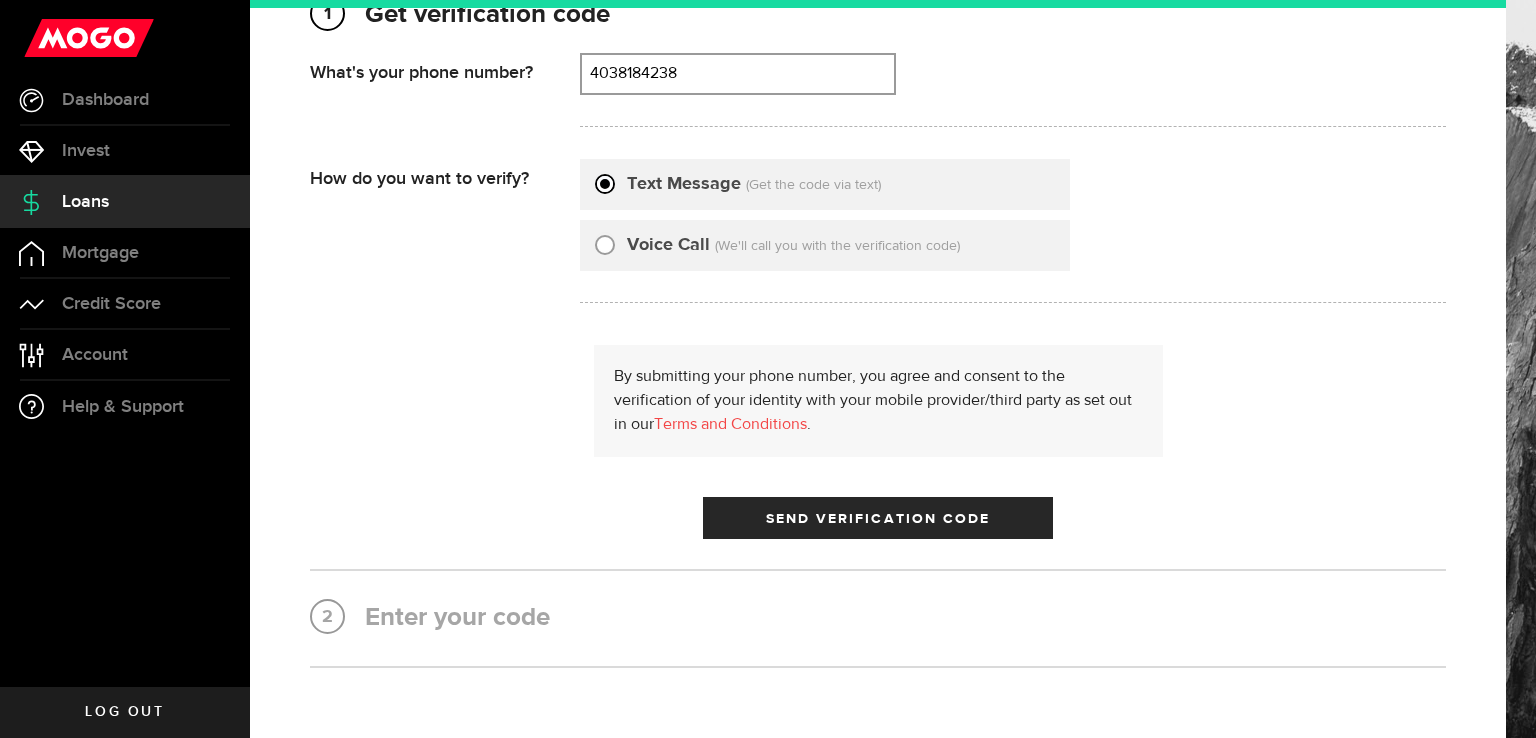 scroll, scrollTop: 300, scrollLeft: 0, axis: vertical 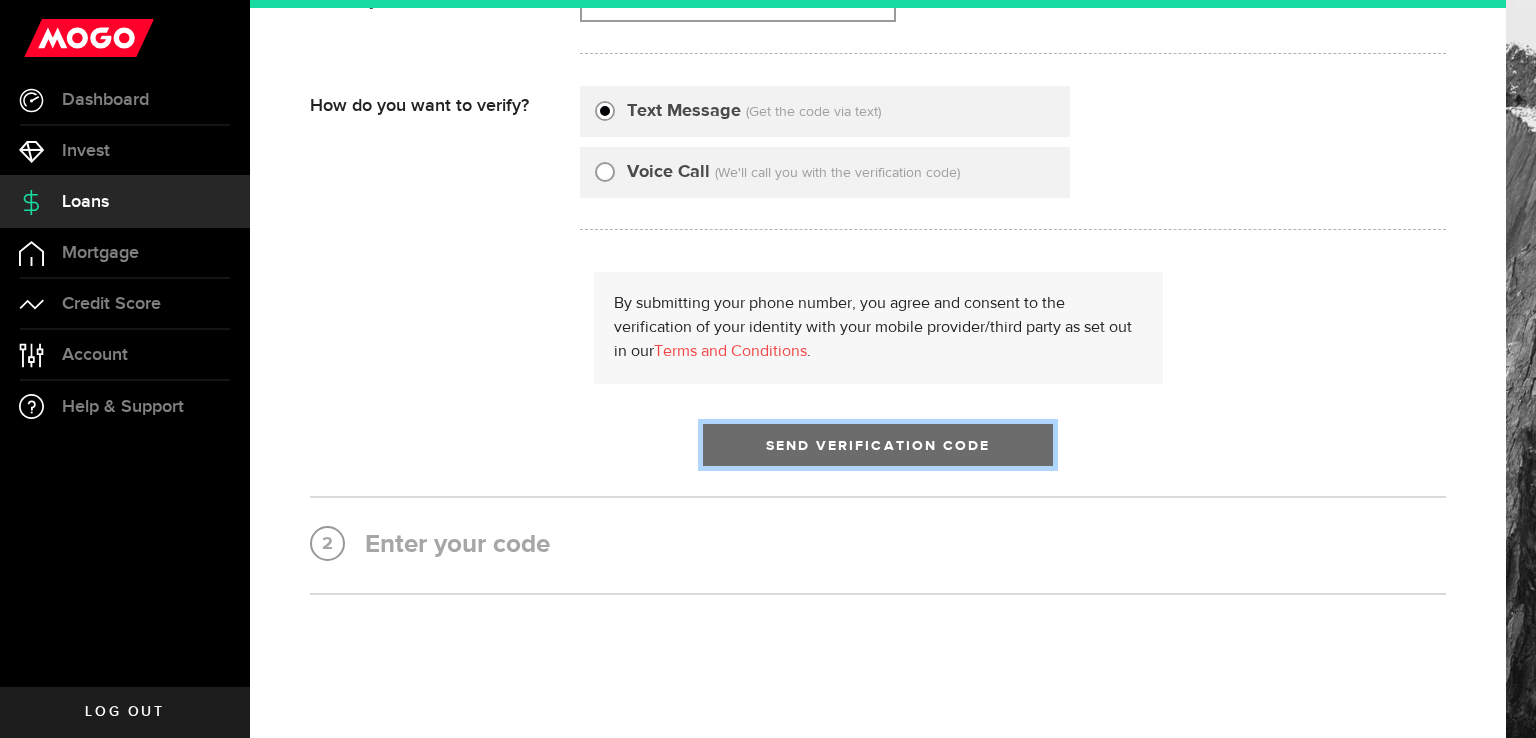 click on "Send Verification Code" at bounding box center (878, 446) 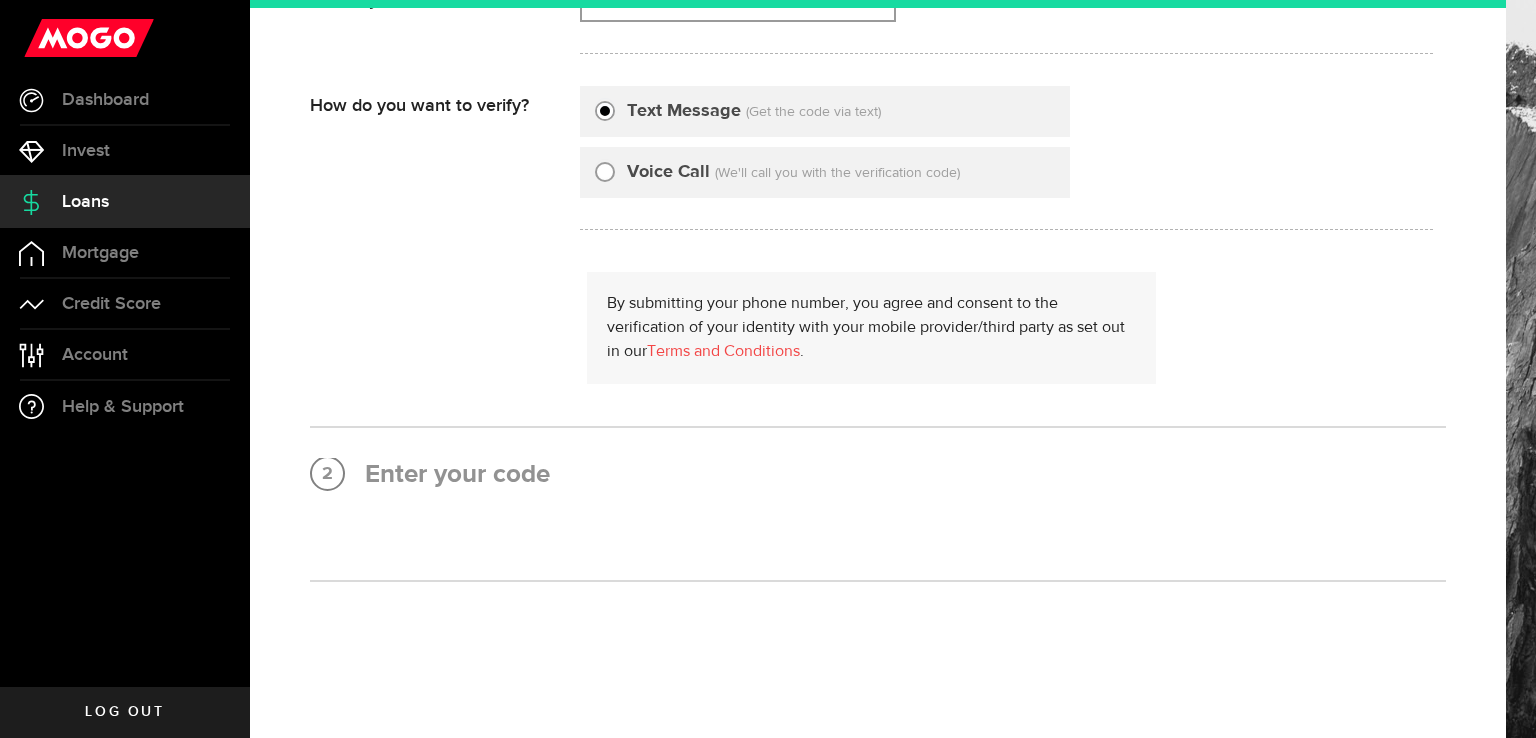 scroll, scrollTop: 0, scrollLeft: 0, axis: both 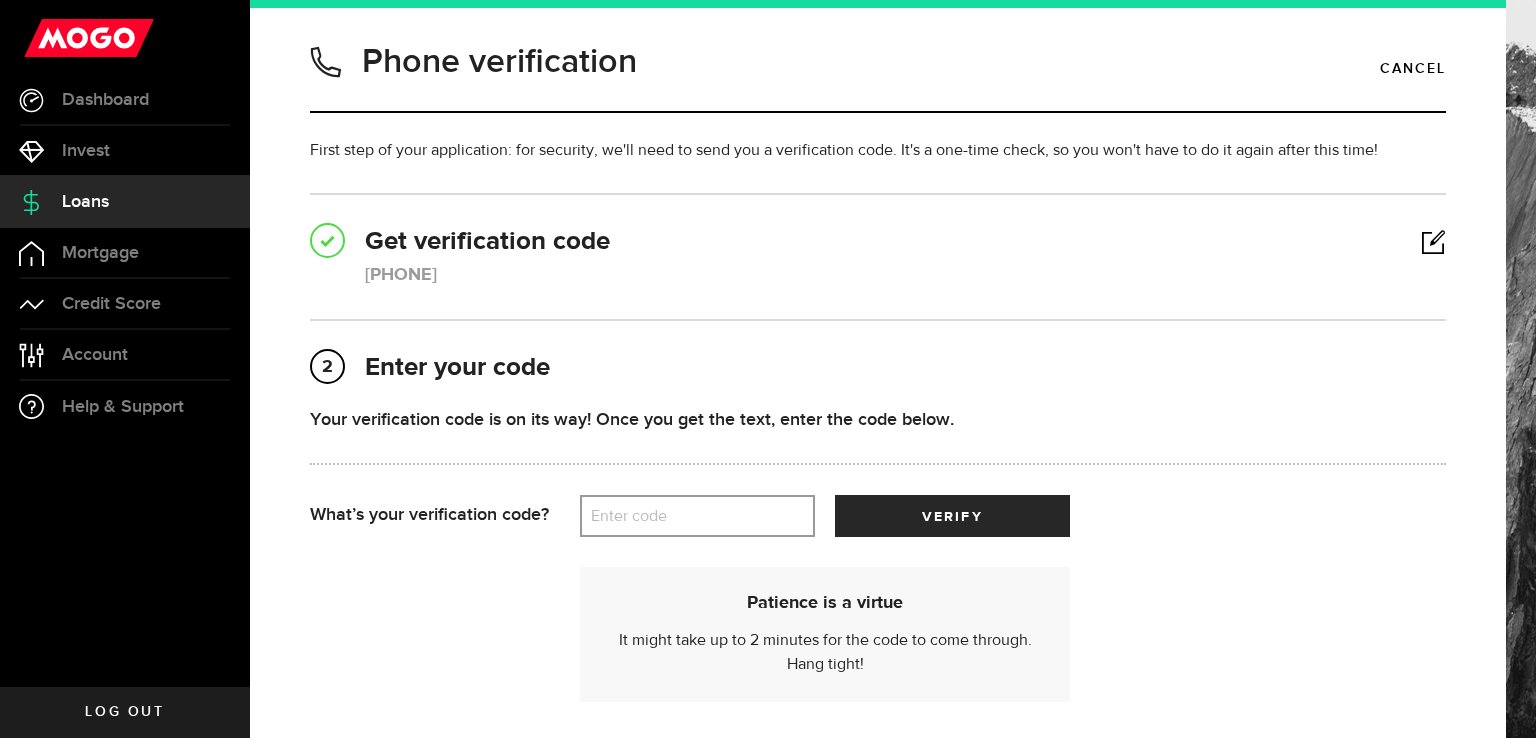 click on "Enter code" at bounding box center [697, 516] 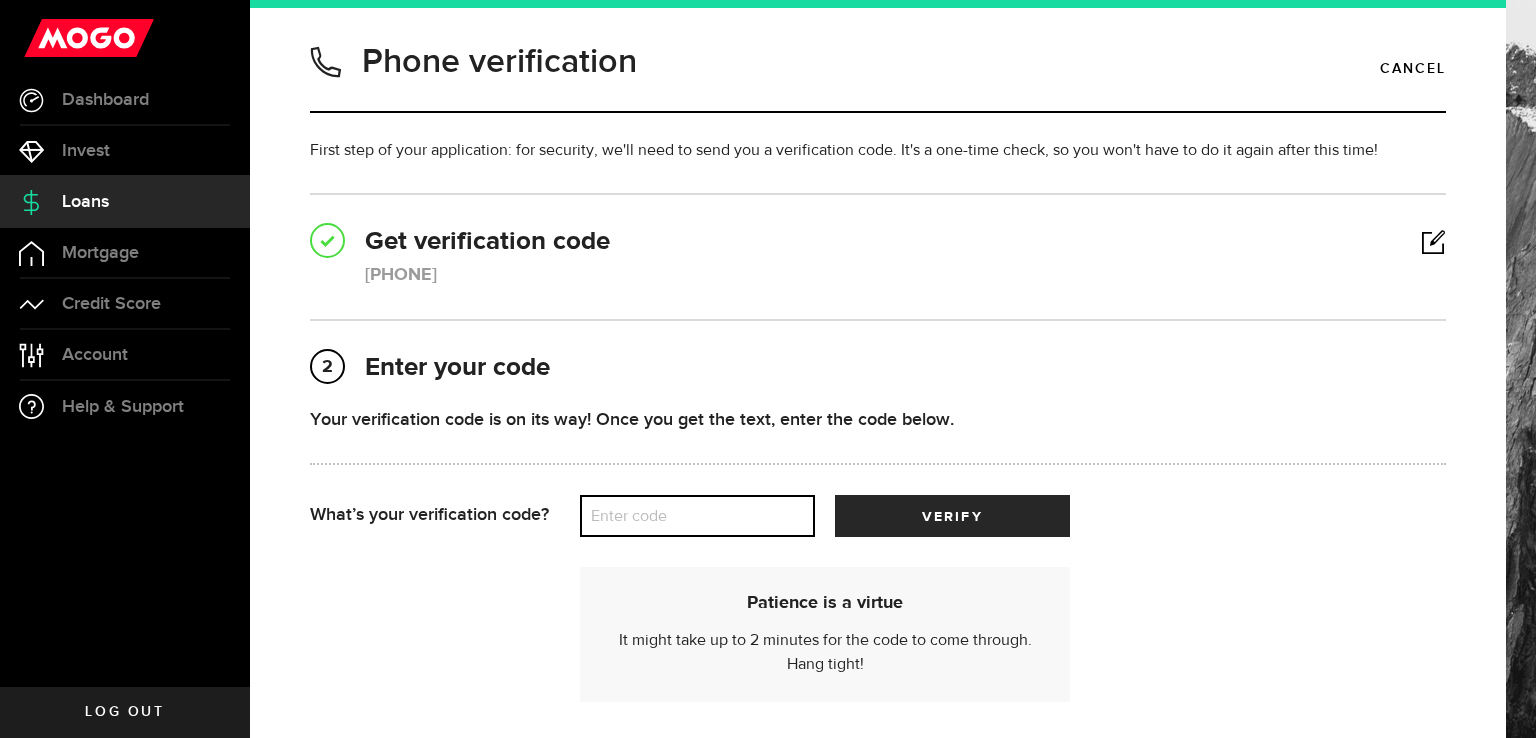 click on "Enter code" at bounding box center [697, 516] 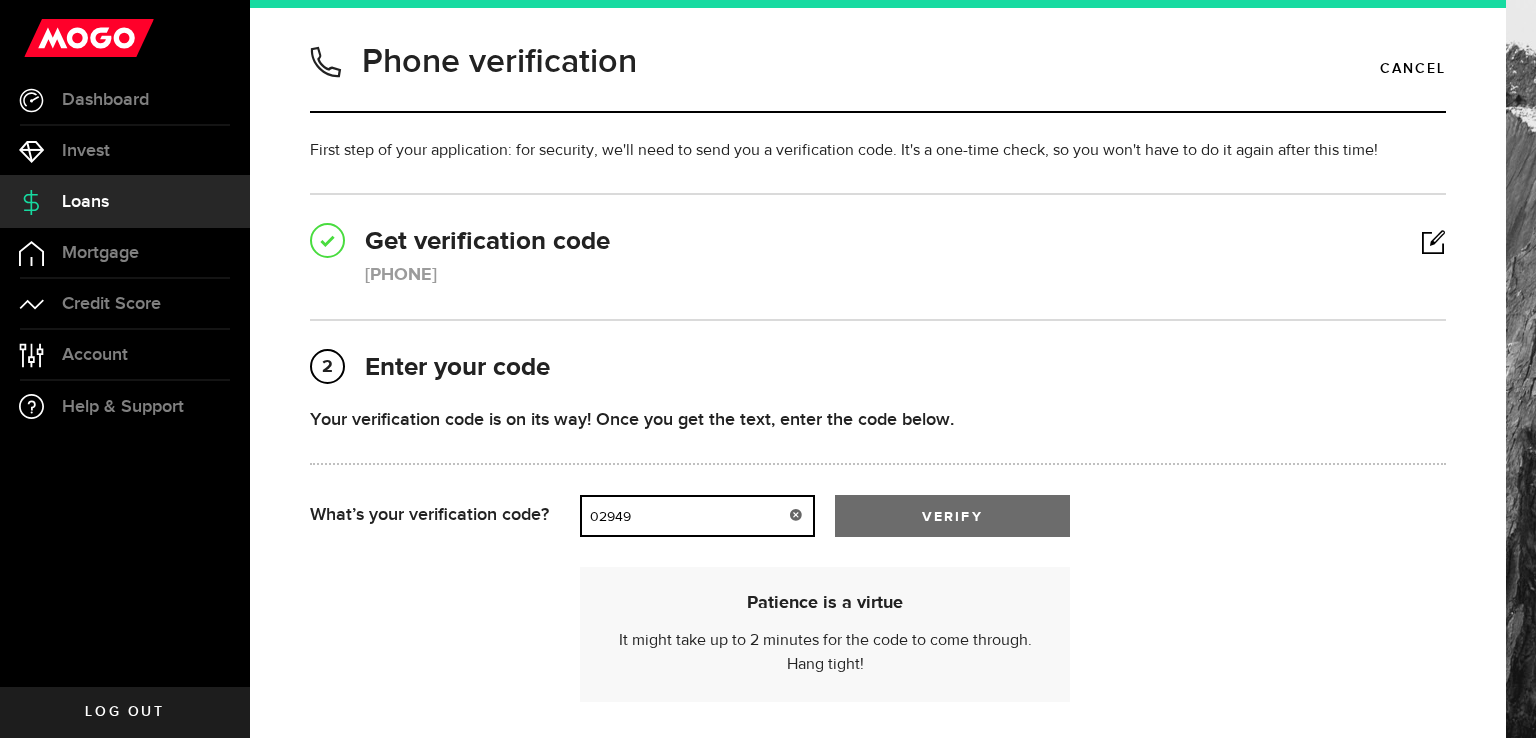 type on "02949" 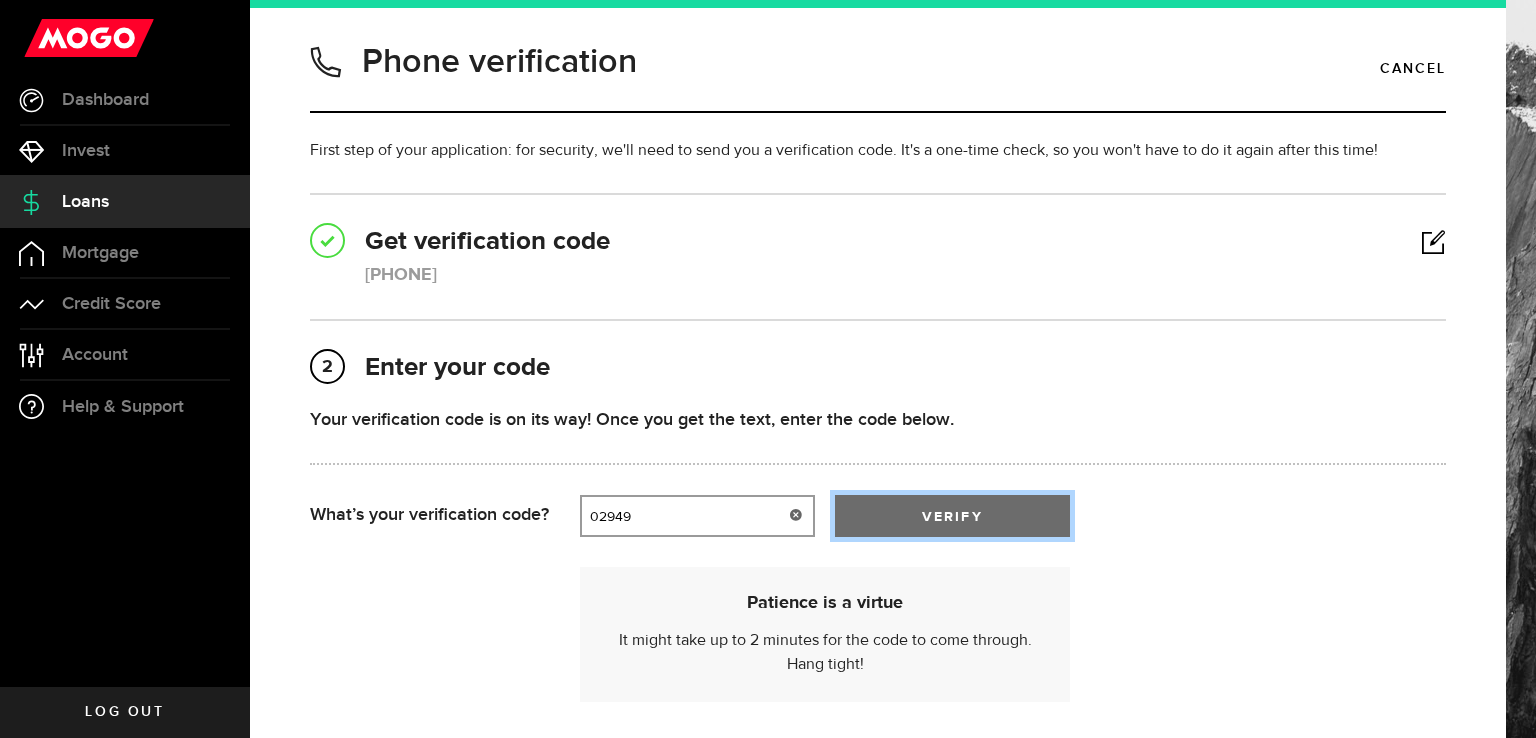 click on "verify" at bounding box center (952, 516) 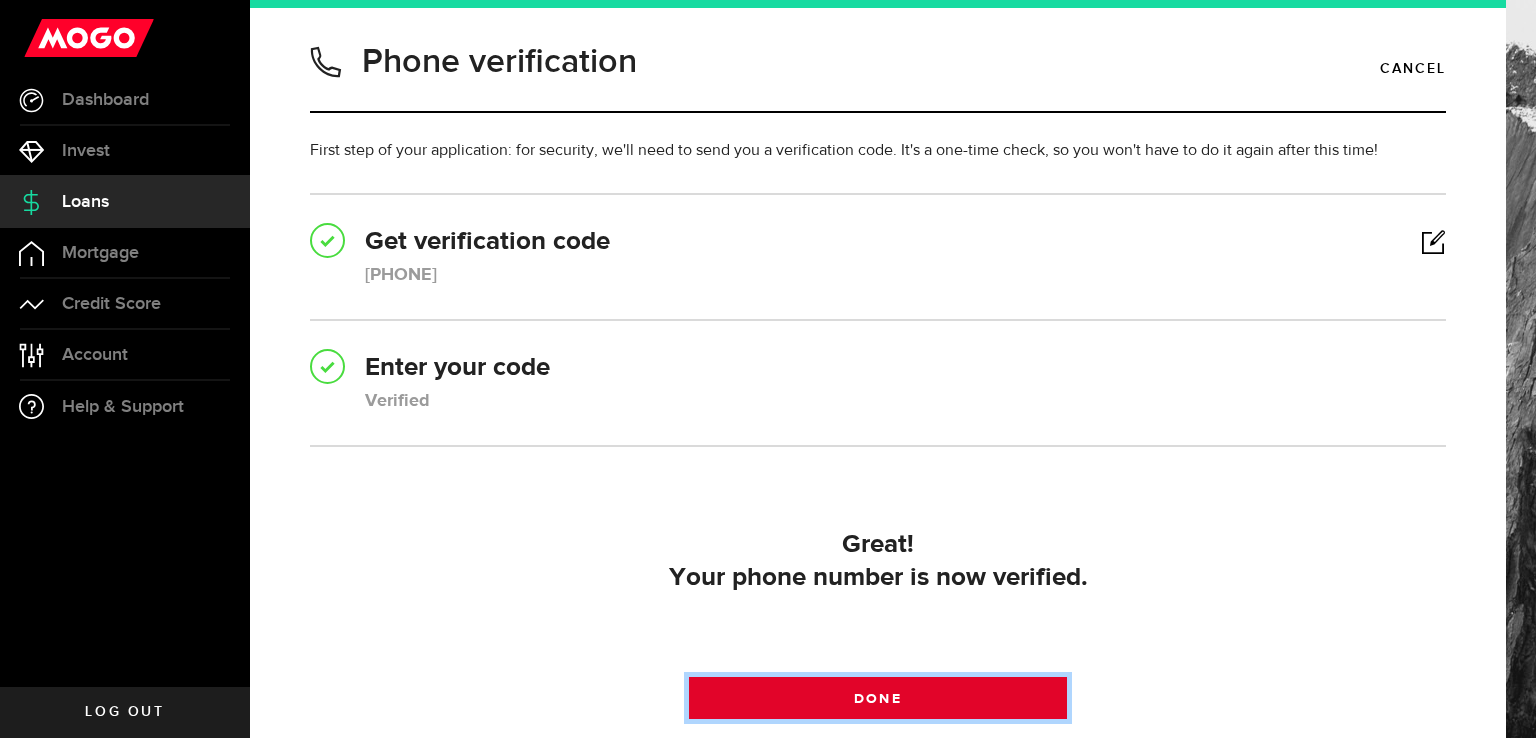 click on "Done" at bounding box center (877, 699) 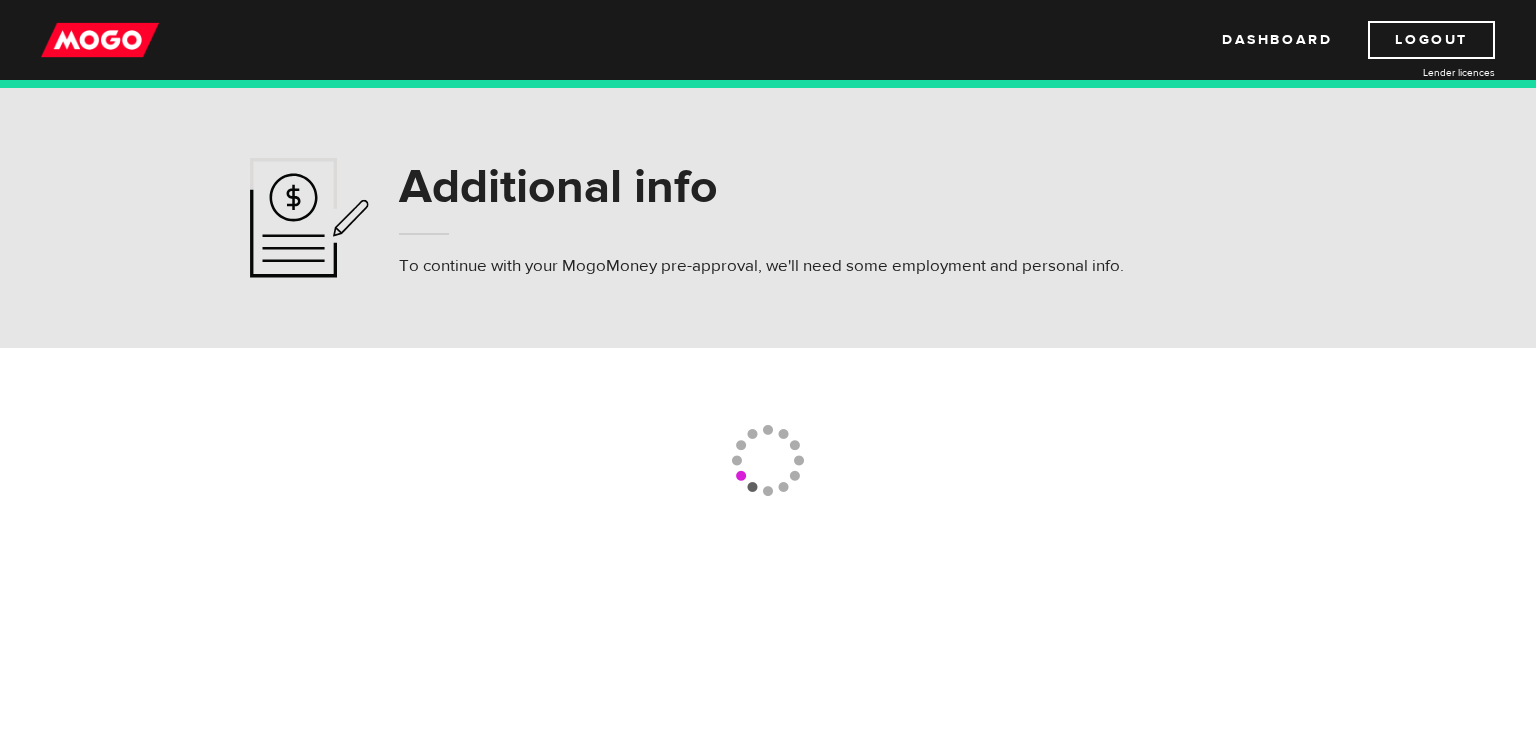 scroll, scrollTop: 0, scrollLeft: 0, axis: both 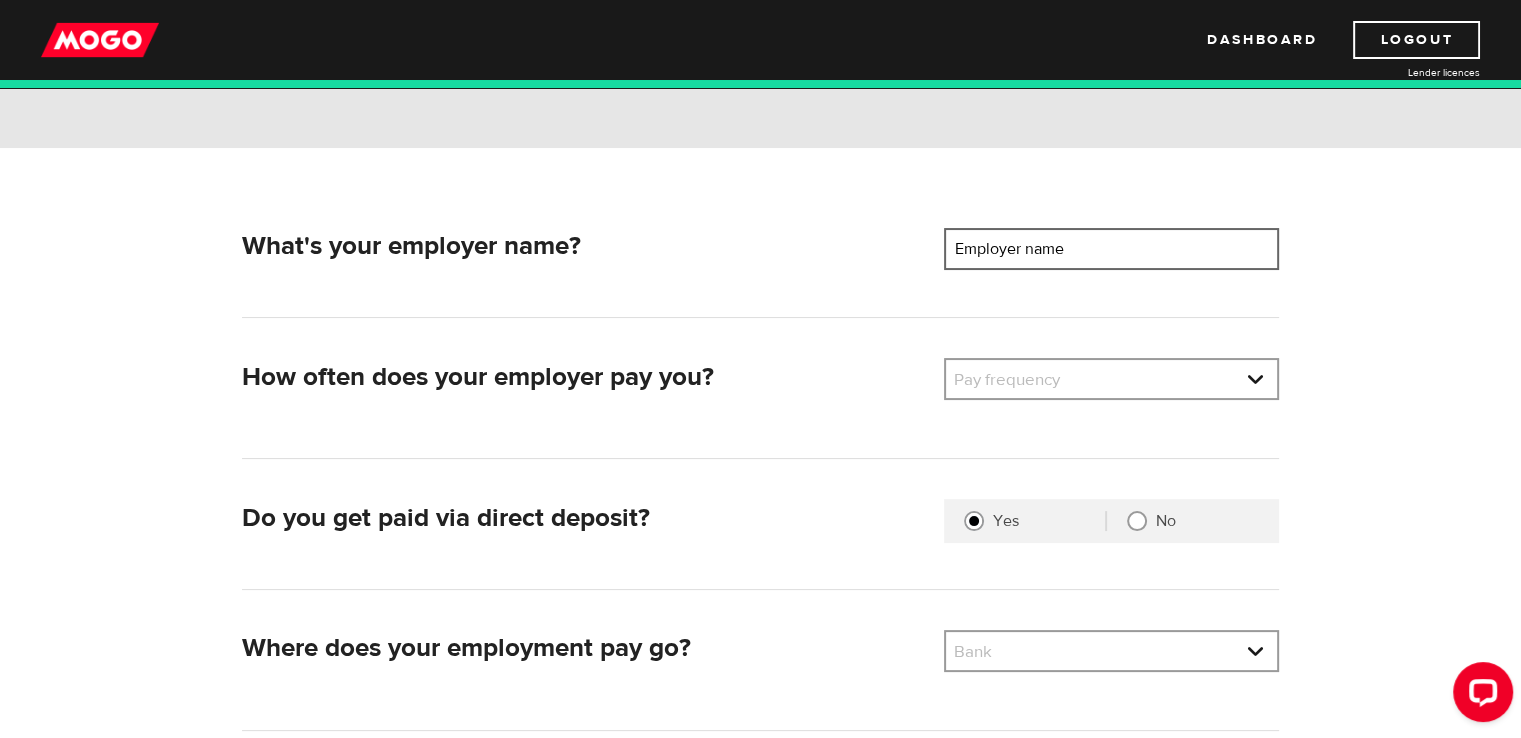 click on "Employer name" at bounding box center [1111, 249] 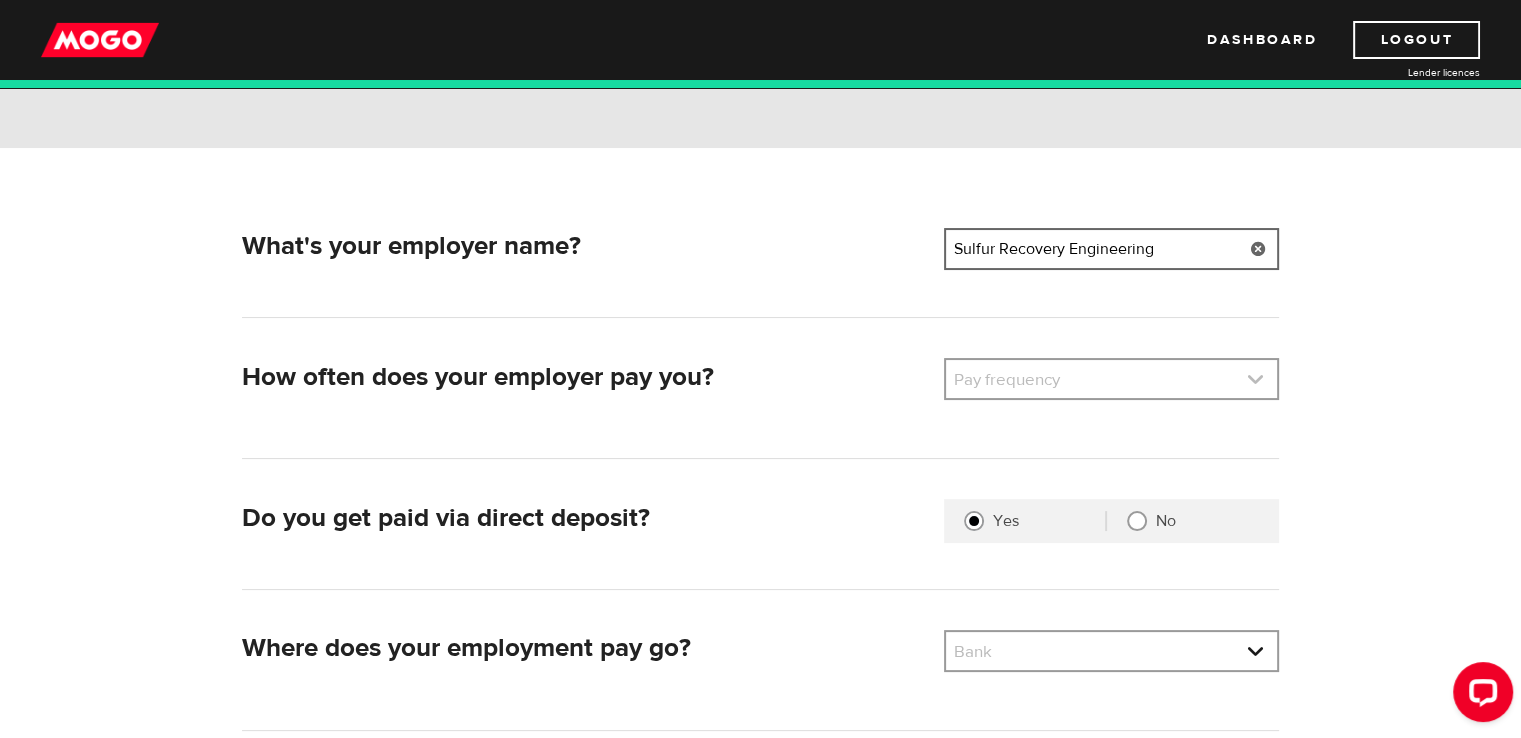type on "Sulfur Recovery Engineering" 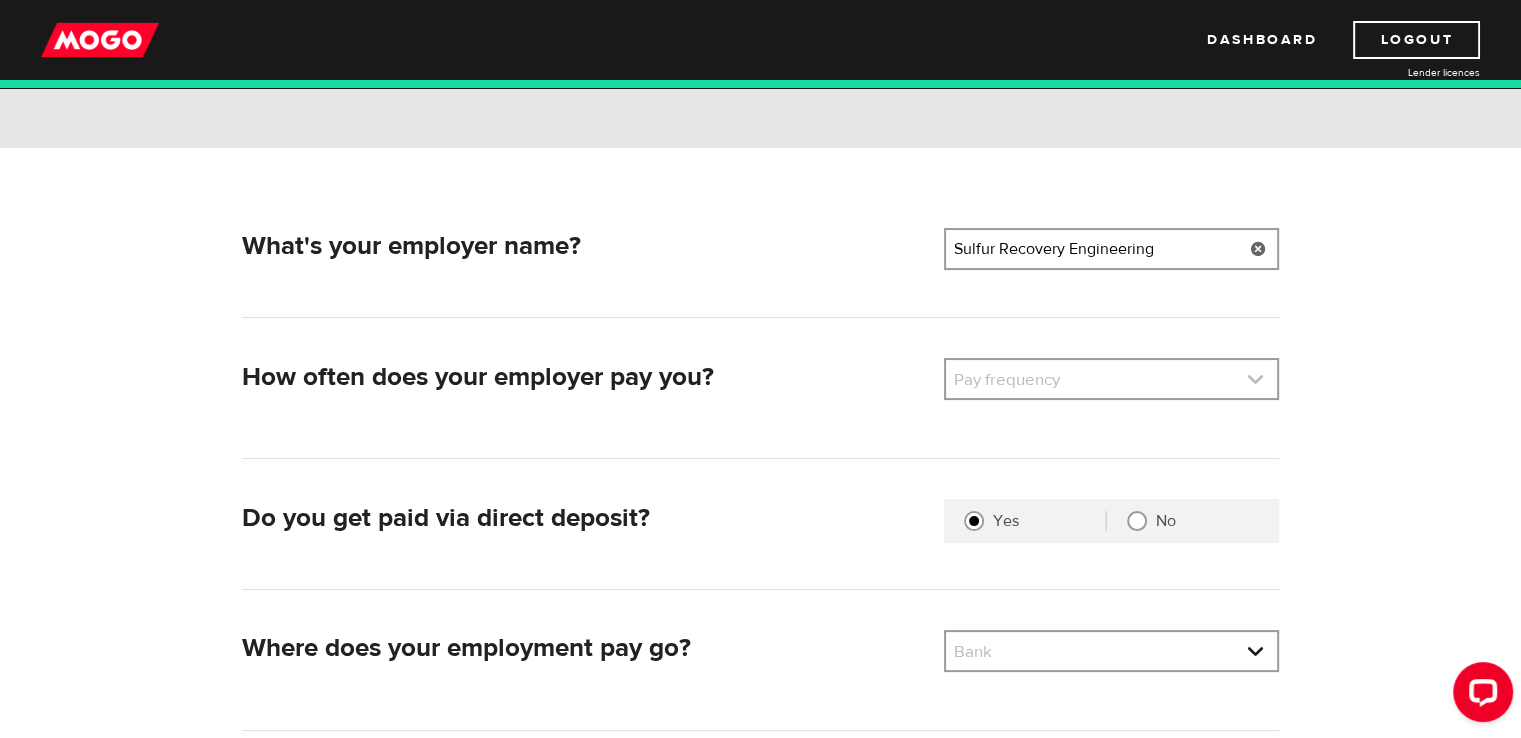click at bounding box center [1111, 379] 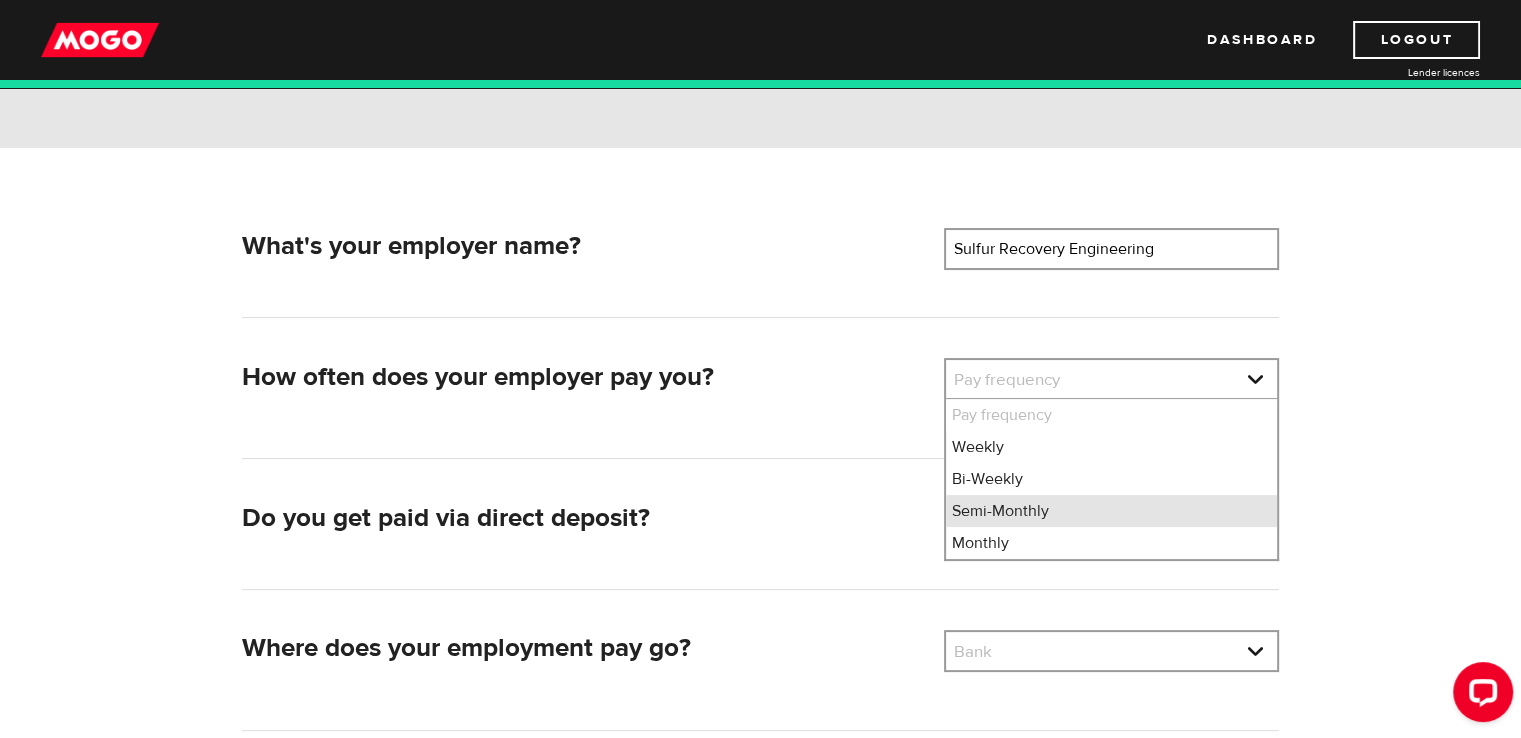 click on "Semi-Monthly" at bounding box center [1111, 511] 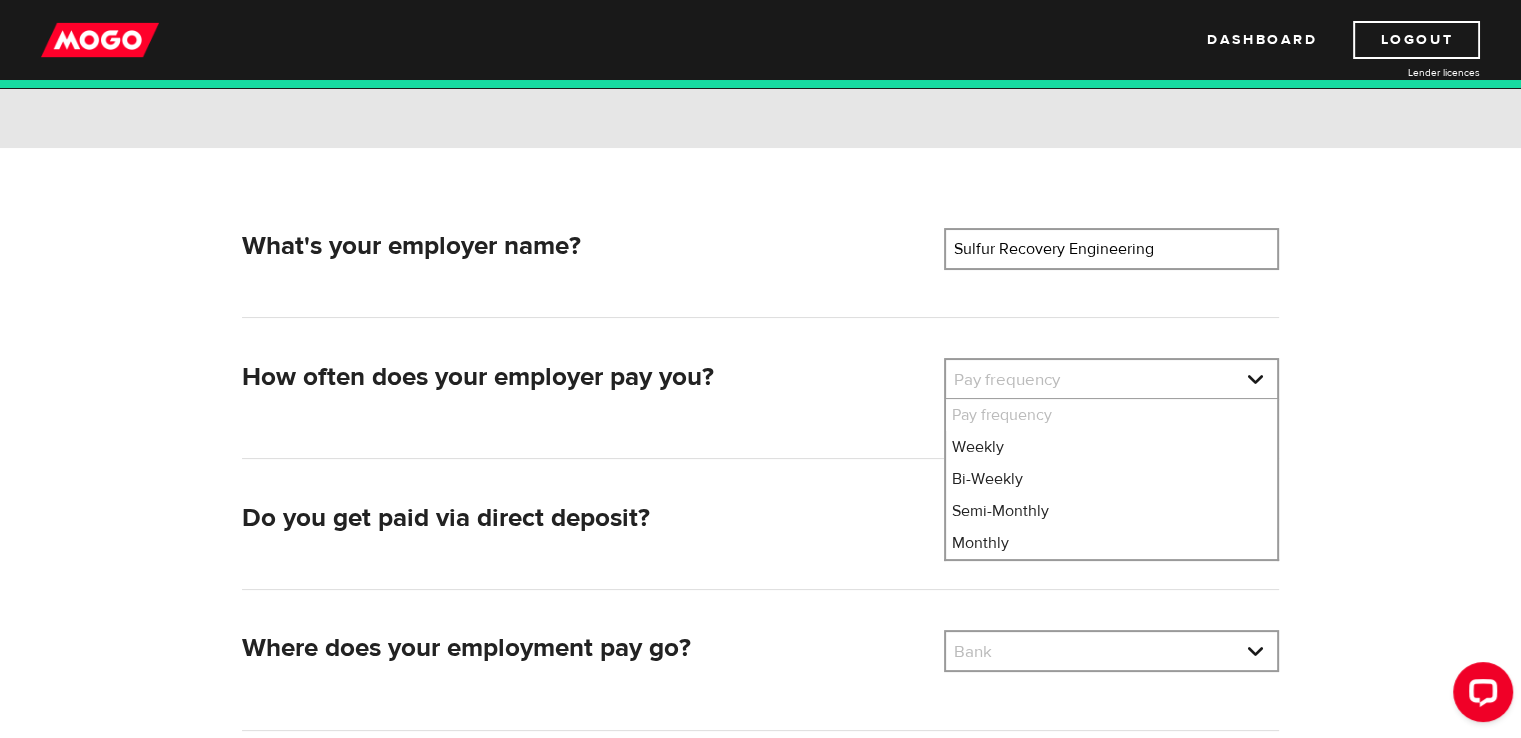 select on "3" 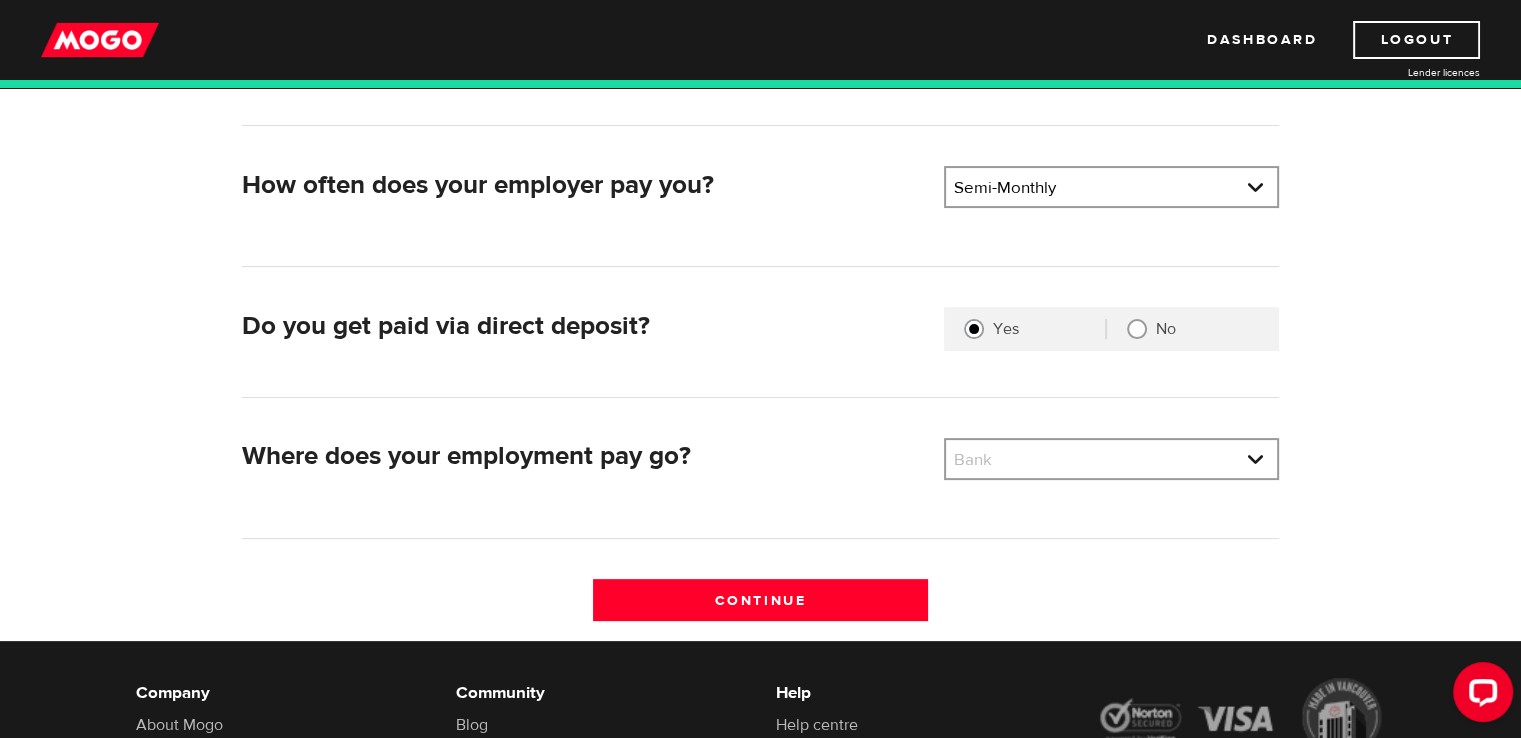 scroll, scrollTop: 400, scrollLeft: 0, axis: vertical 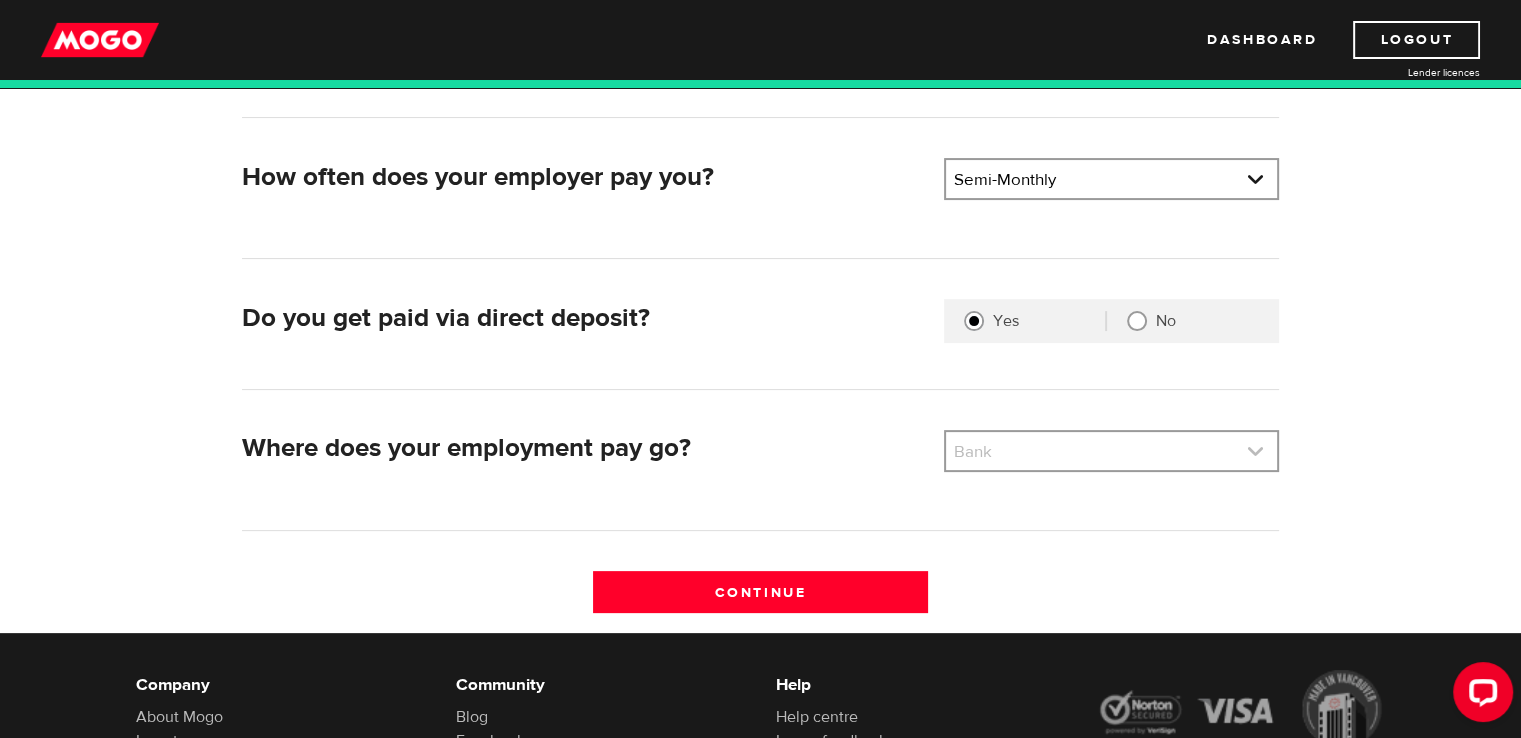 click at bounding box center (1111, 451) 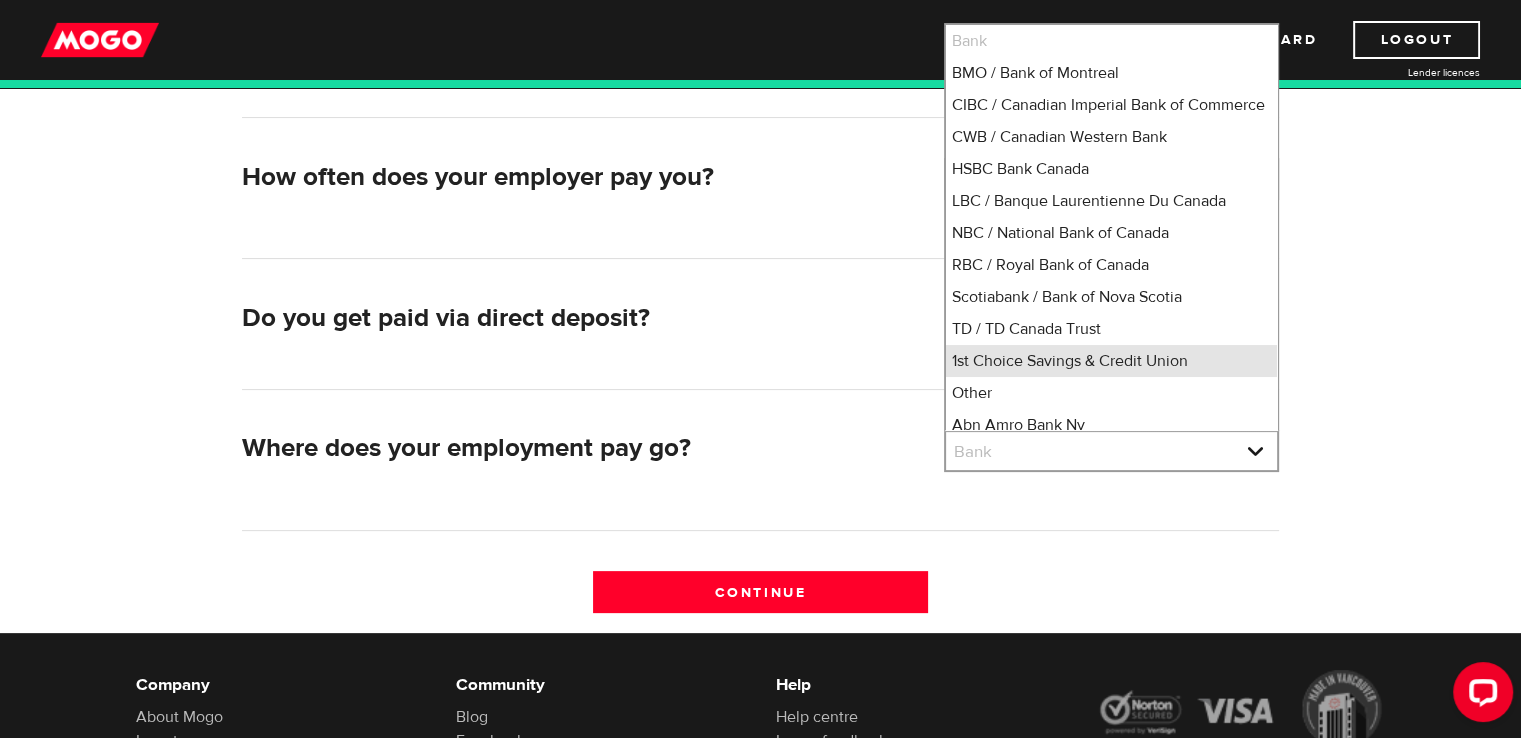 scroll, scrollTop: 2, scrollLeft: 0, axis: vertical 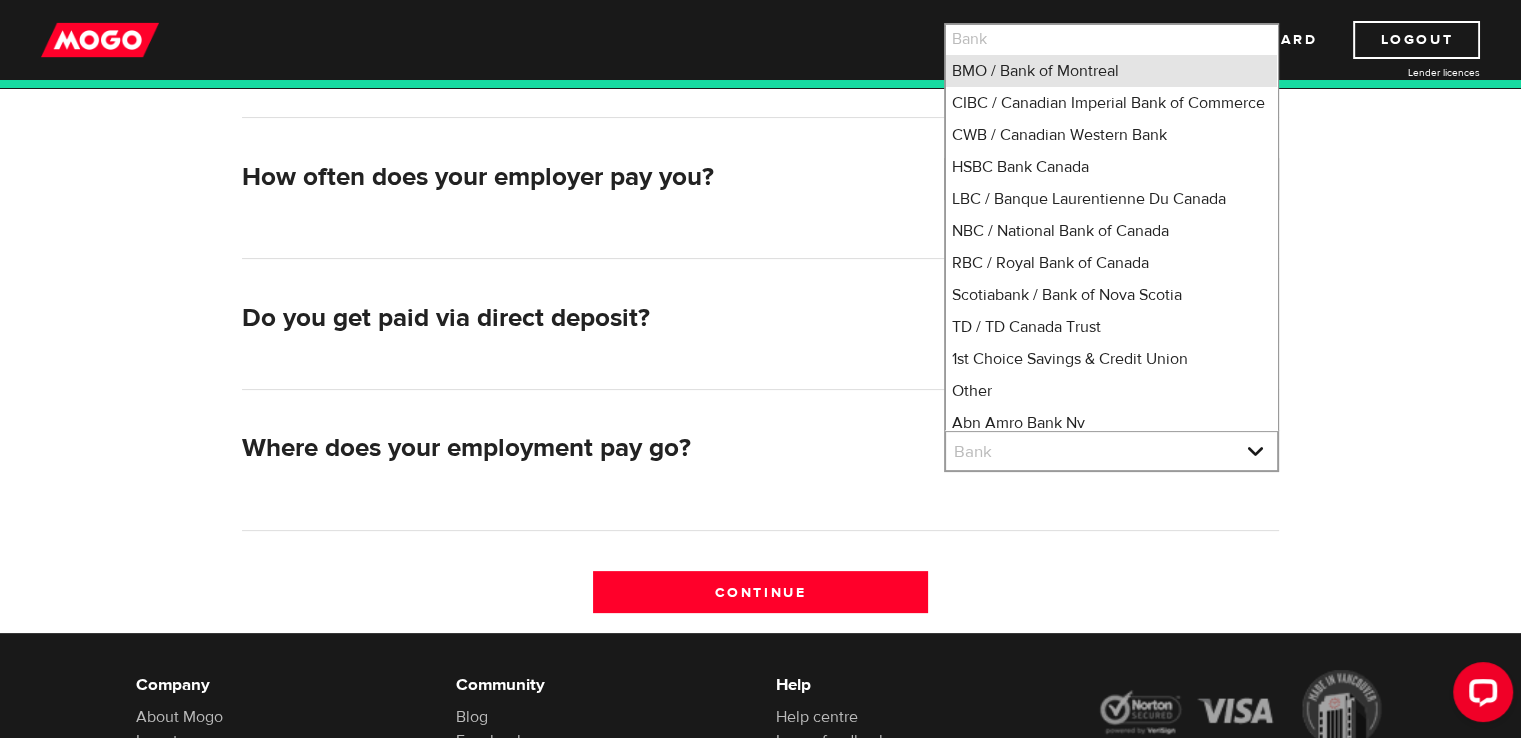 click on "BMO / Bank of Montreal" at bounding box center (1111, 71) 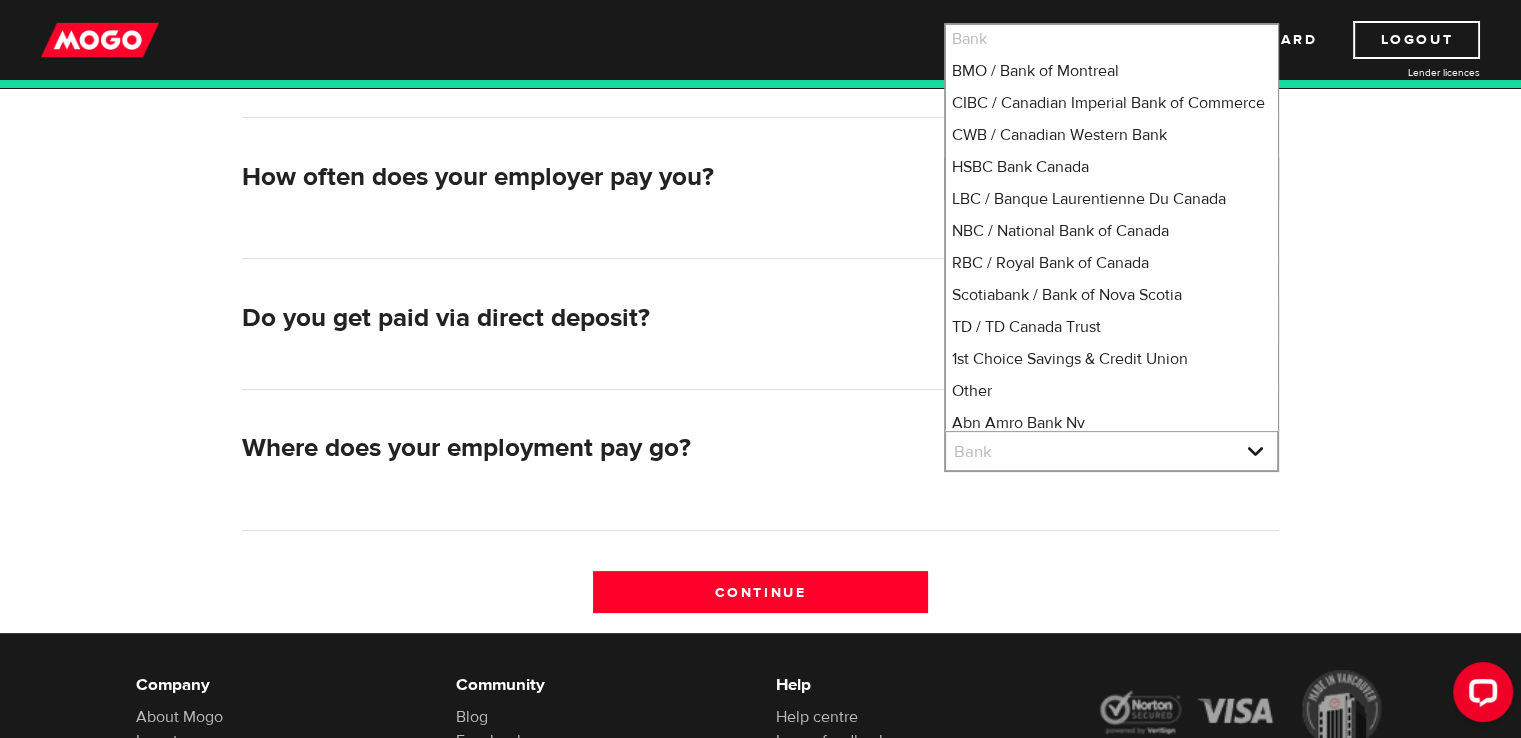 select on "1" 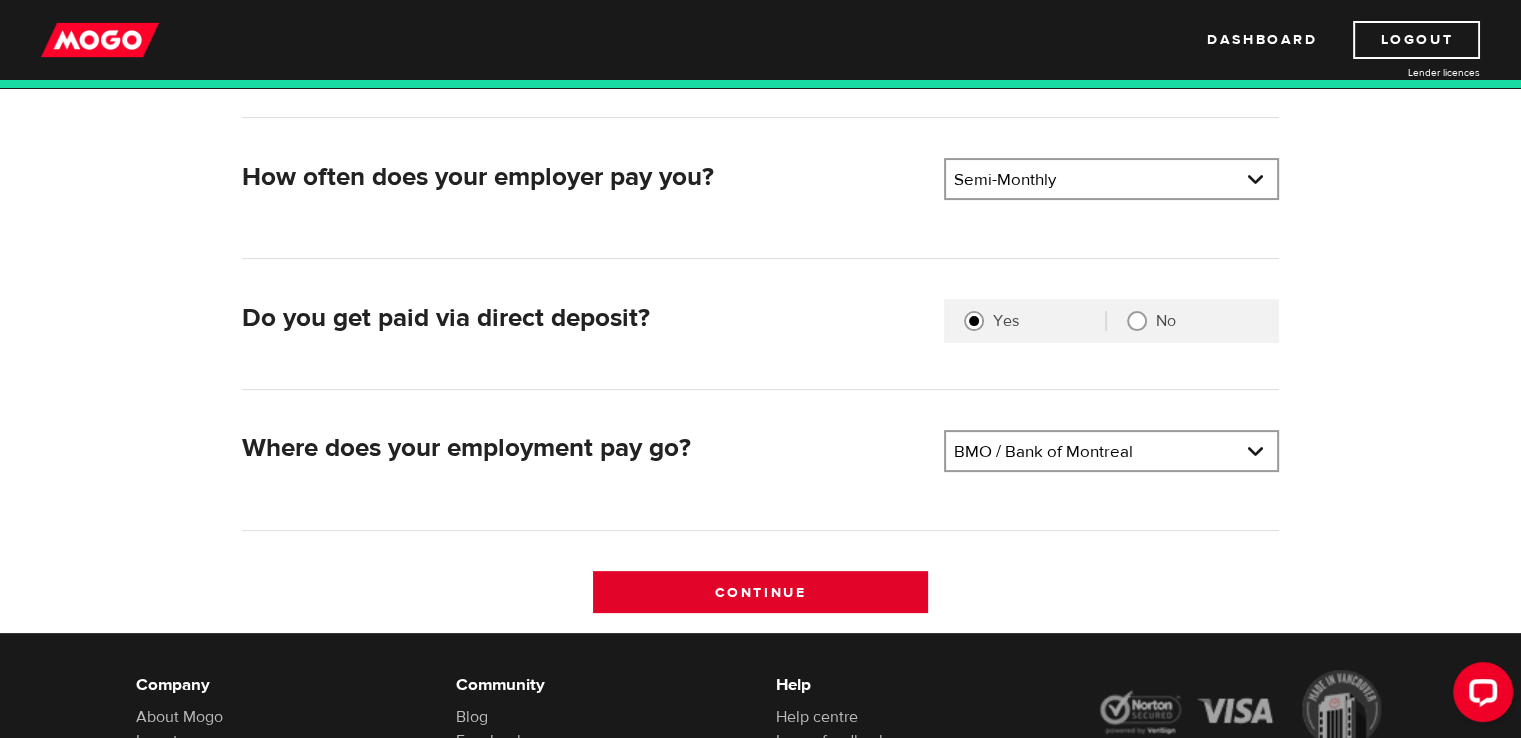 click on "Continue" at bounding box center [760, 592] 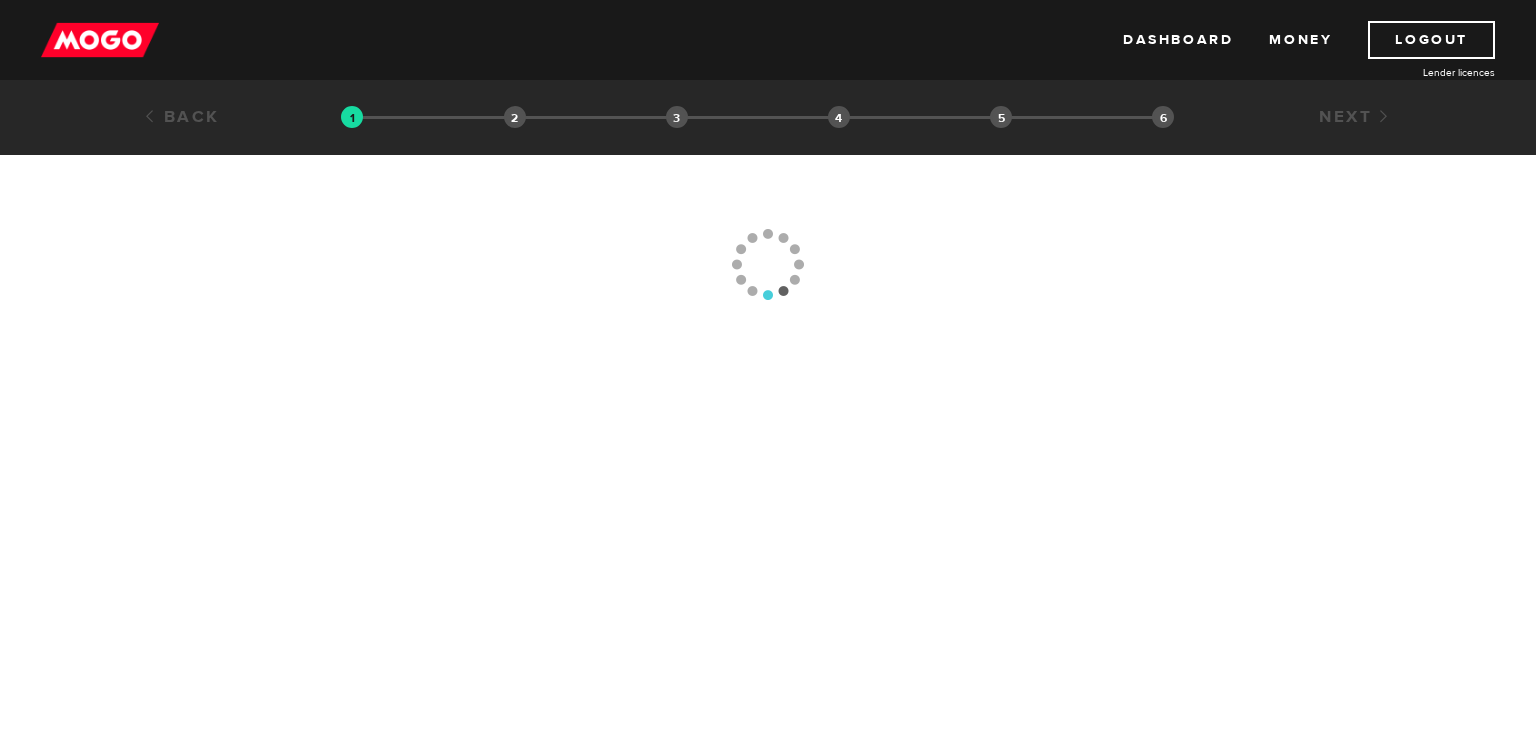 scroll, scrollTop: 0, scrollLeft: 0, axis: both 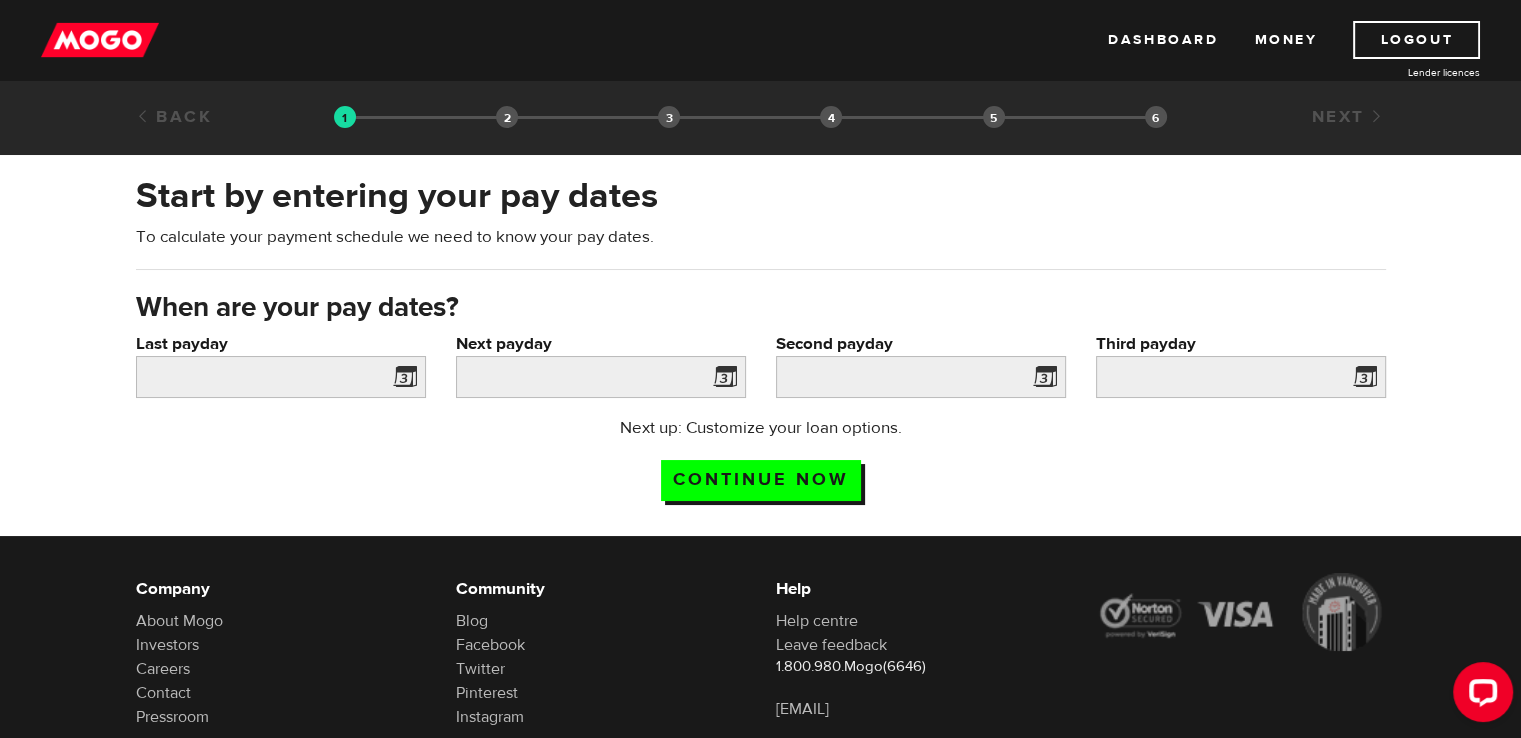 click at bounding box center [401, 380] 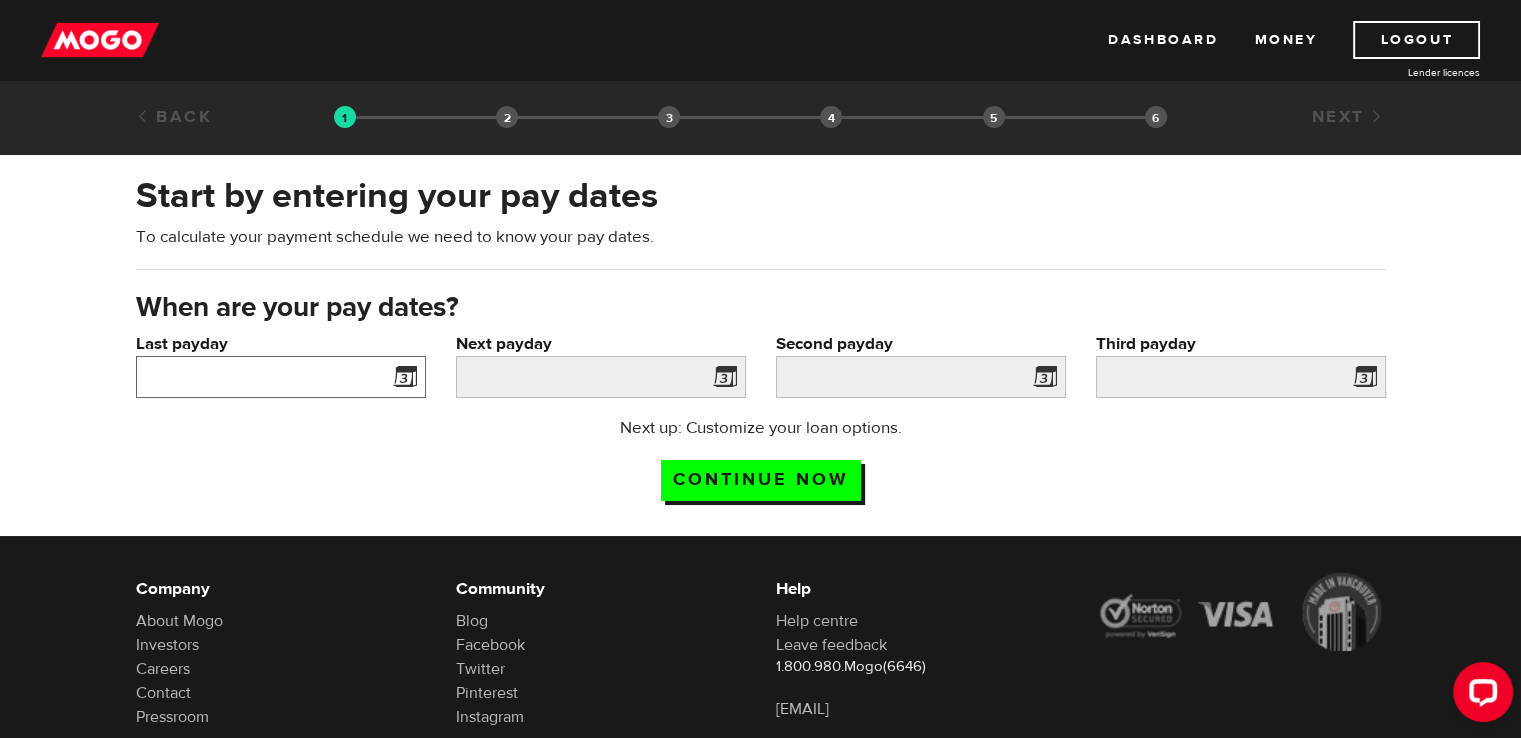 click on "Last payday" at bounding box center (281, 377) 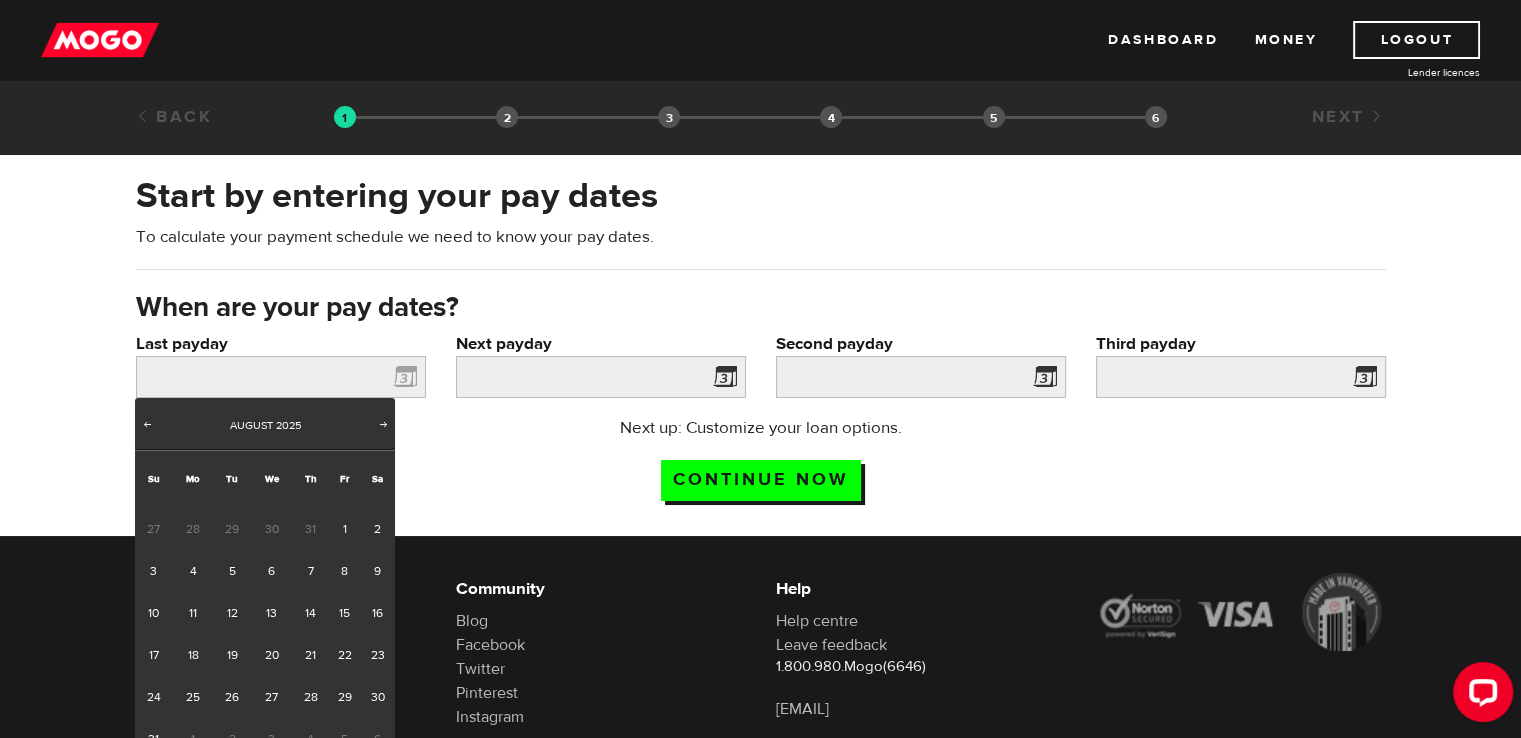 click on "31" at bounding box center (310, 529) 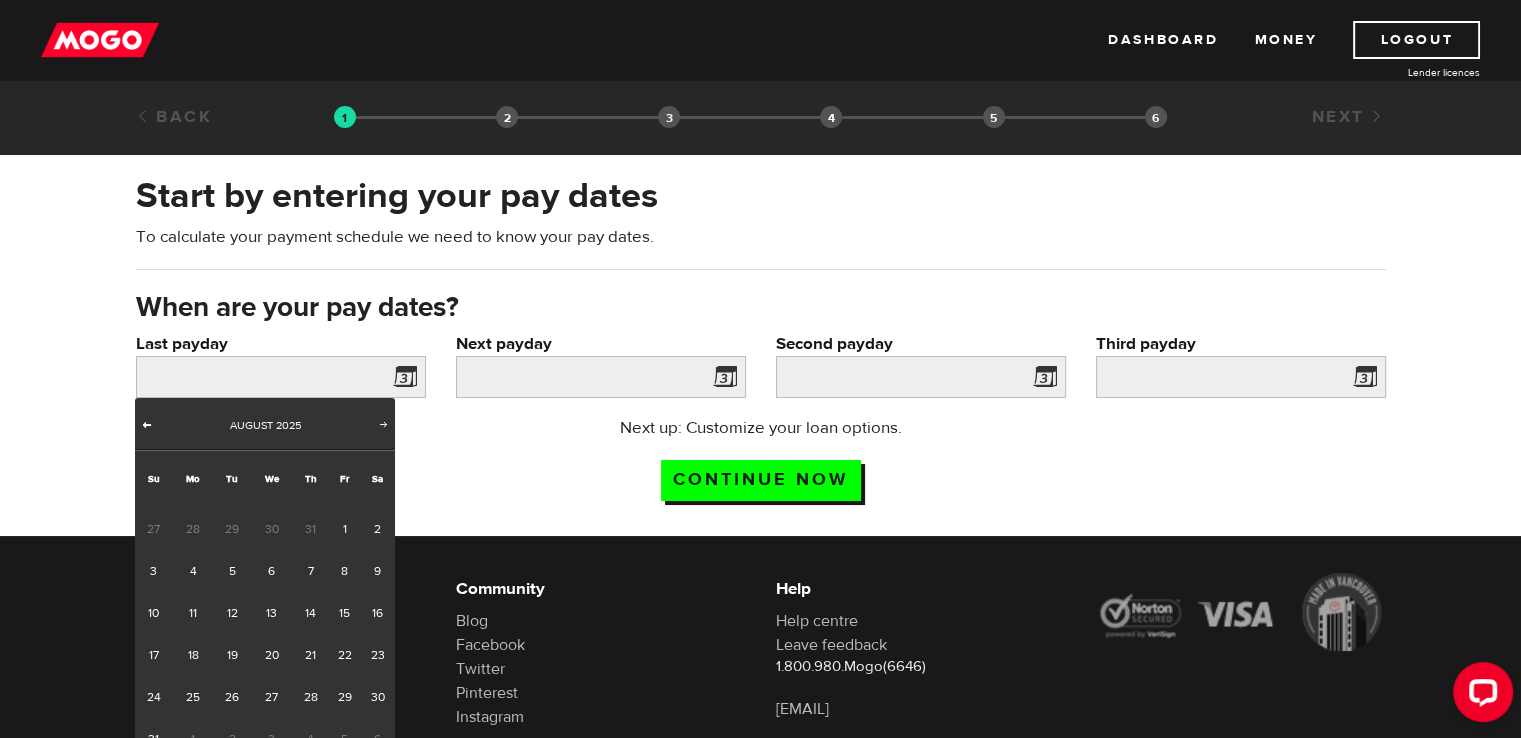 click on "Prev" at bounding box center (147, 424) 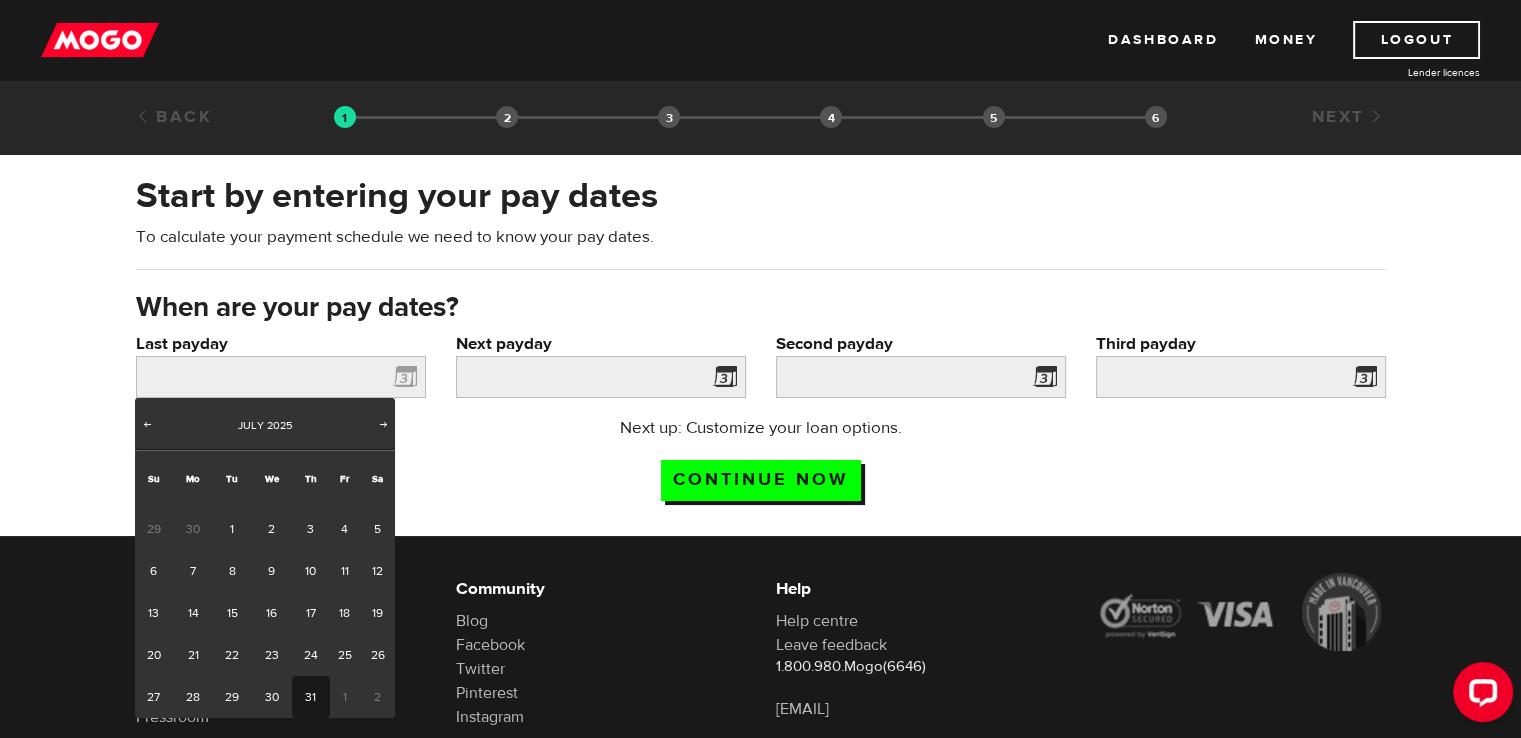 click on "31" at bounding box center [310, 697] 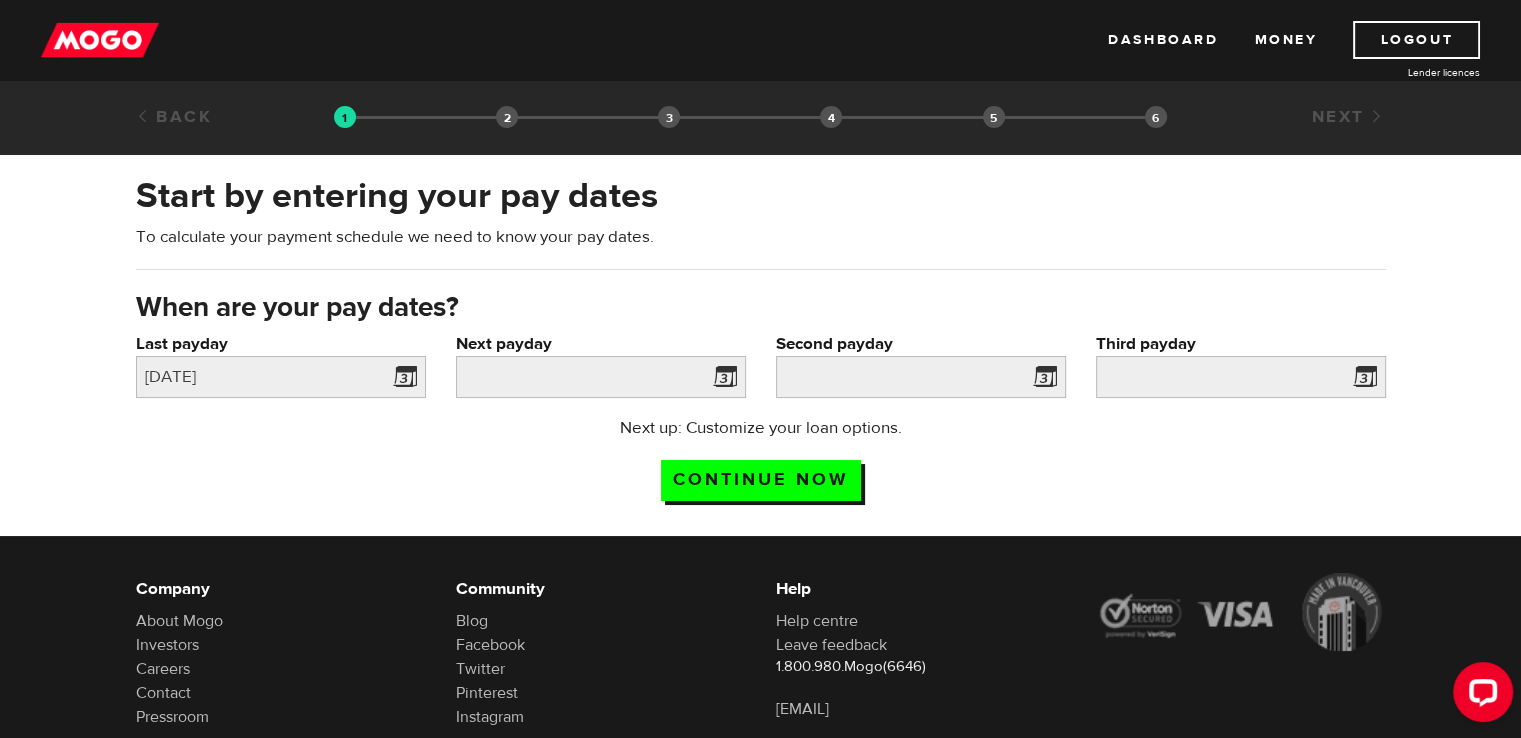 click at bounding box center (721, 380) 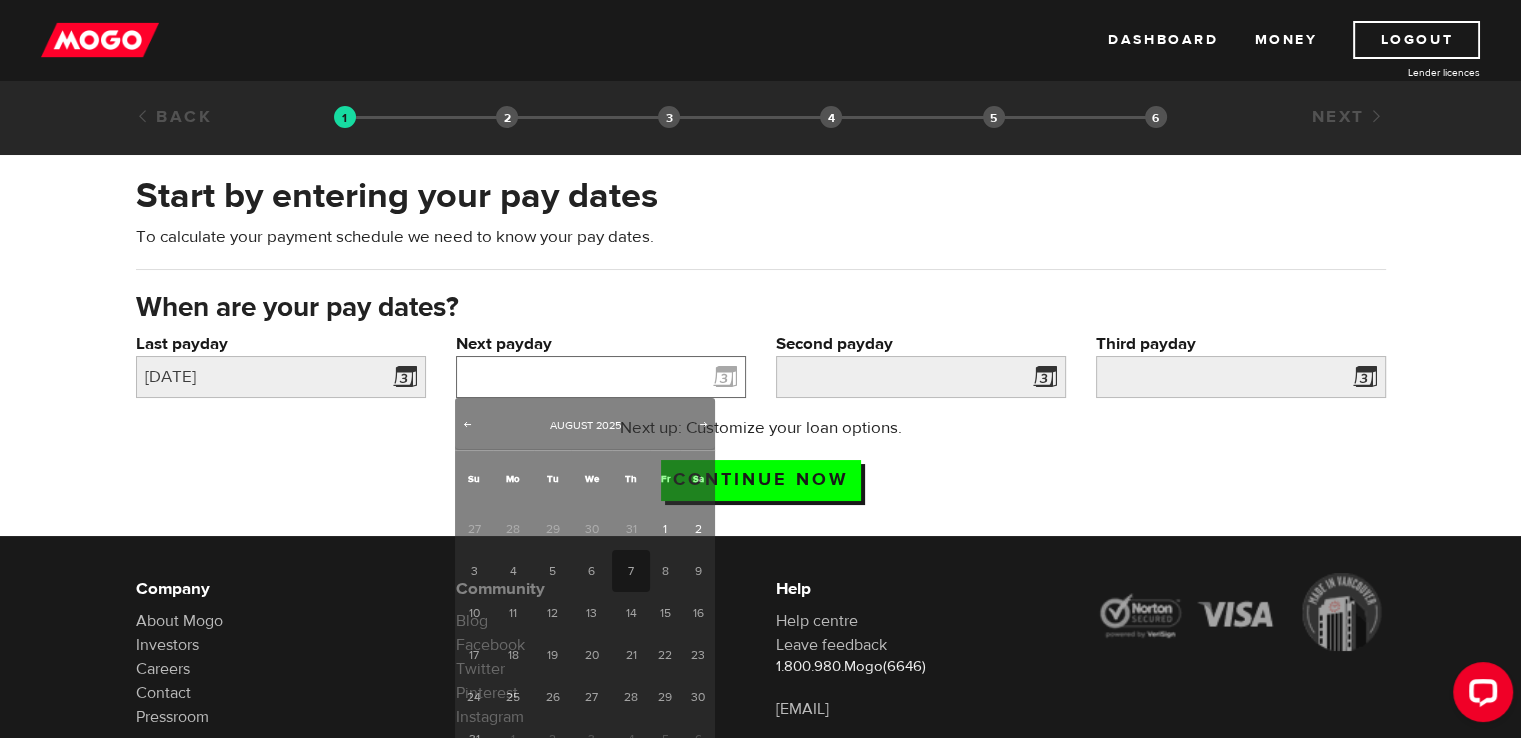 click on "Next payday" at bounding box center (601, 377) 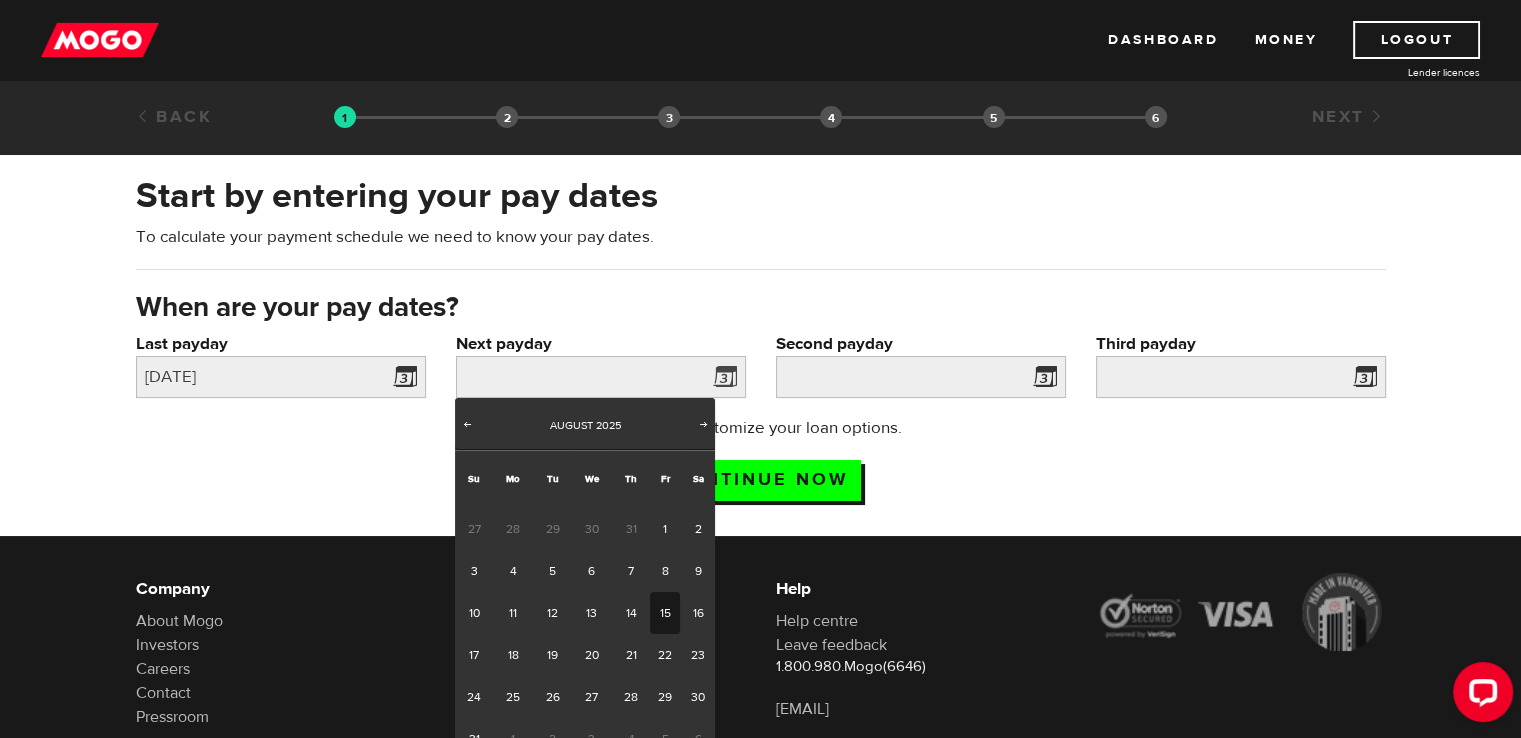 click on "15" at bounding box center [665, 613] 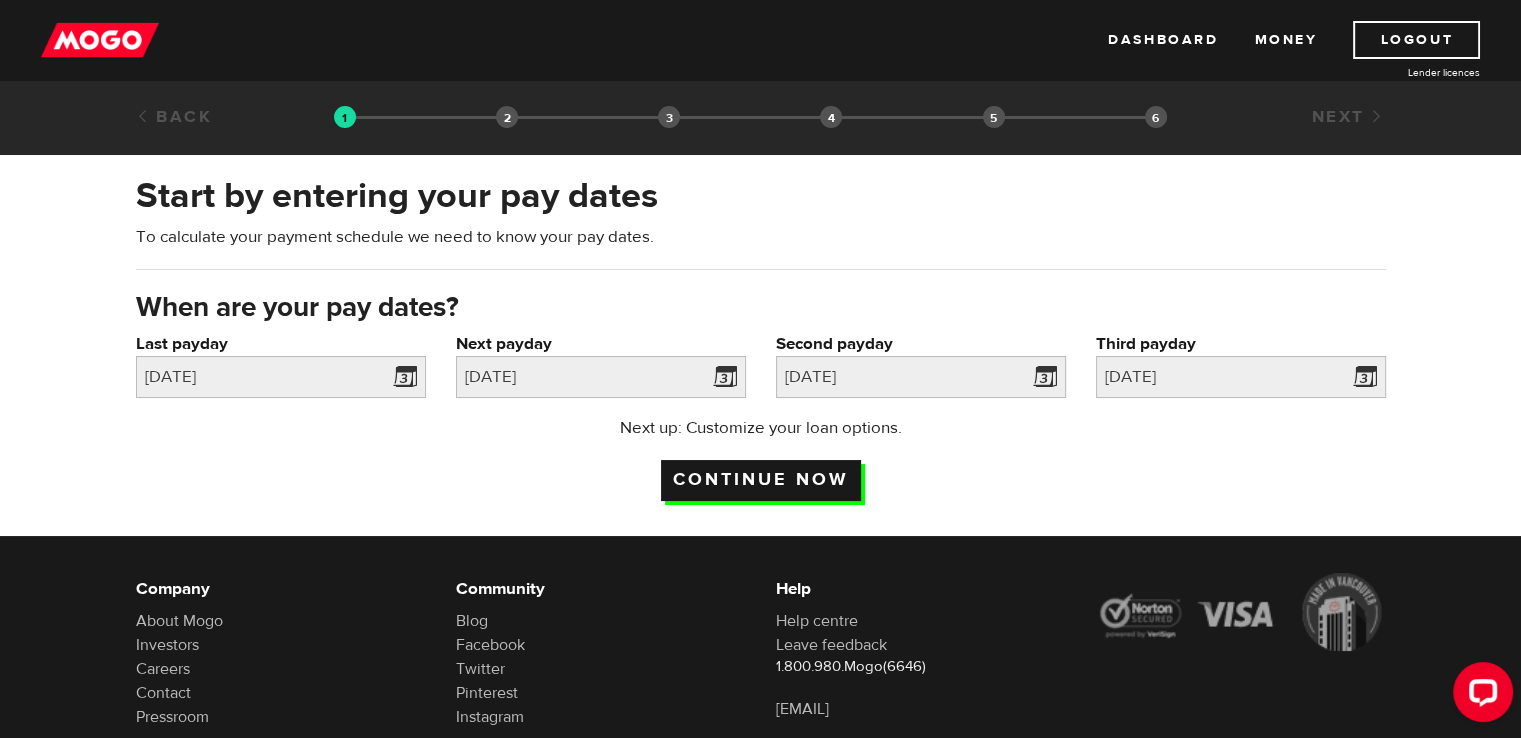 click on "Continue now" at bounding box center (761, 480) 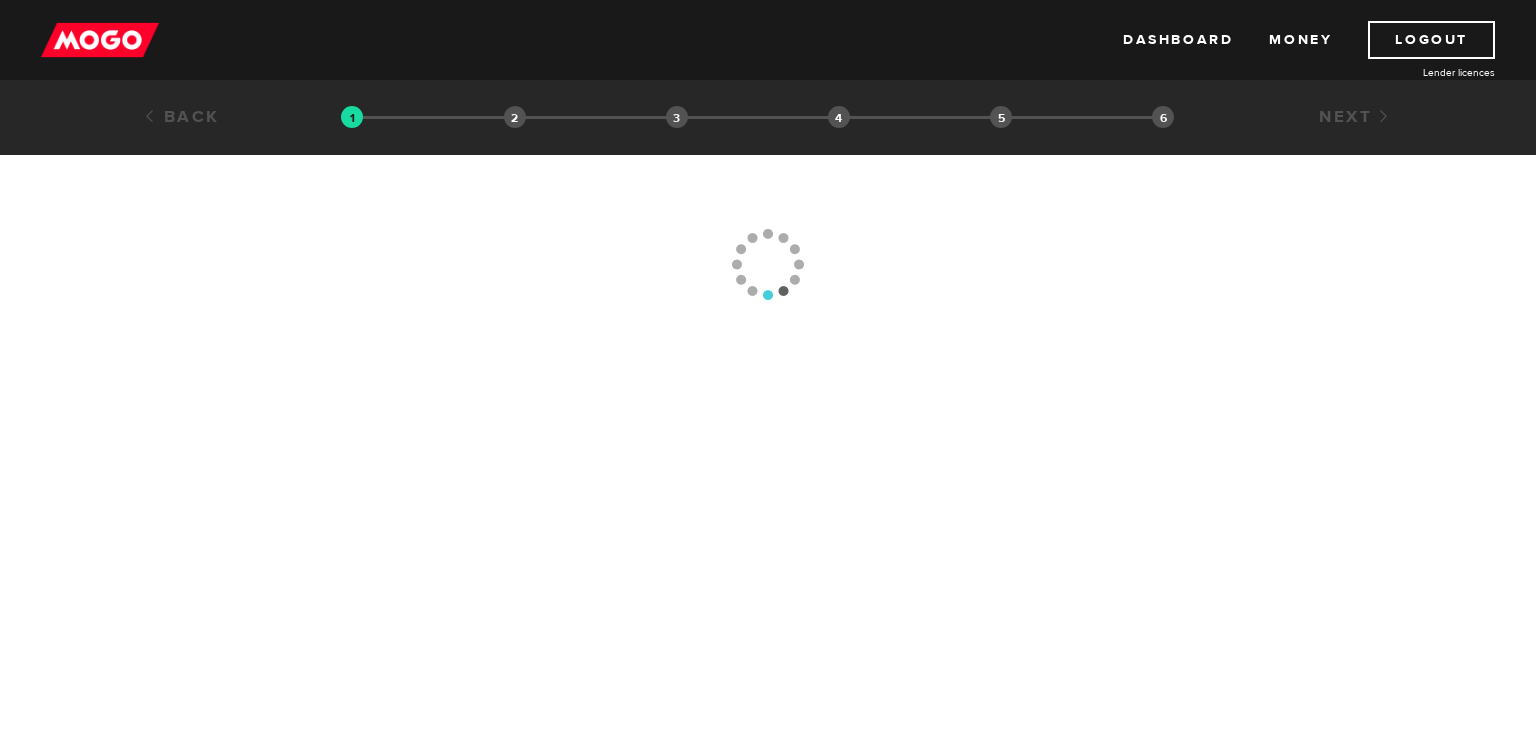 scroll, scrollTop: 0, scrollLeft: 0, axis: both 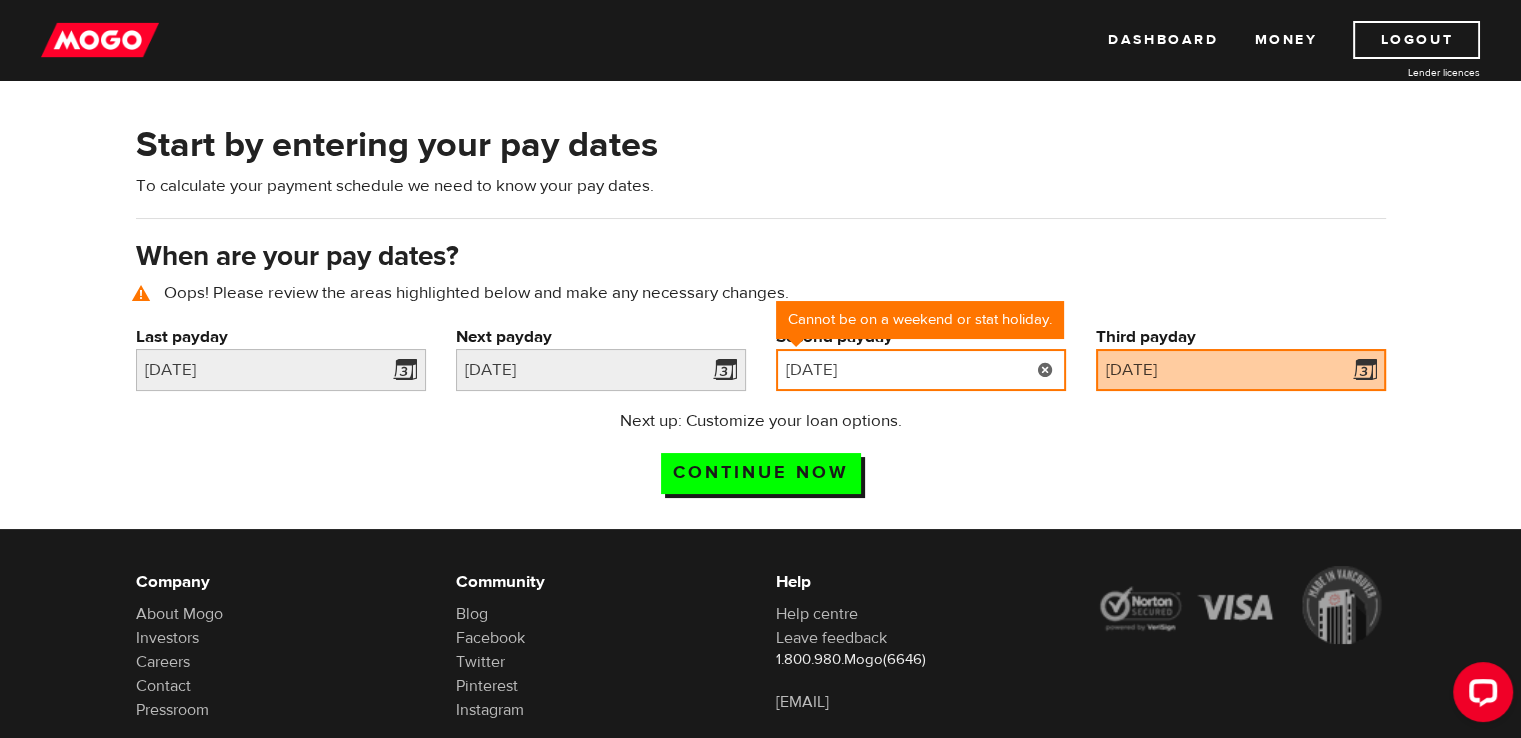 click on "2025/08/30" at bounding box center (921, 370) 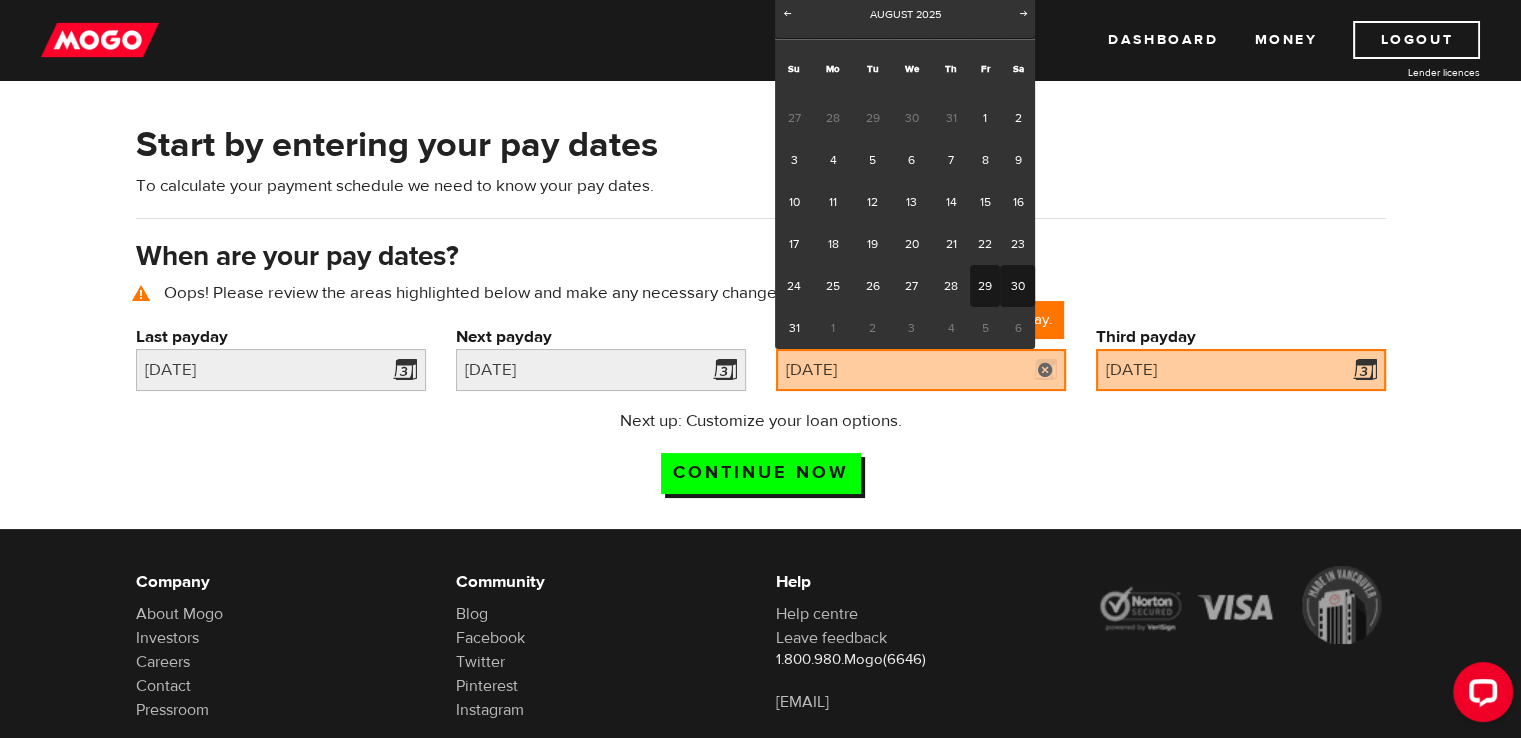 click on "29" at bounding box center [985, 286] 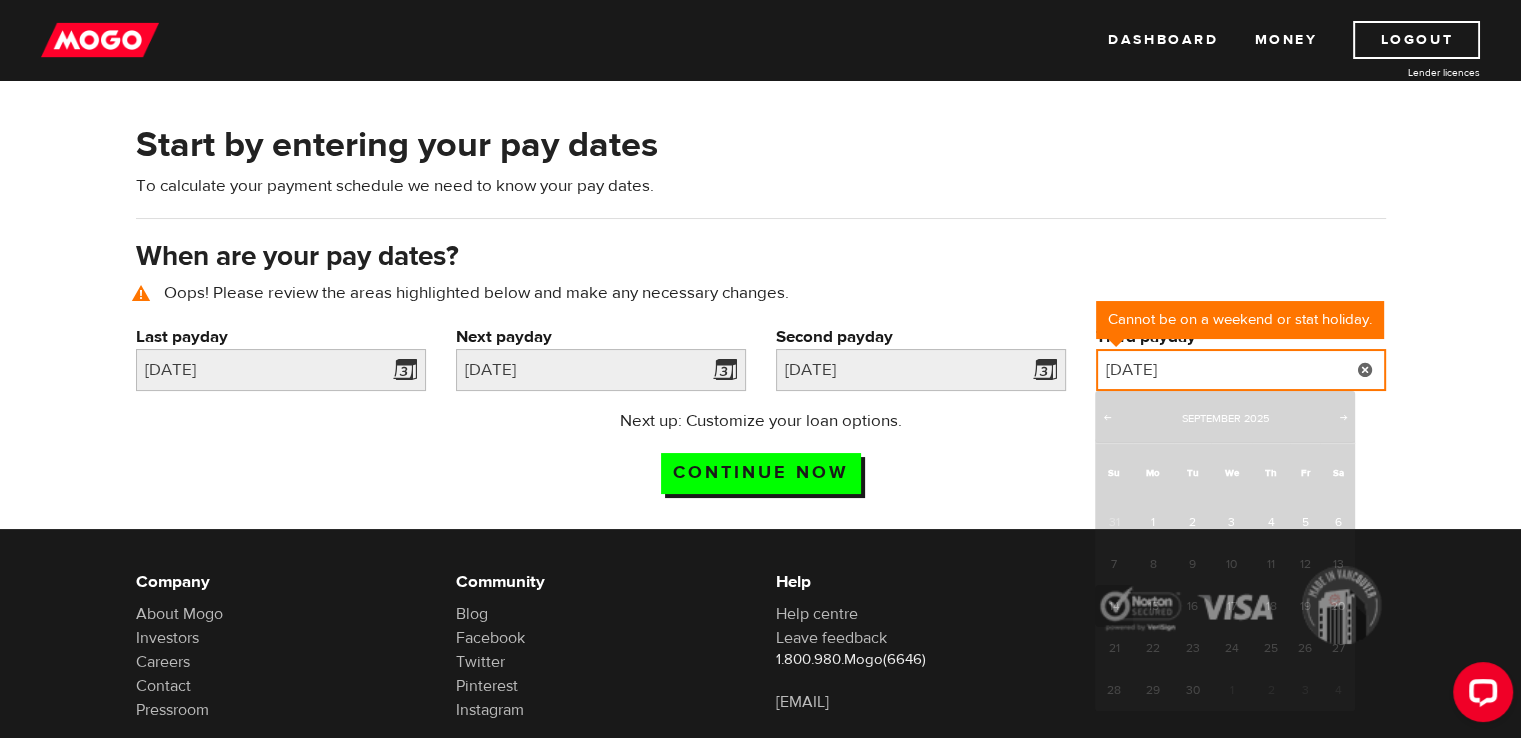 click on "2025/09/14" at bounding box center [1241, 370] 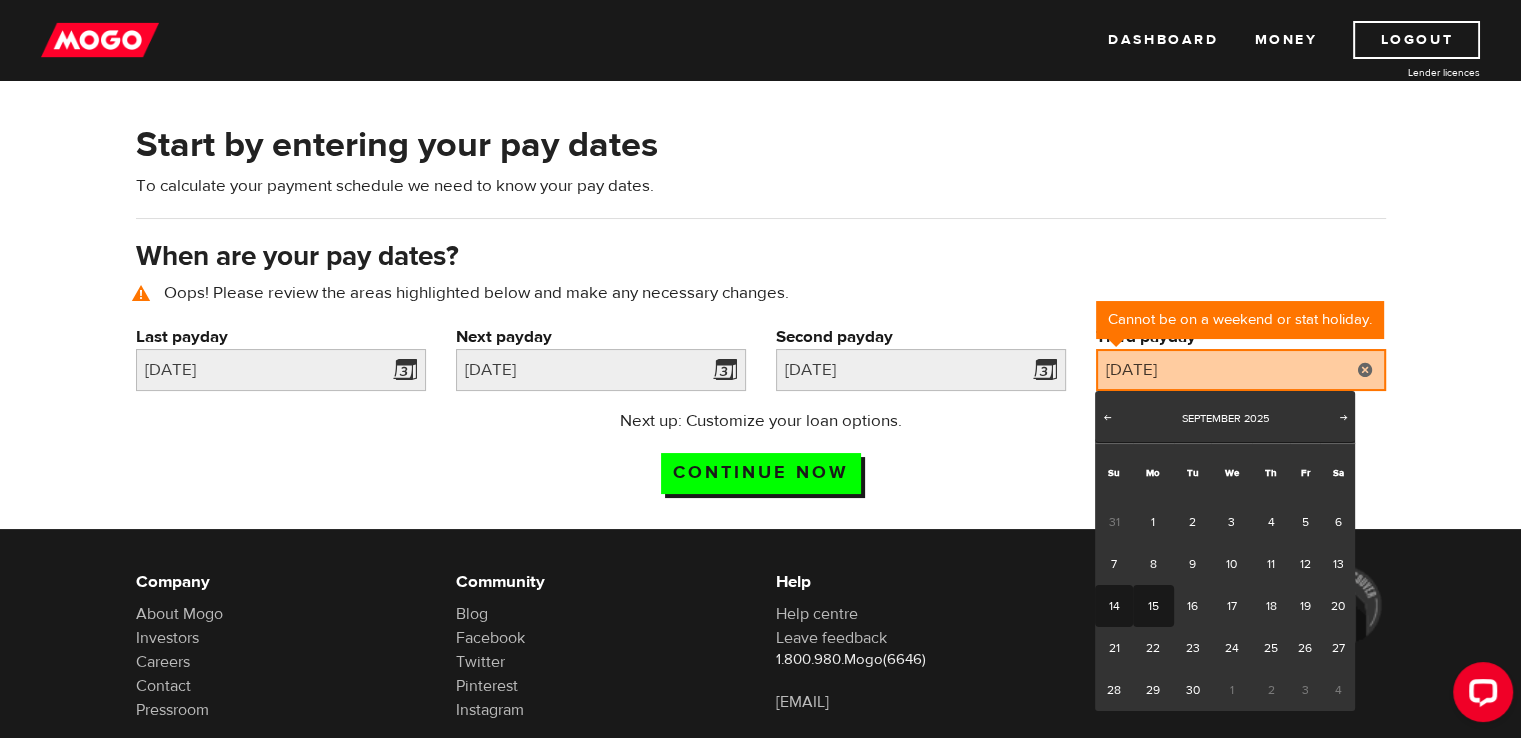 click on "15" at bounding box center [1153, 606] 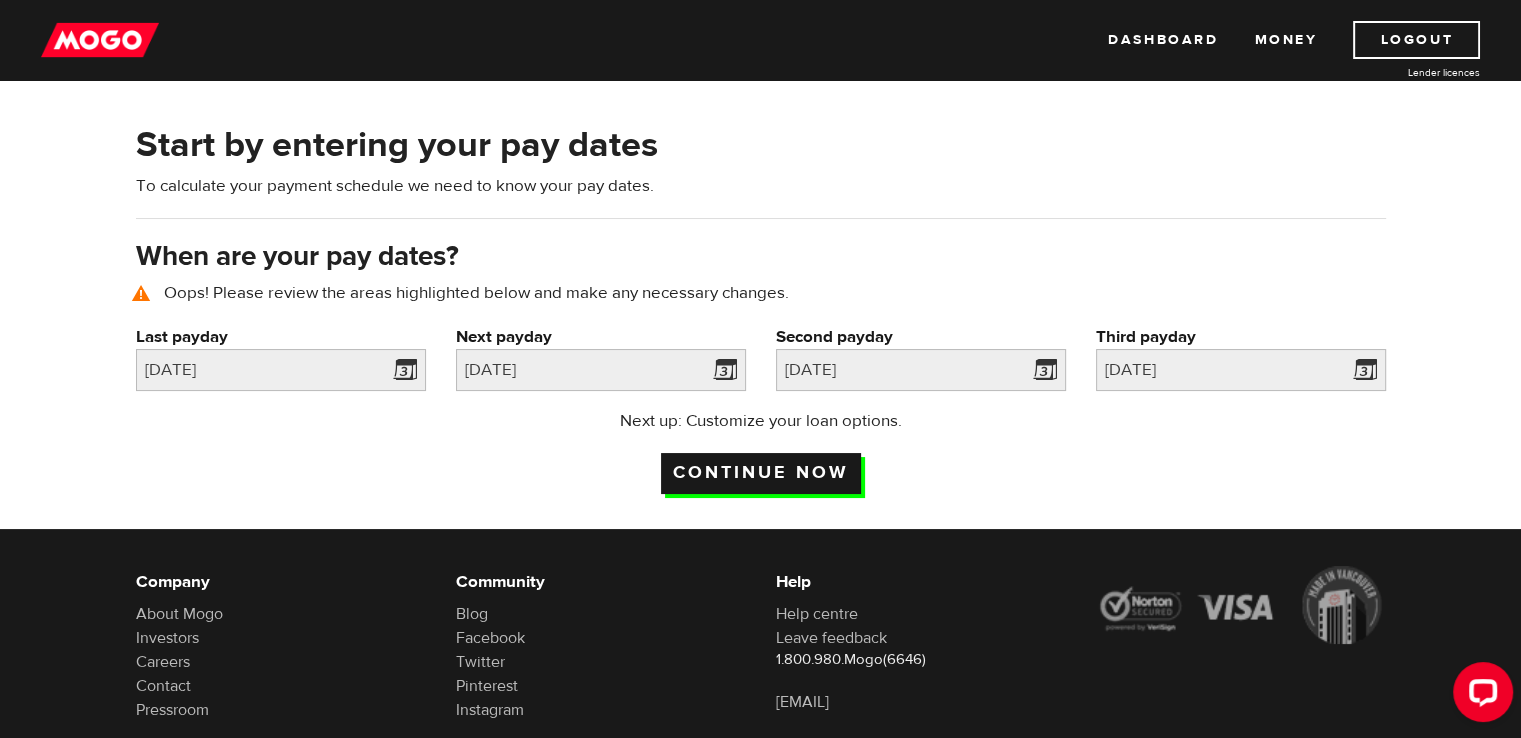 click on "Continue now" at bounding box center (761, 473) 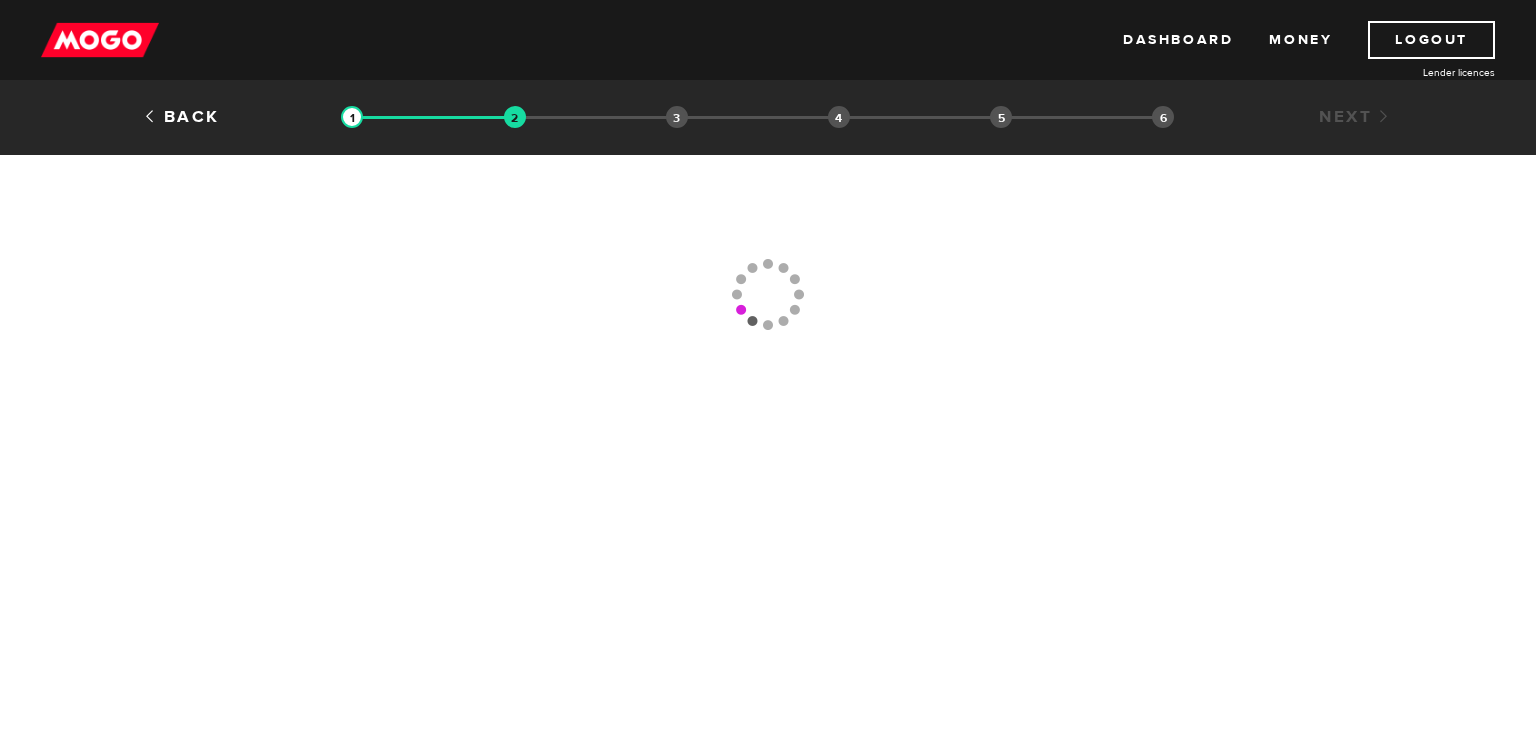 scroll, scrollTop: 0, scrollLeft: 0, axis: both 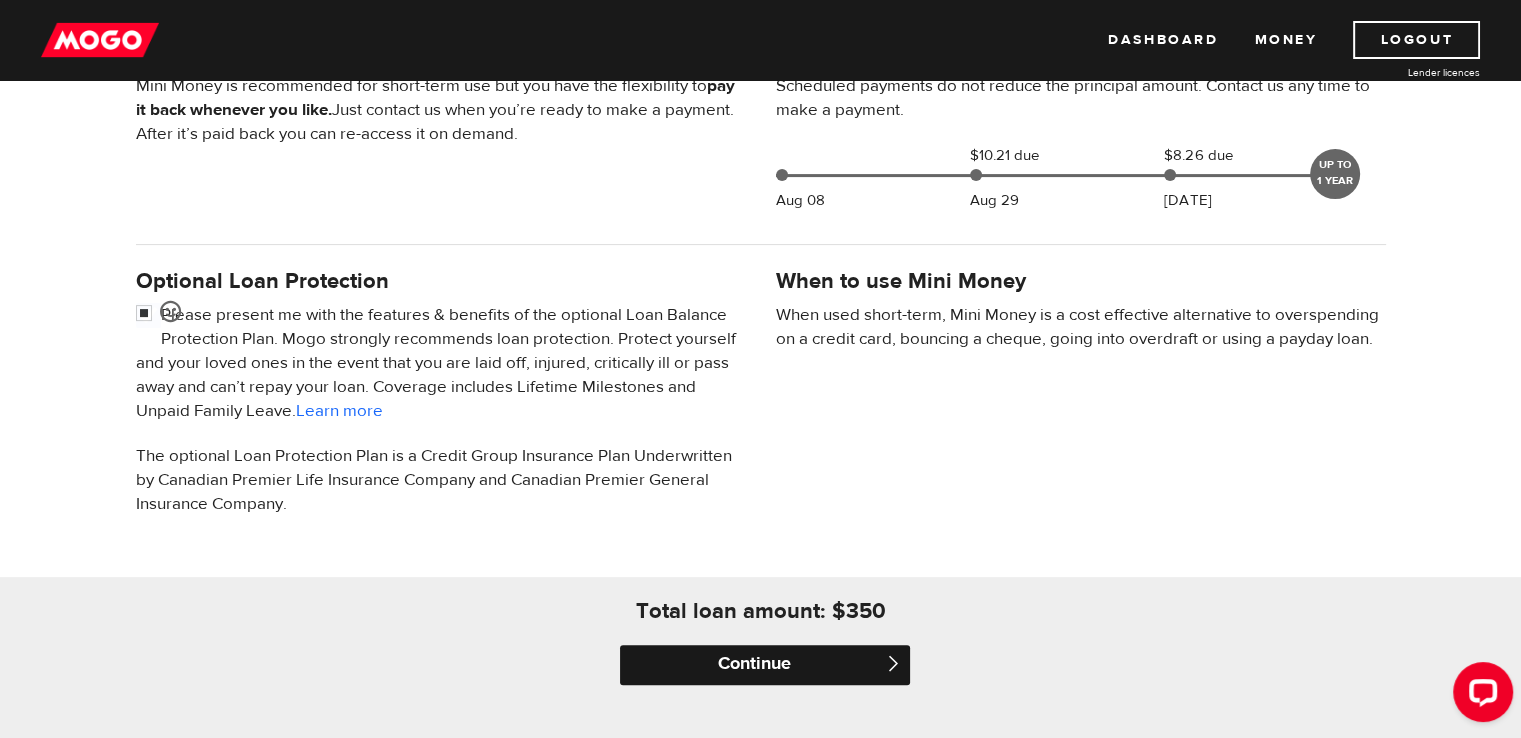 click on "Continue" at bounding box center (765, 665) 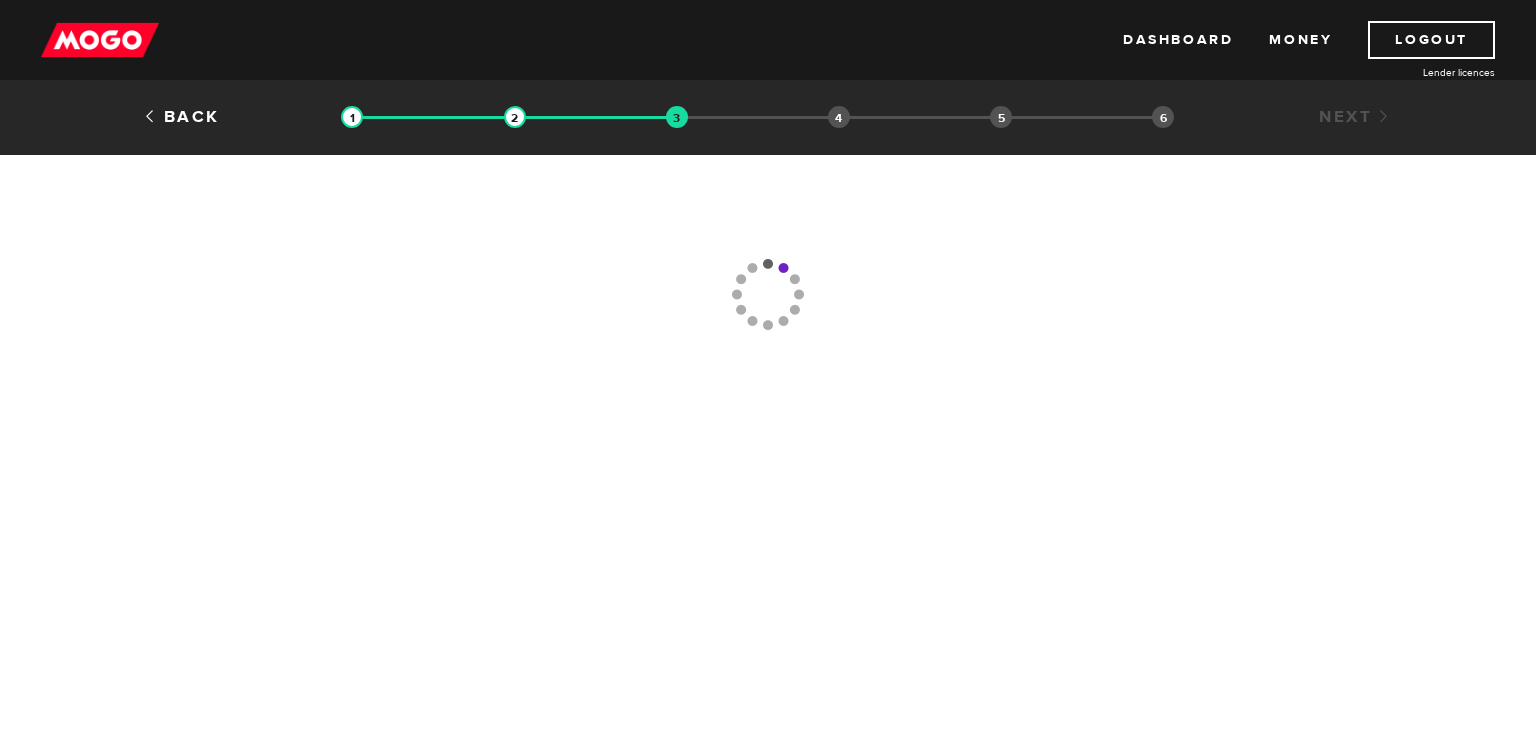scroll, scrollTop: 0, scrollLeft: 0, axis: both 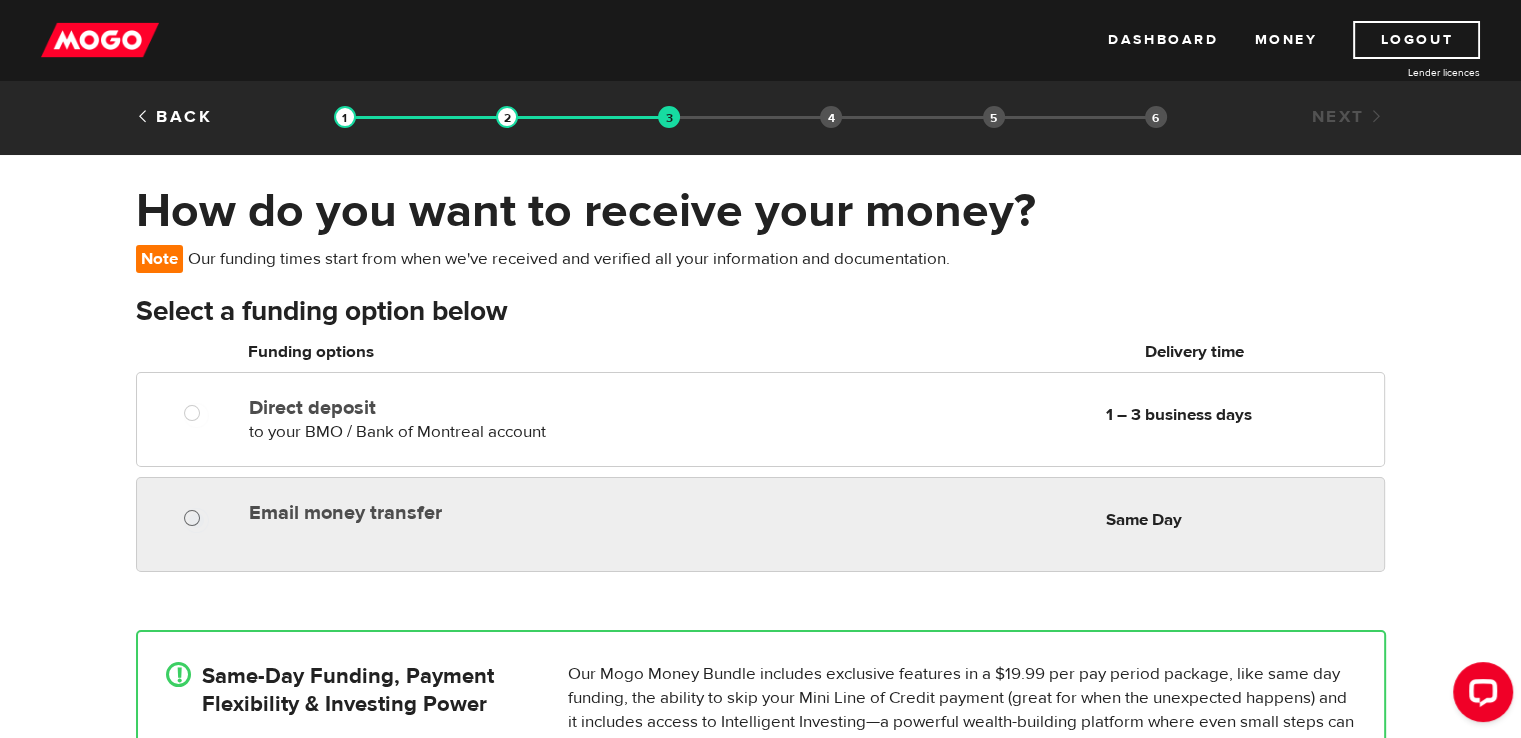 radio on "true" 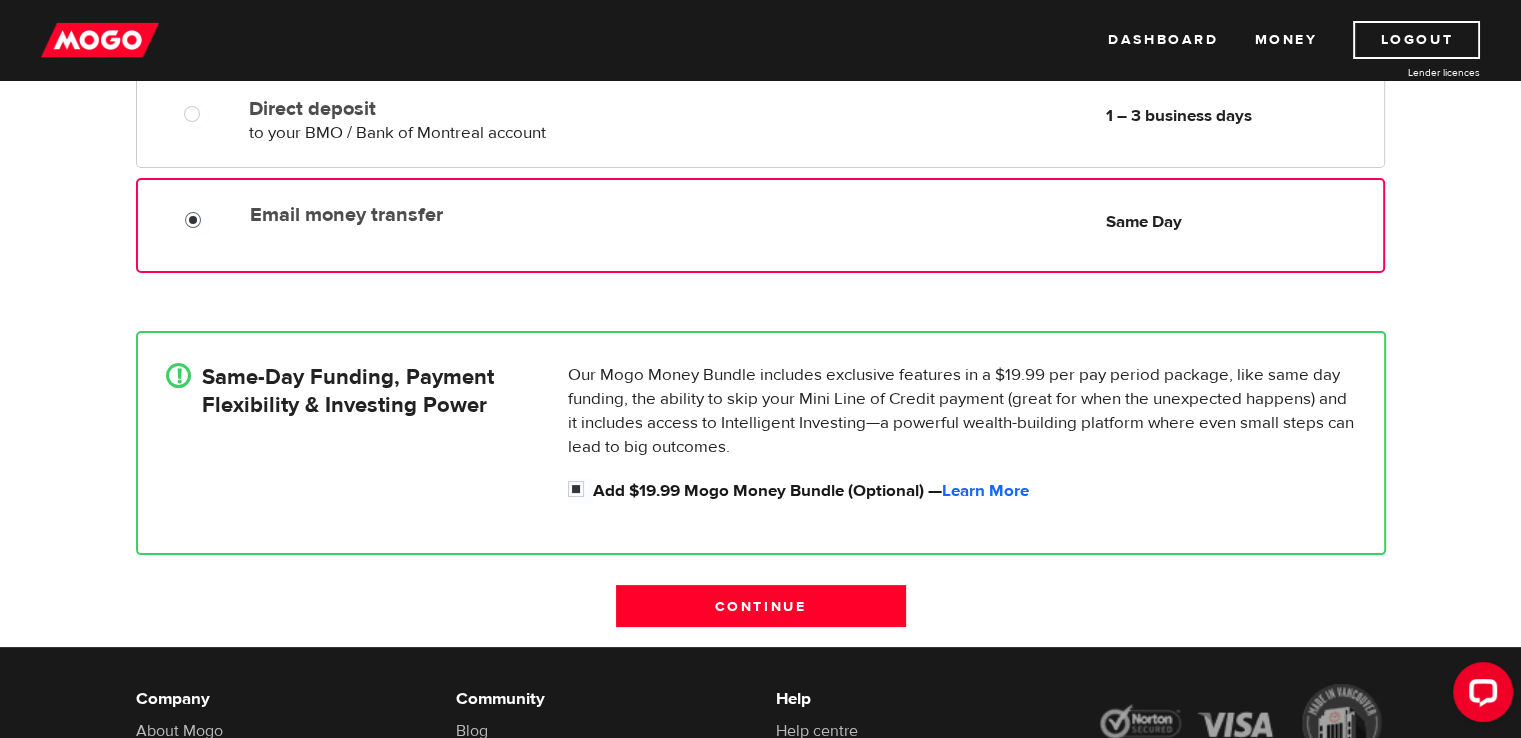 scroll, scrollTop: 300, scrollLeft: 0, axis: vertical 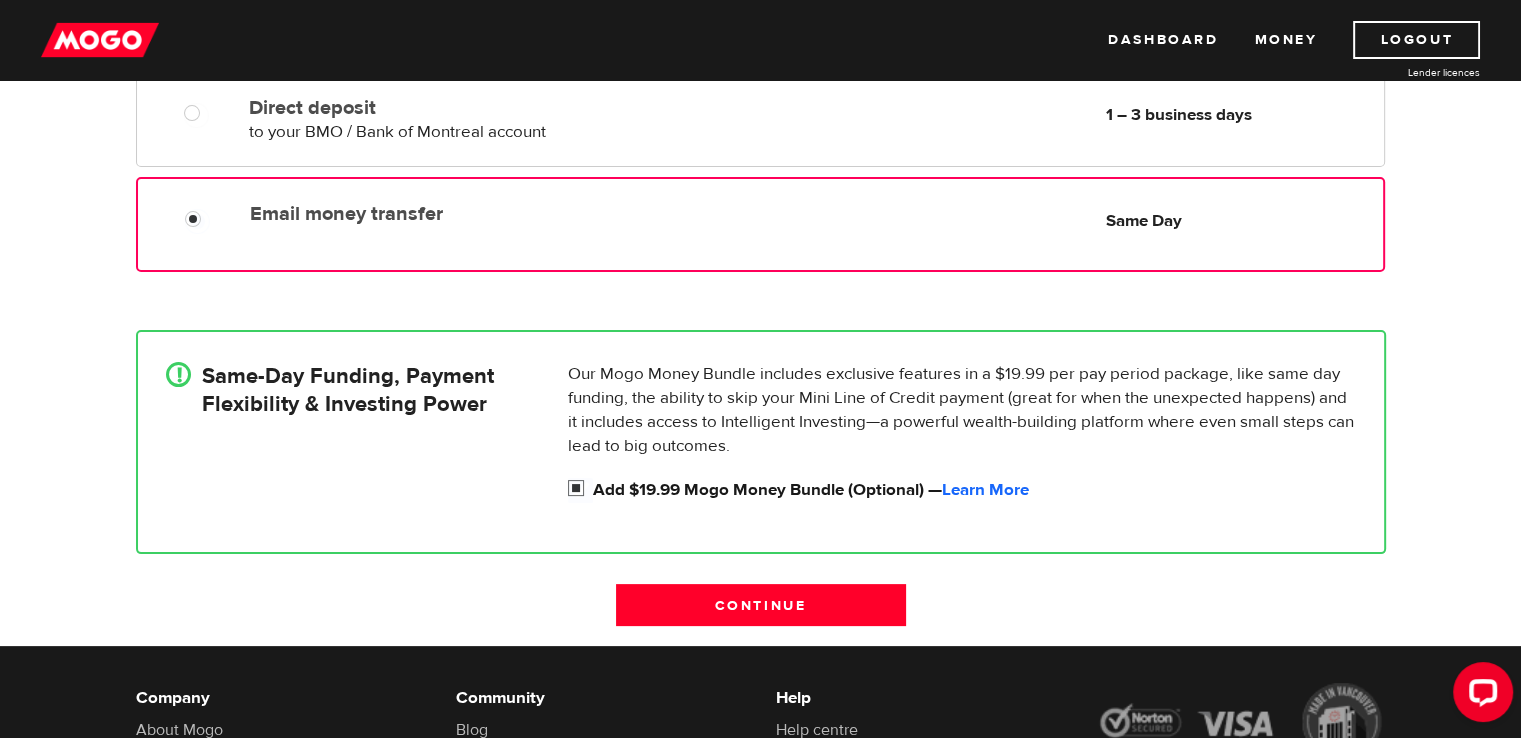 click on "Add $19.99 Mogo Money Bundle (Optional) —  Learn More" at bounding box center (580, 490) 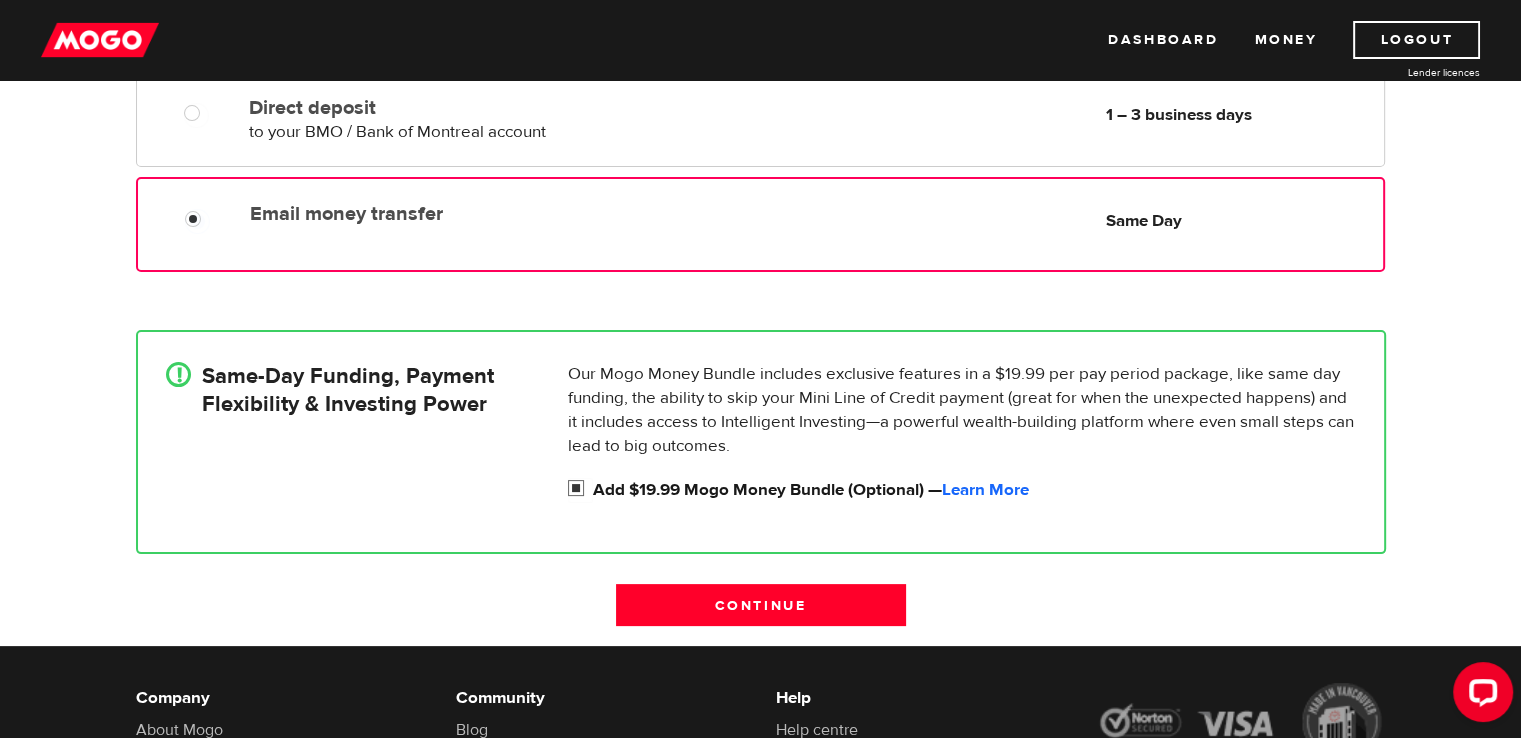 radio on "false" 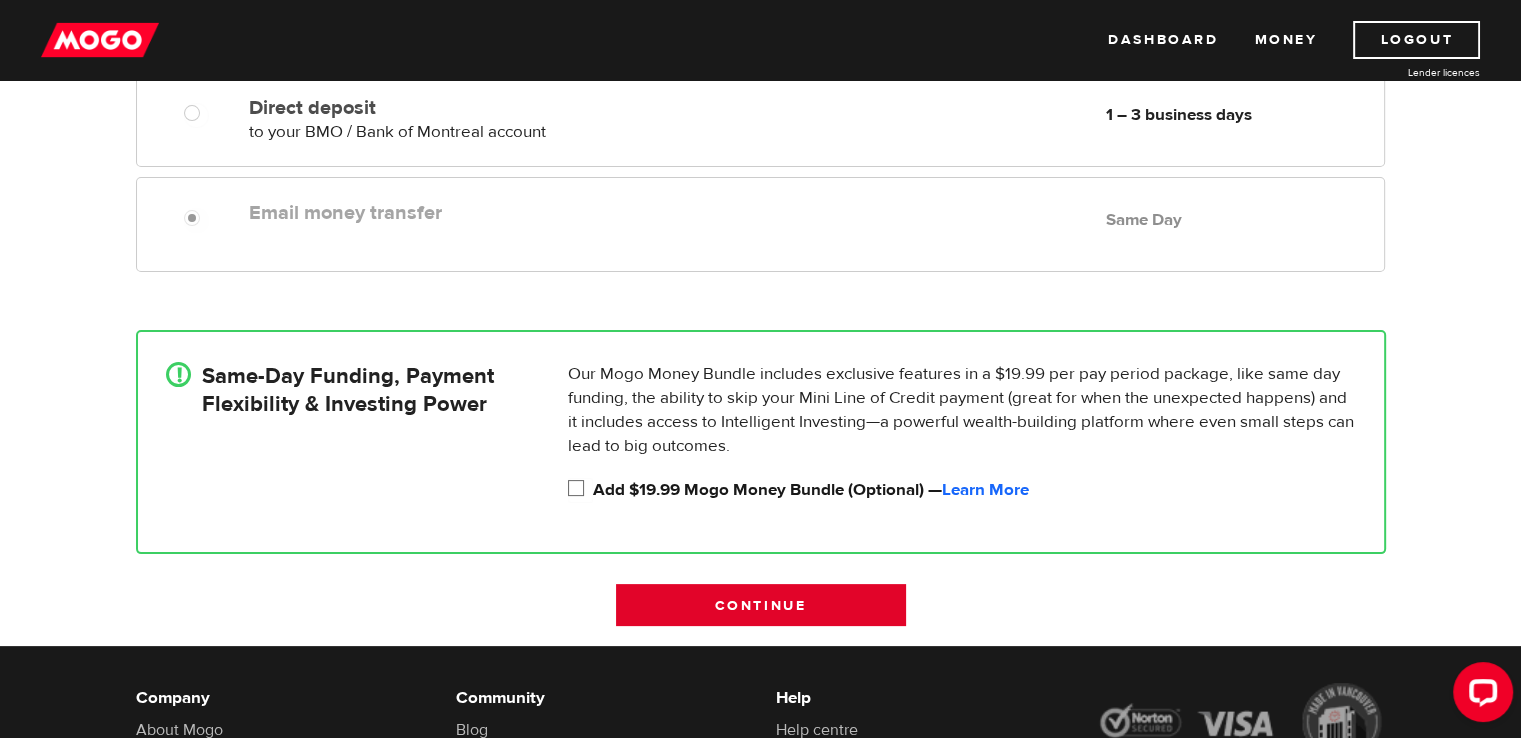 click on "Continue" at bounding box center [761, 605] 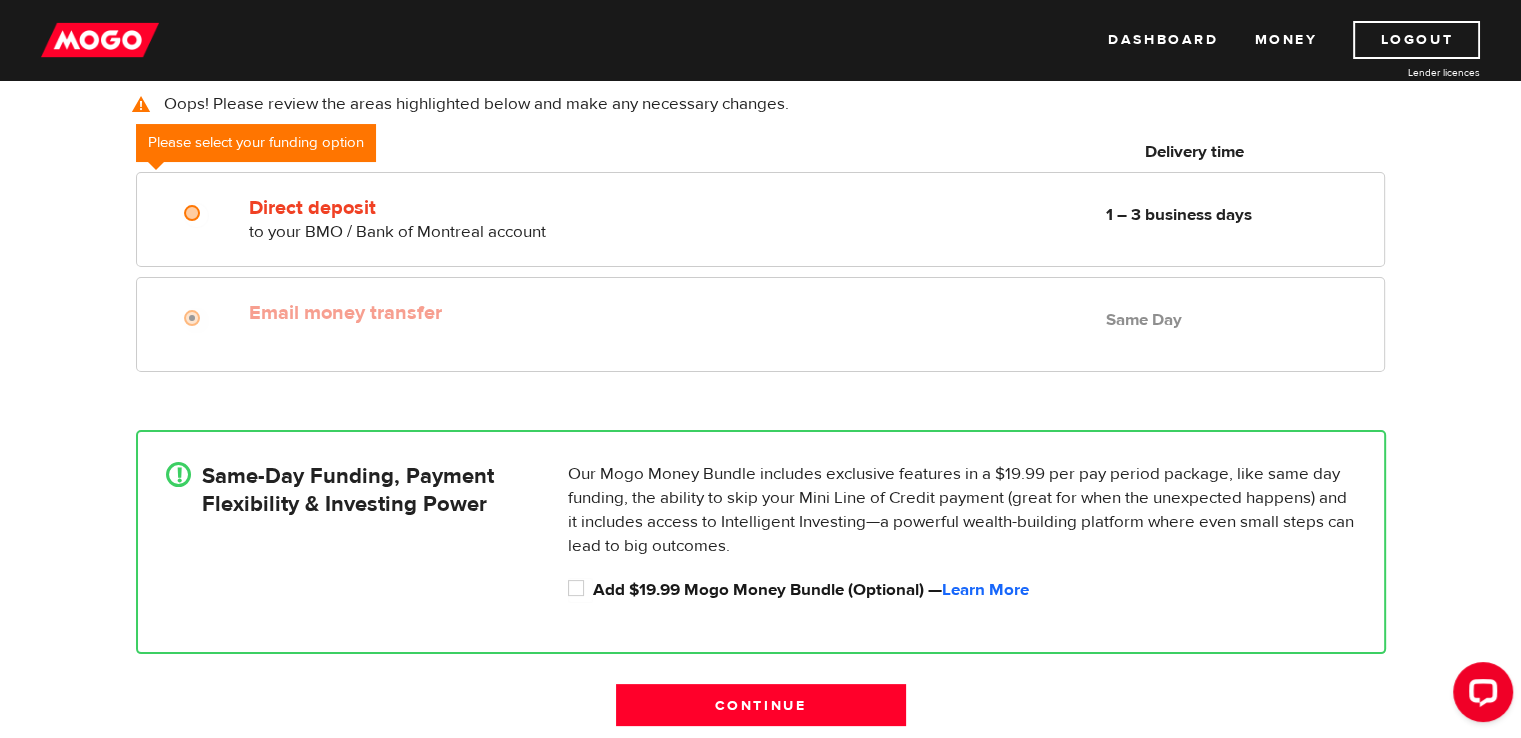scroll, scrollTop: 344, scrollLeft: 0, axis: vertical 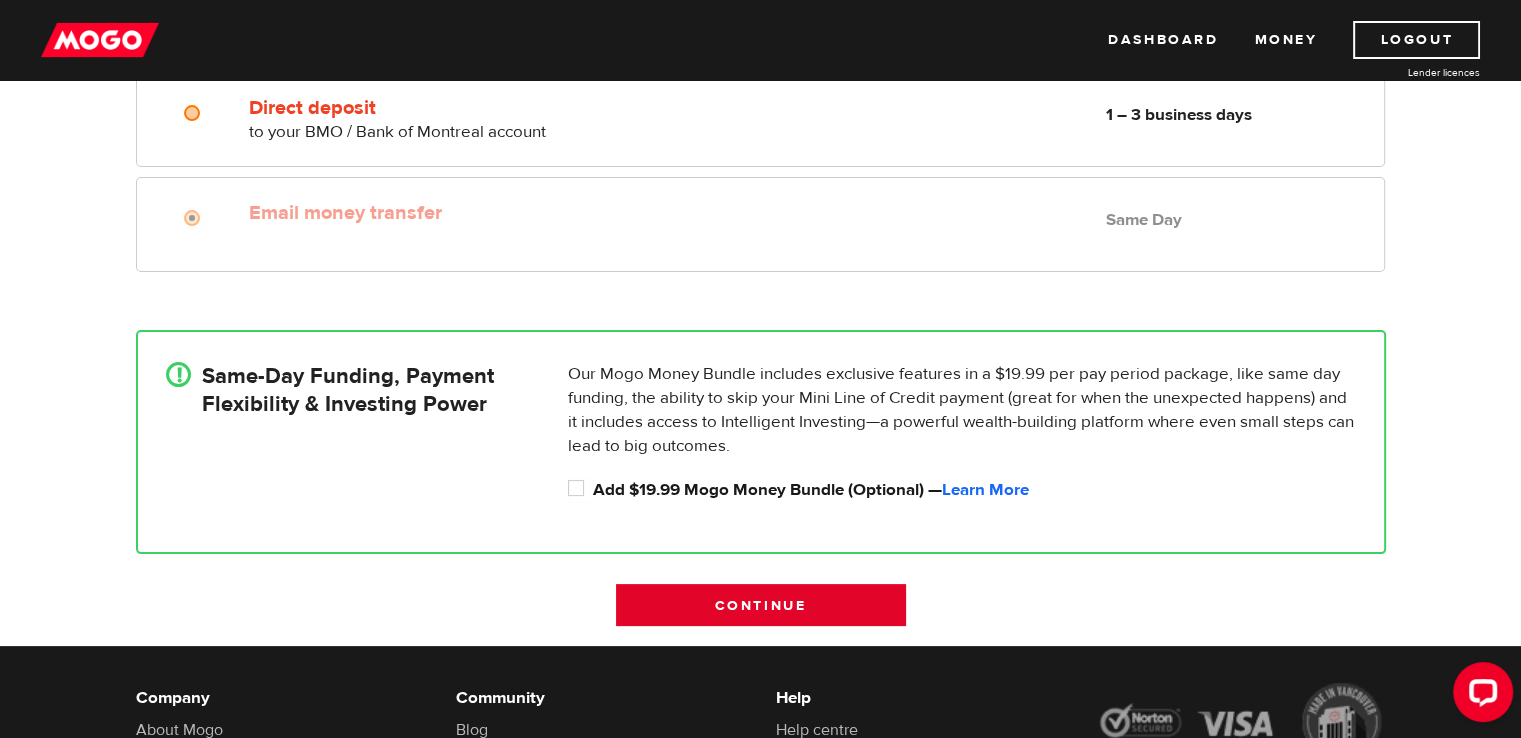 click on "Continue" at bounding box center [761, 605] 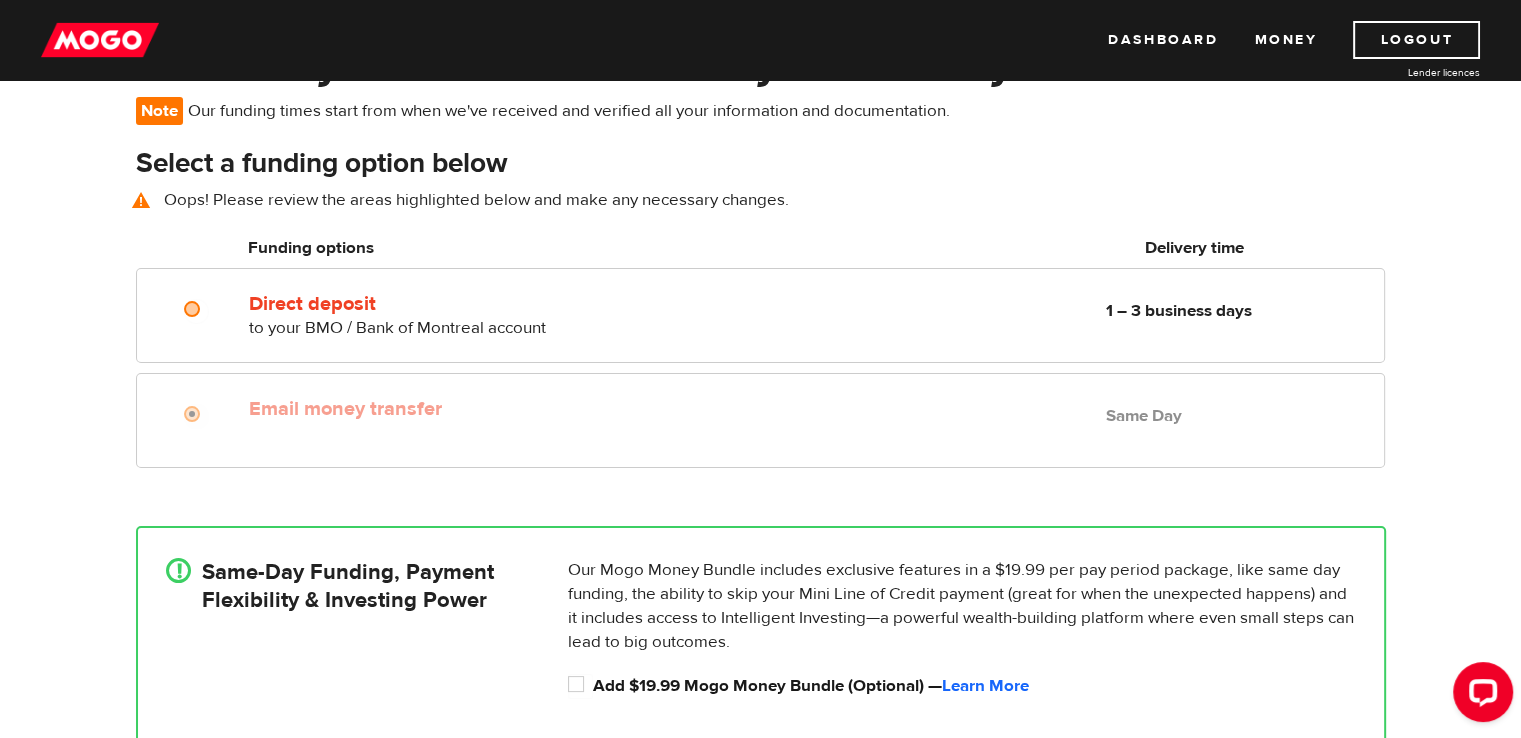 scroll, scrollTop: 144, scrollLeft: 0, axis: vertical 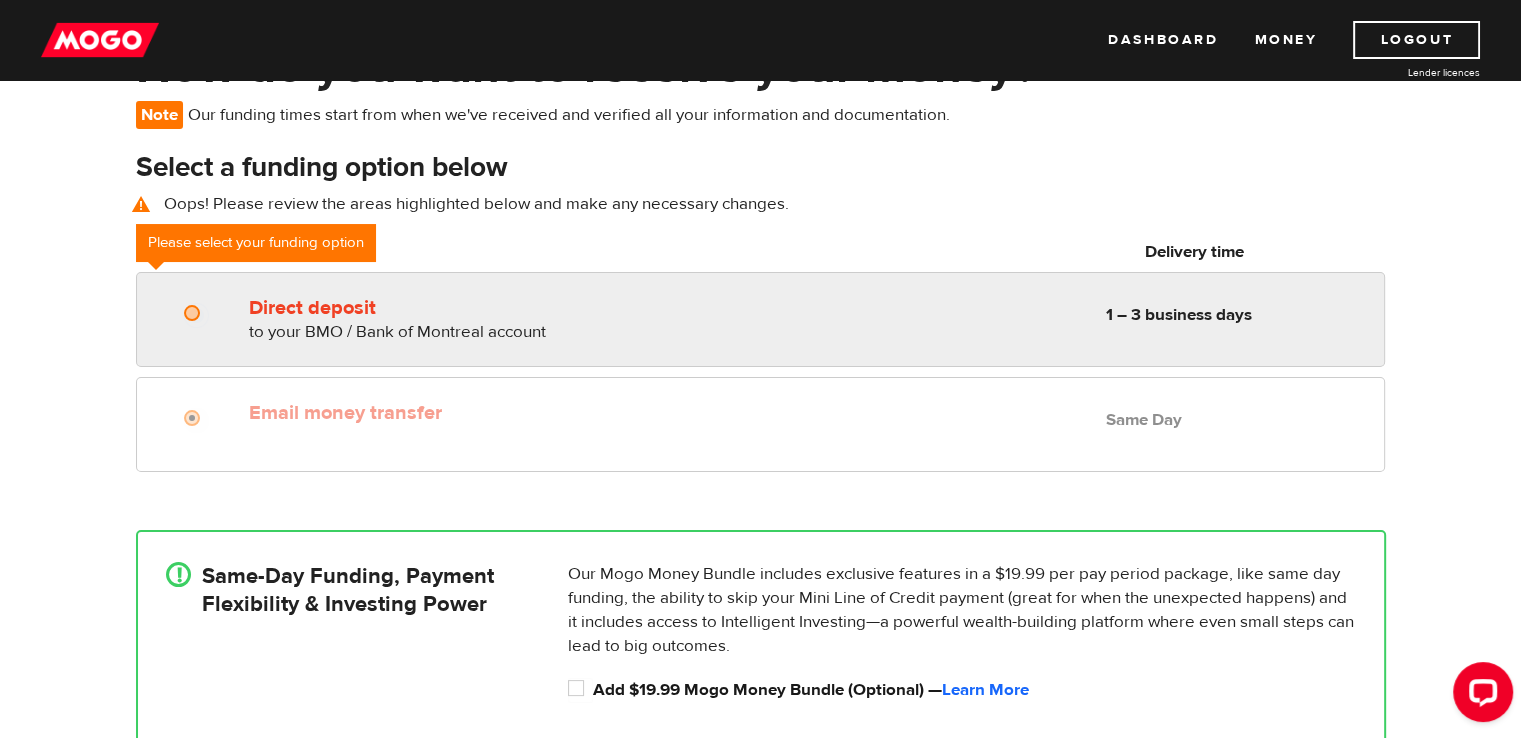 radio on "true" 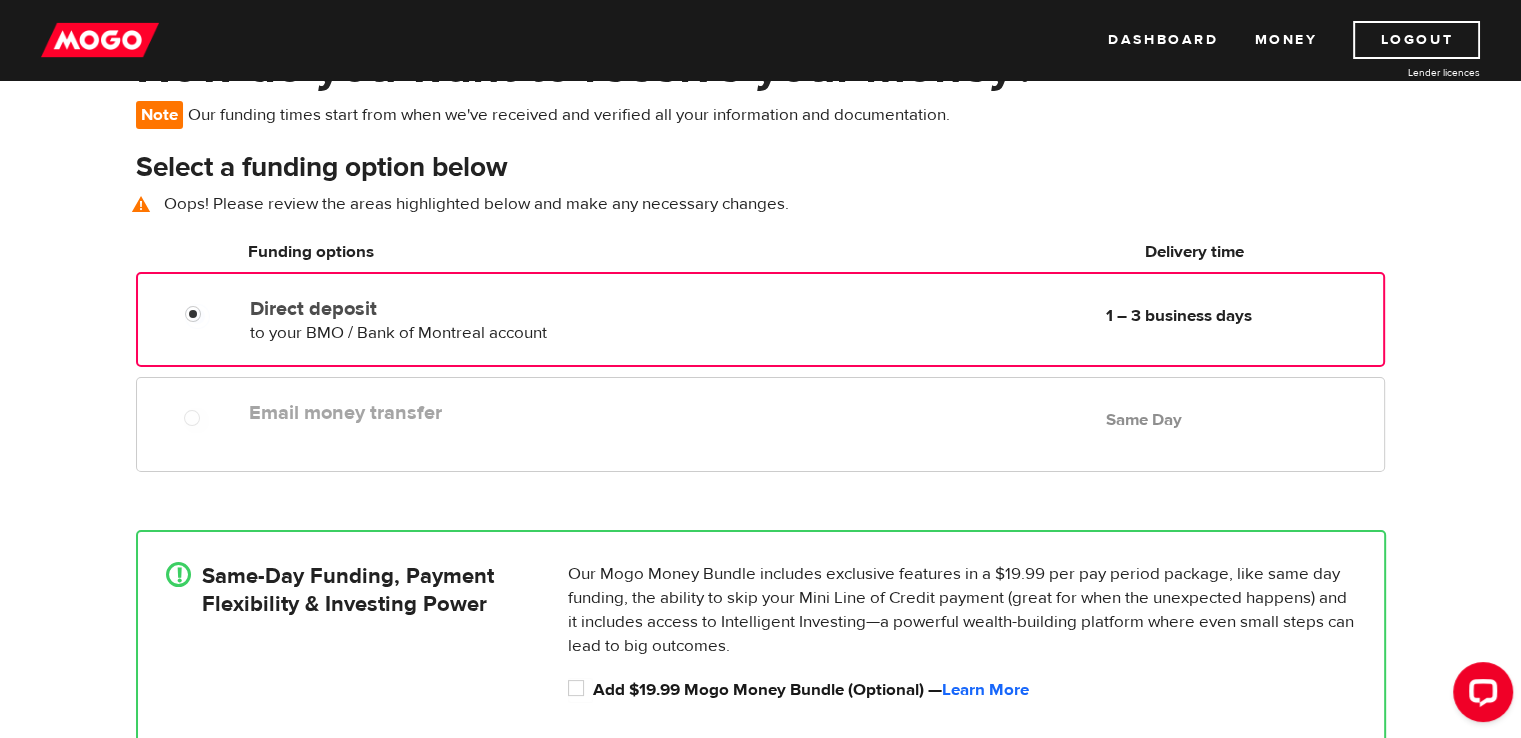 click on "Email money transfer Delivery in  Same Day Same Day" at bounding box center (760, 424) 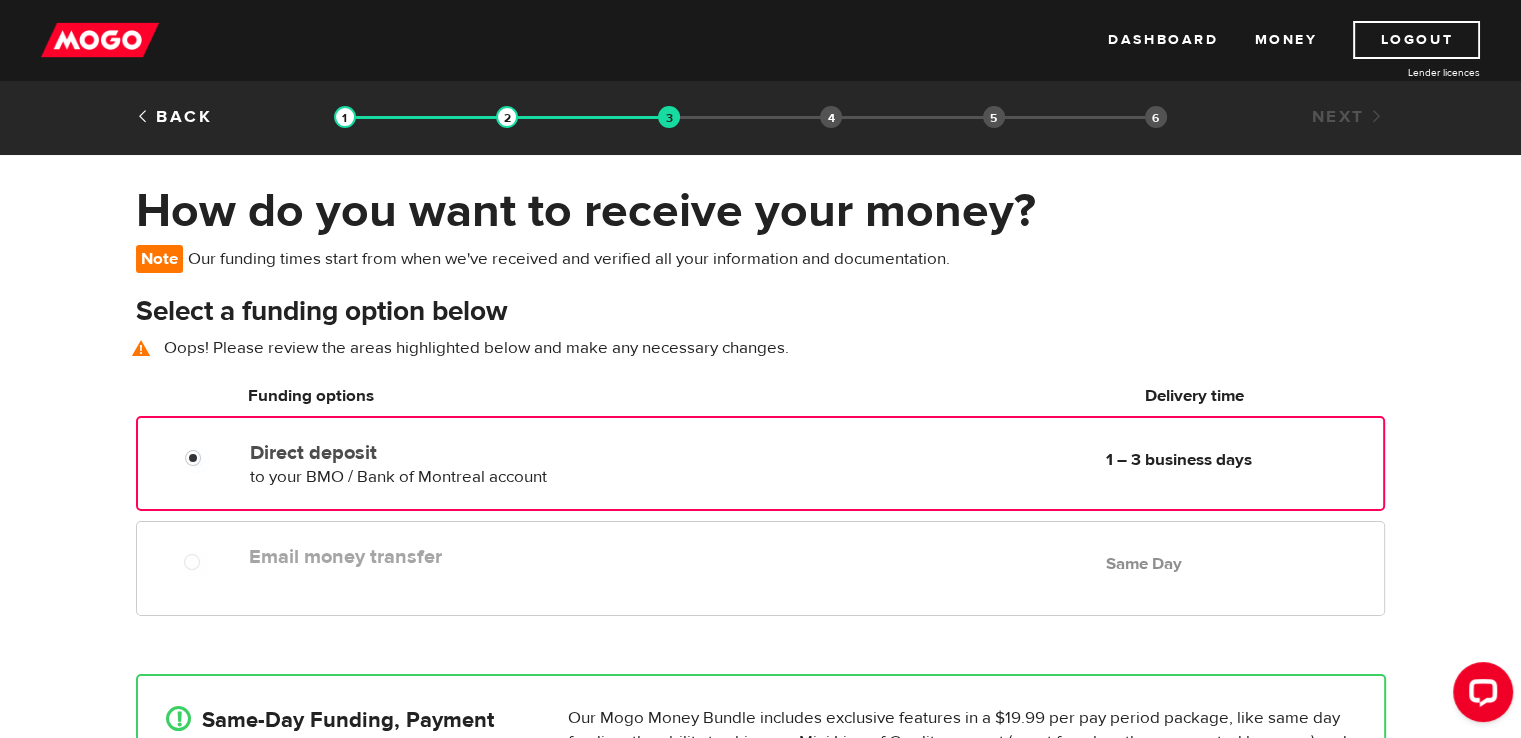 scroll, scrollTop: 0, scrollLeft: 0, axis: both 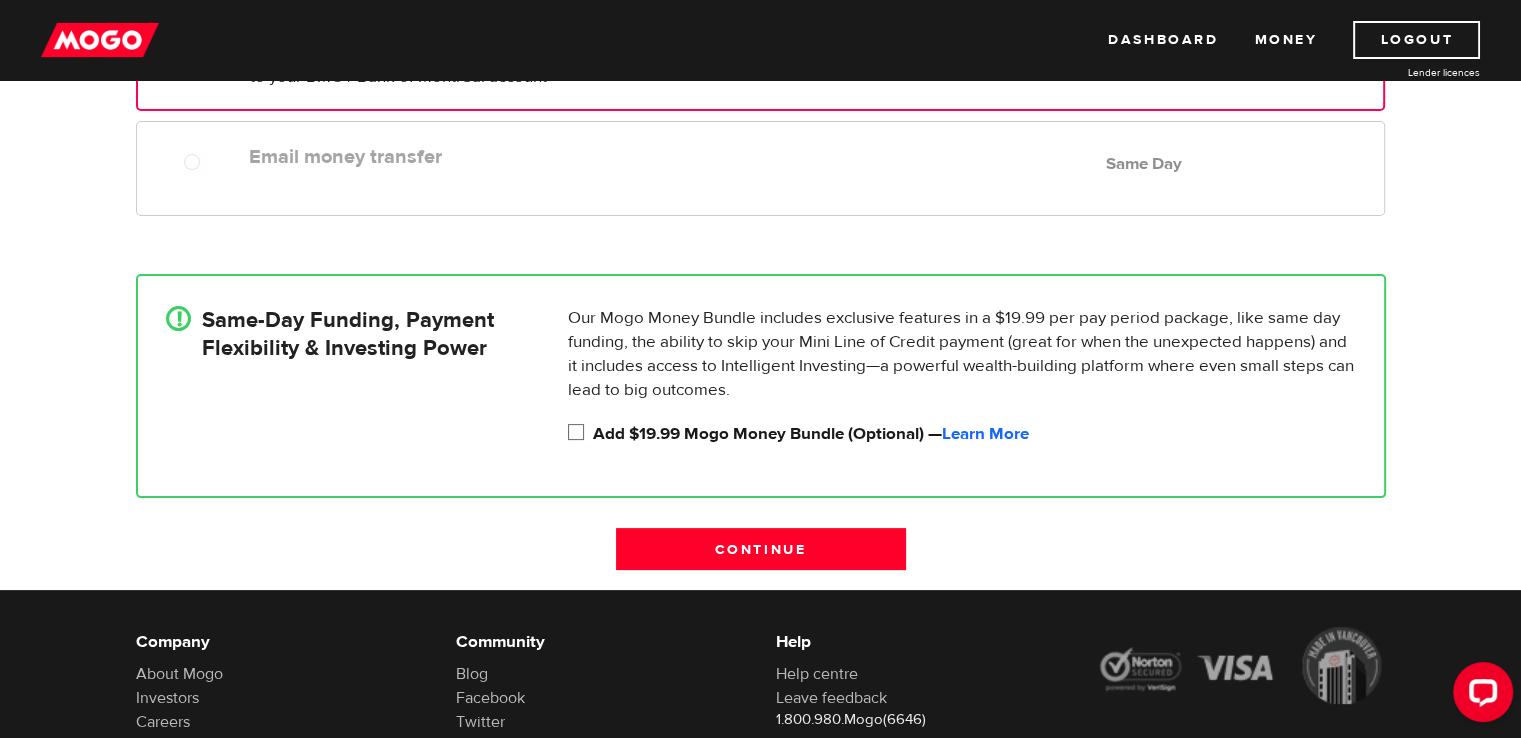 click on "Add $19.99 Mogo Money Bundle (Optional) —  Learn More" at bounding box center (580, 434) 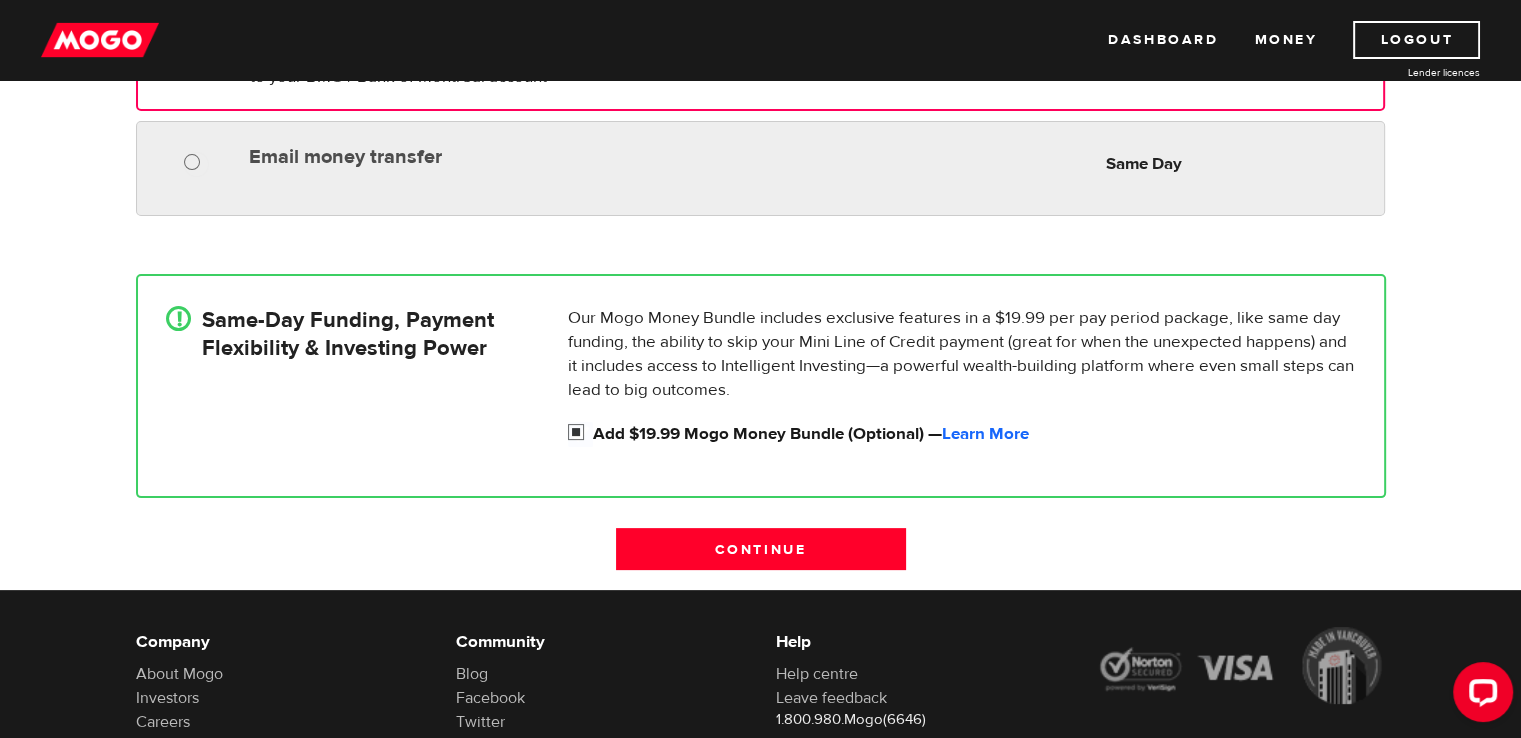 radio on "true" 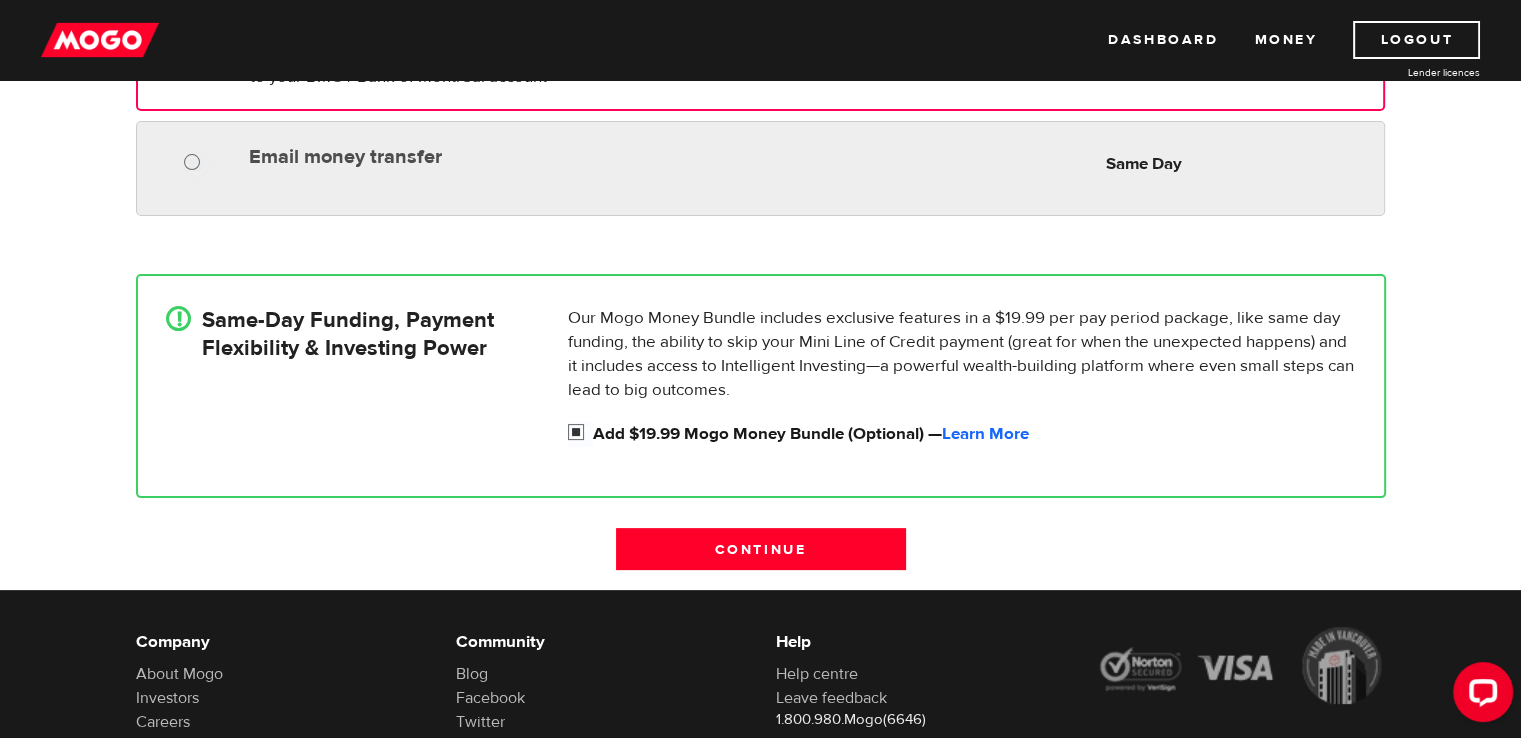 click on "Email money transfer" at bounding box center [196, 164] 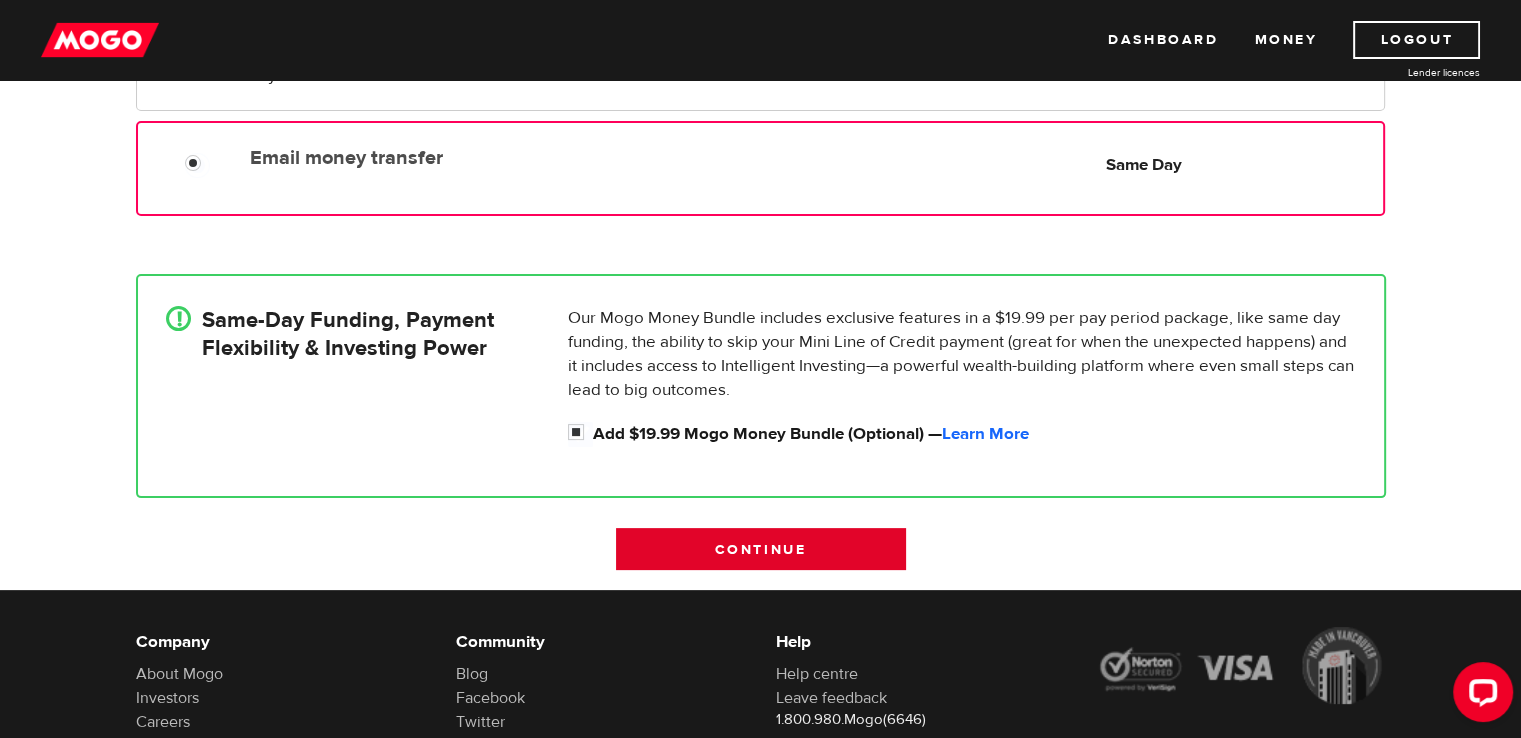 click on "Continue" at bounding box center [761, 549] 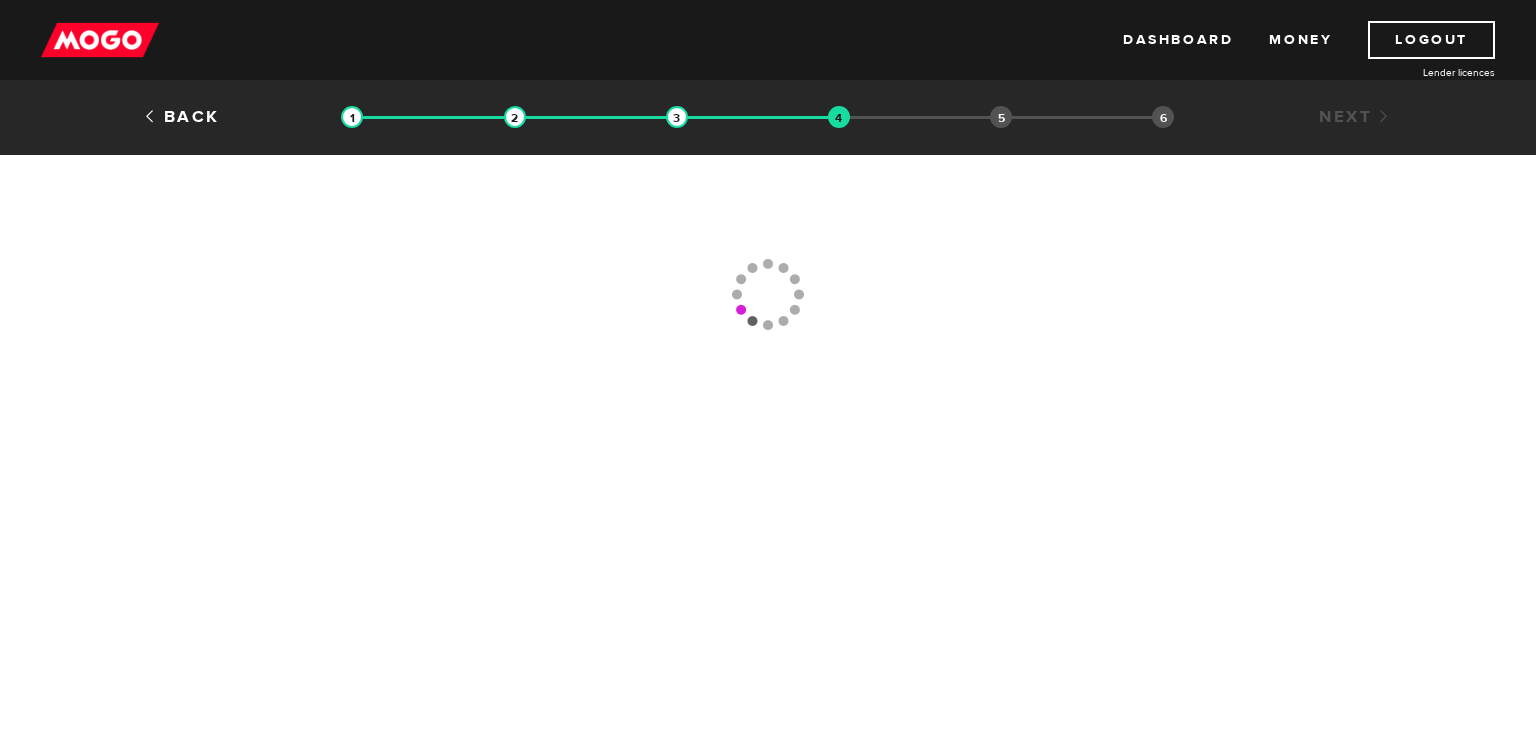 scroll, scrollTop: 0, scrollLeft: 0, axis: both 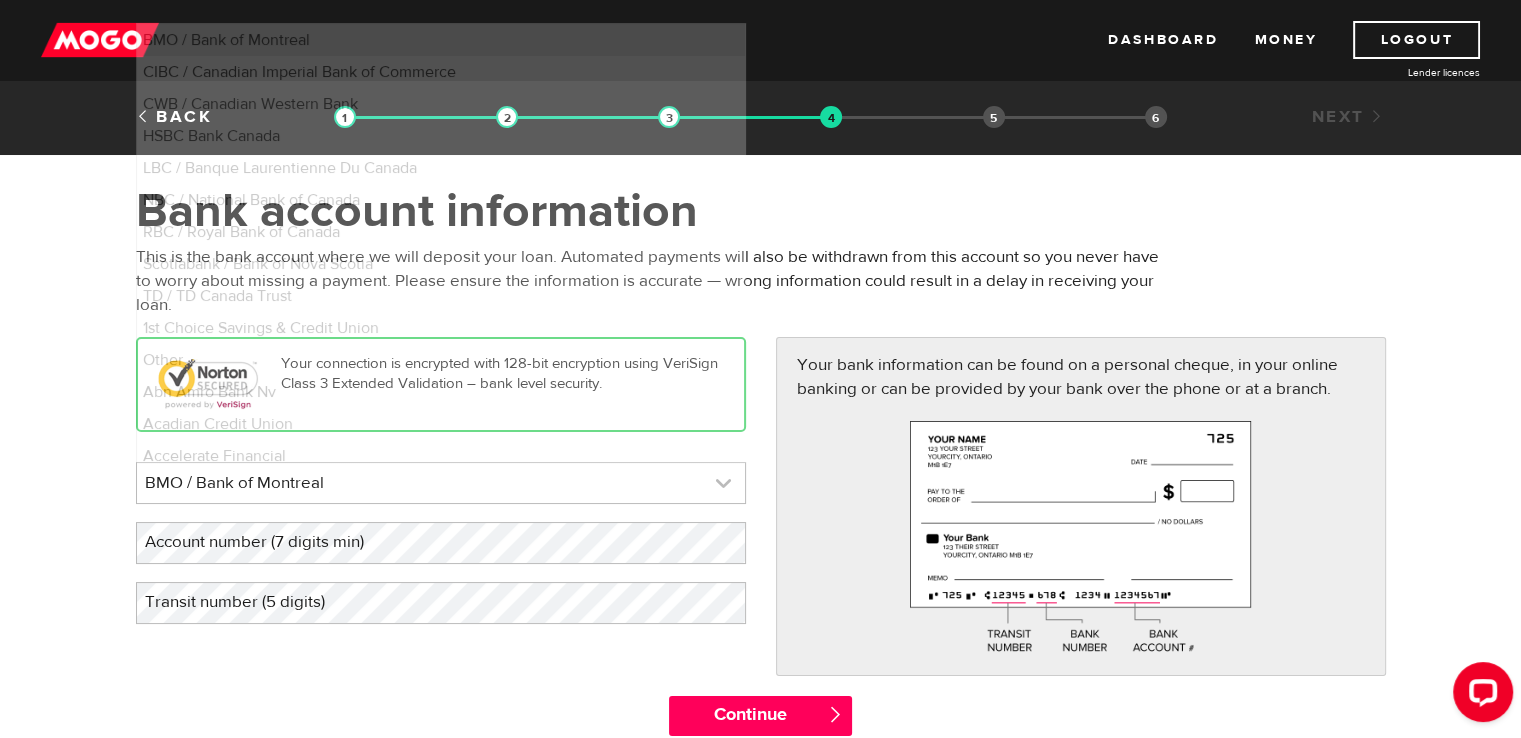 click at bounding box center [441, 483] 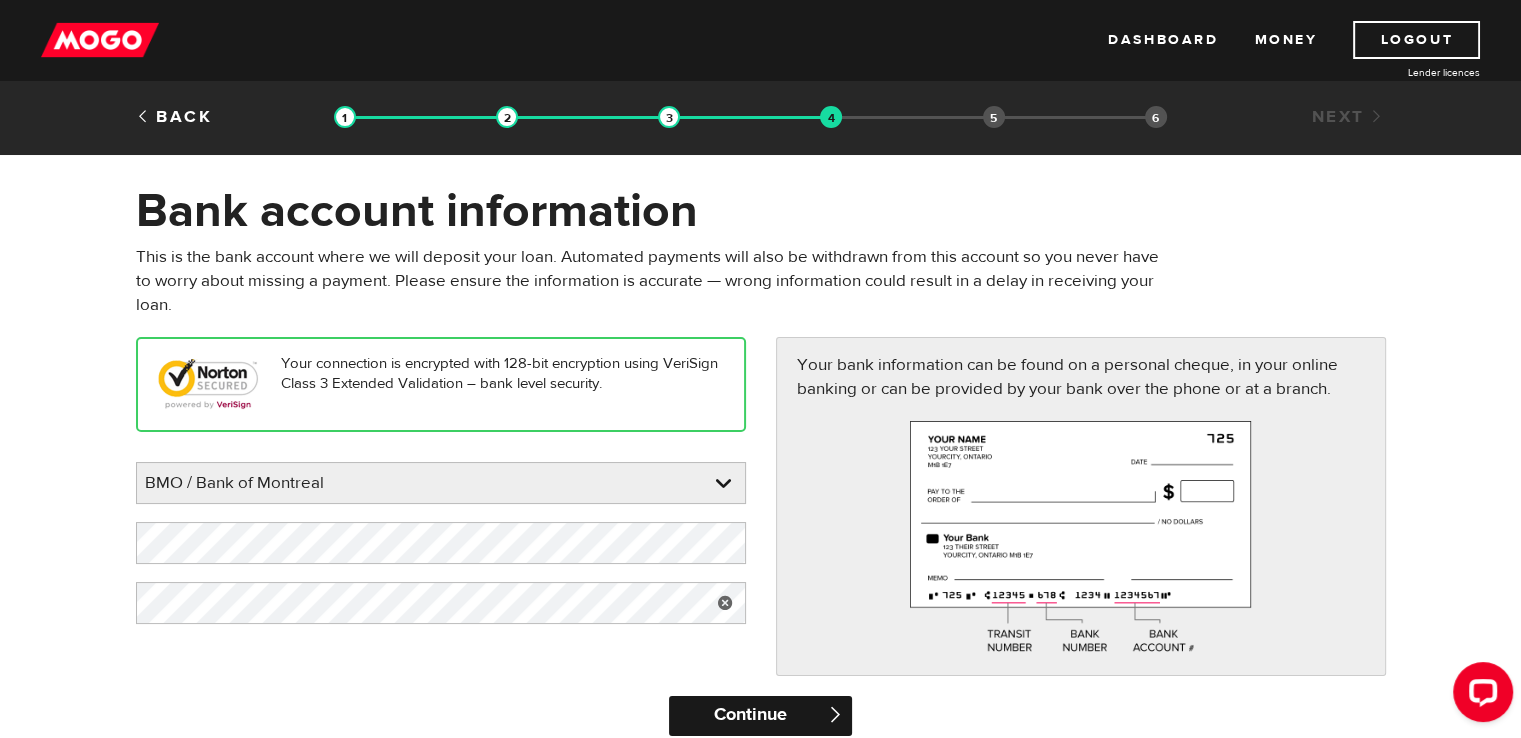 click on "Continue" at bounding box center [760, 716] 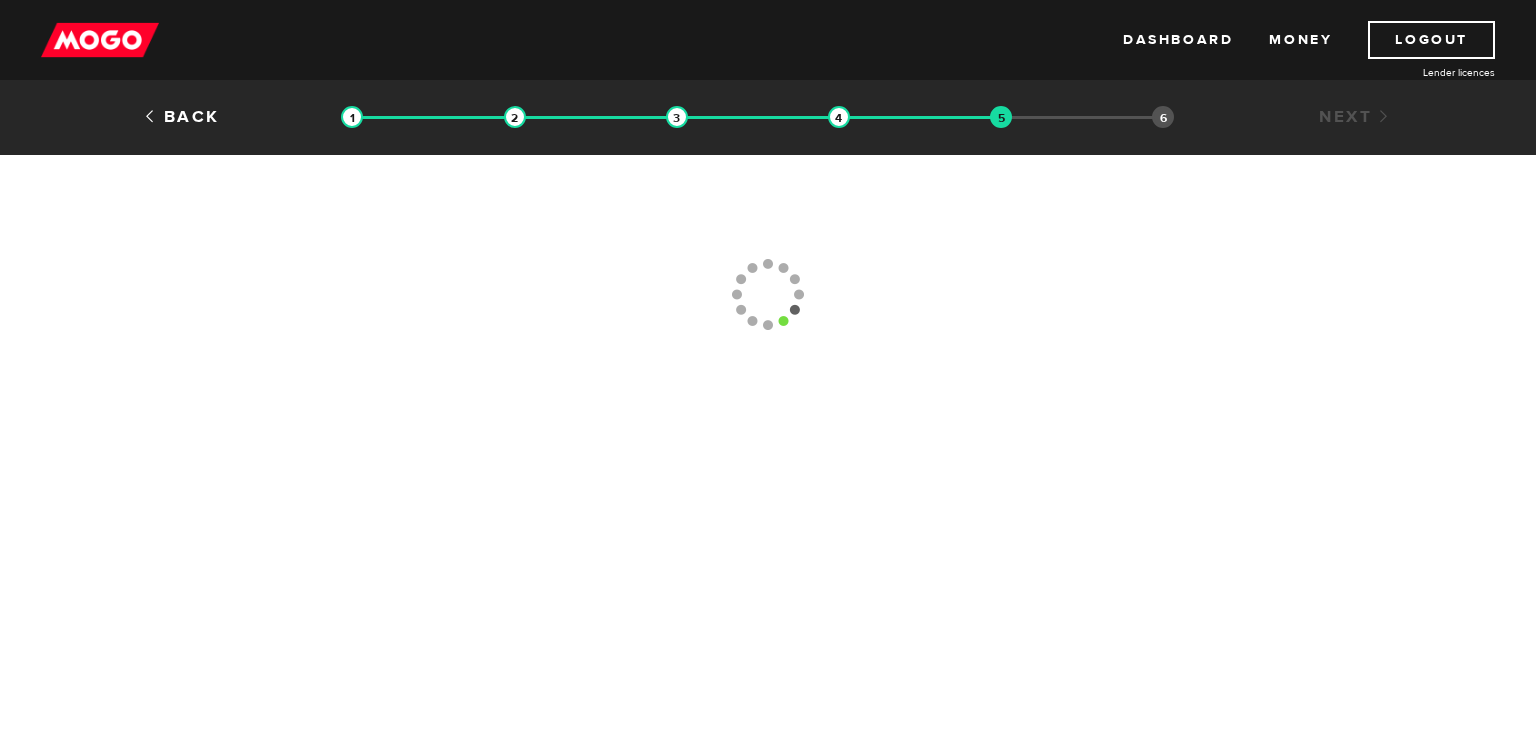 scroll, scrollTop: 0, scrollLeft: 0, axis: both 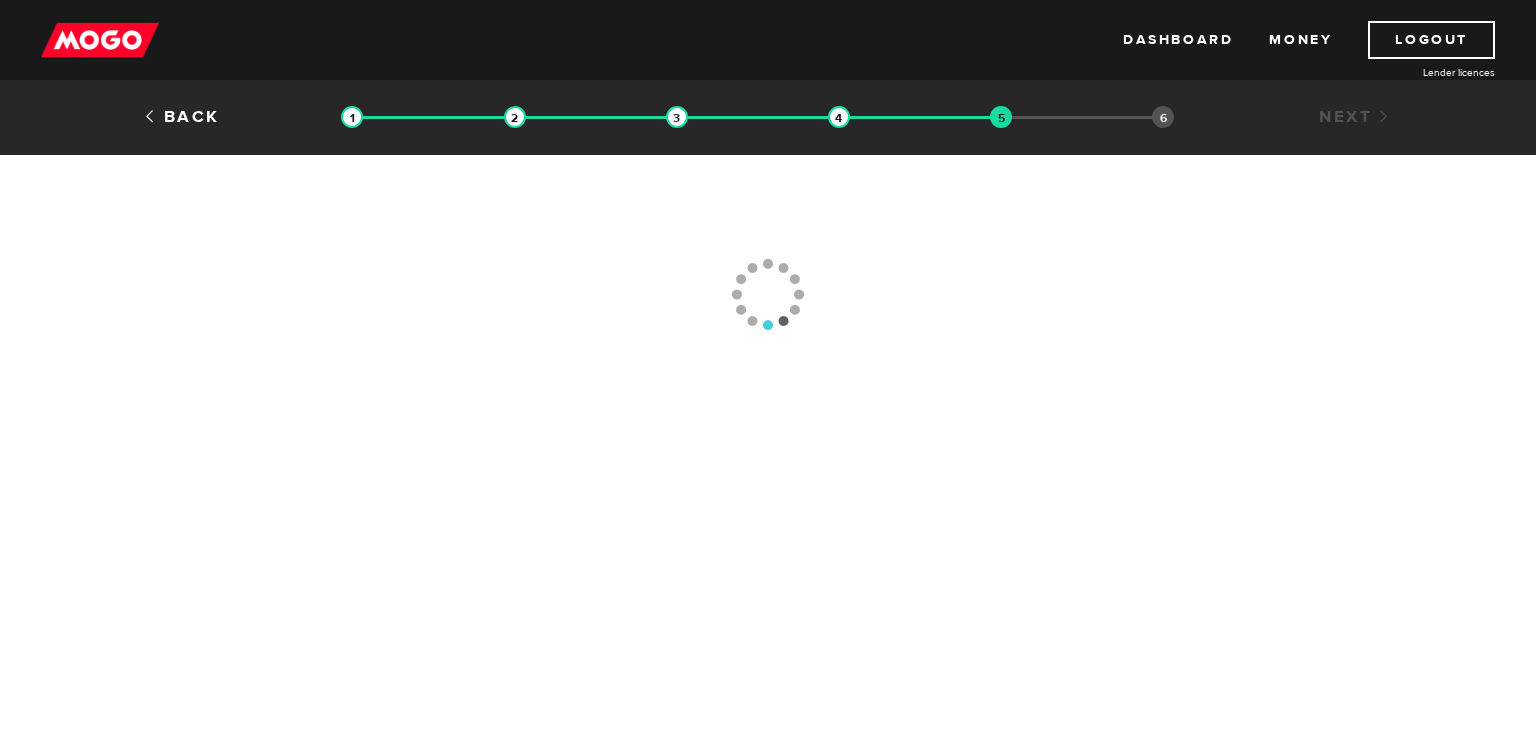 type 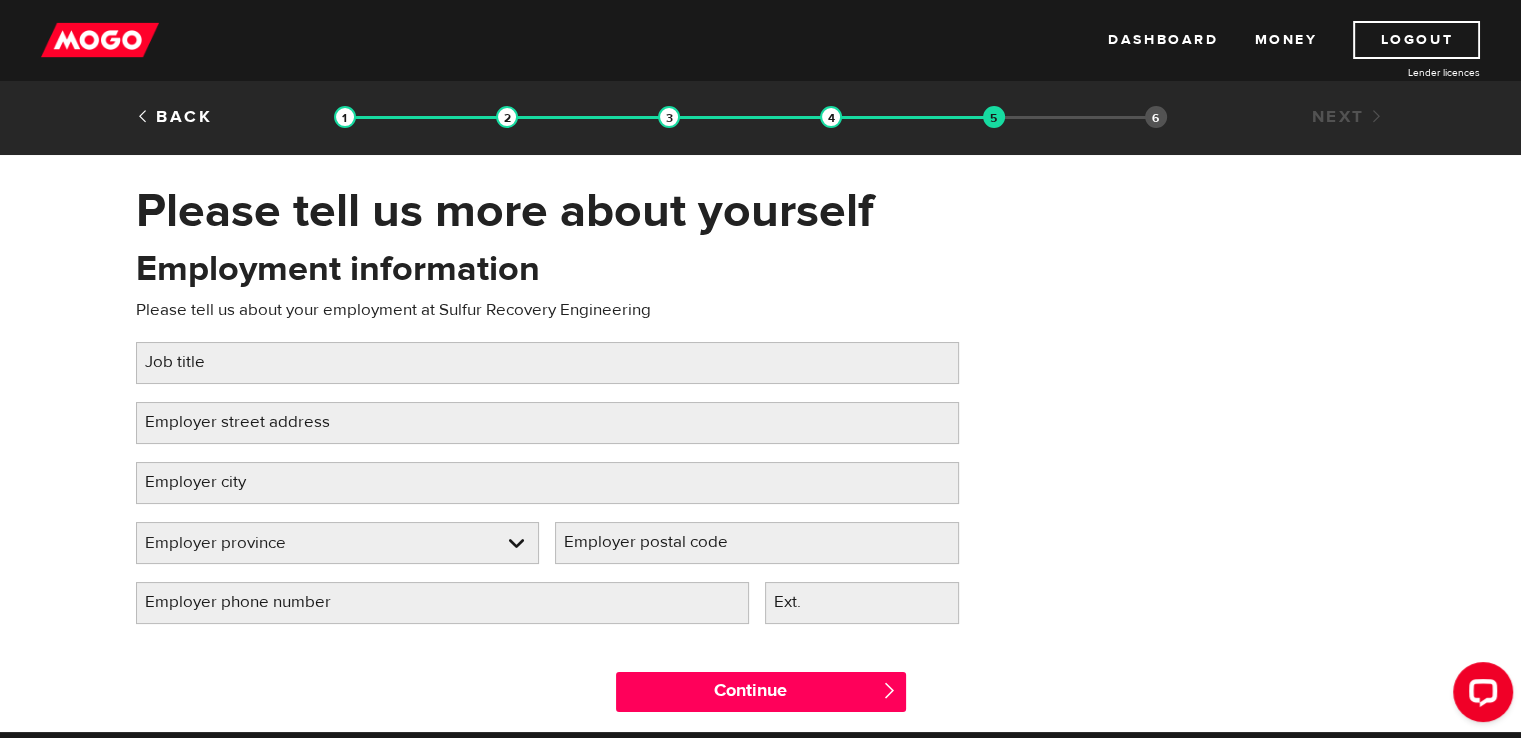 scroll, scrollTop: 0, scrollLeft: 0, axis: both 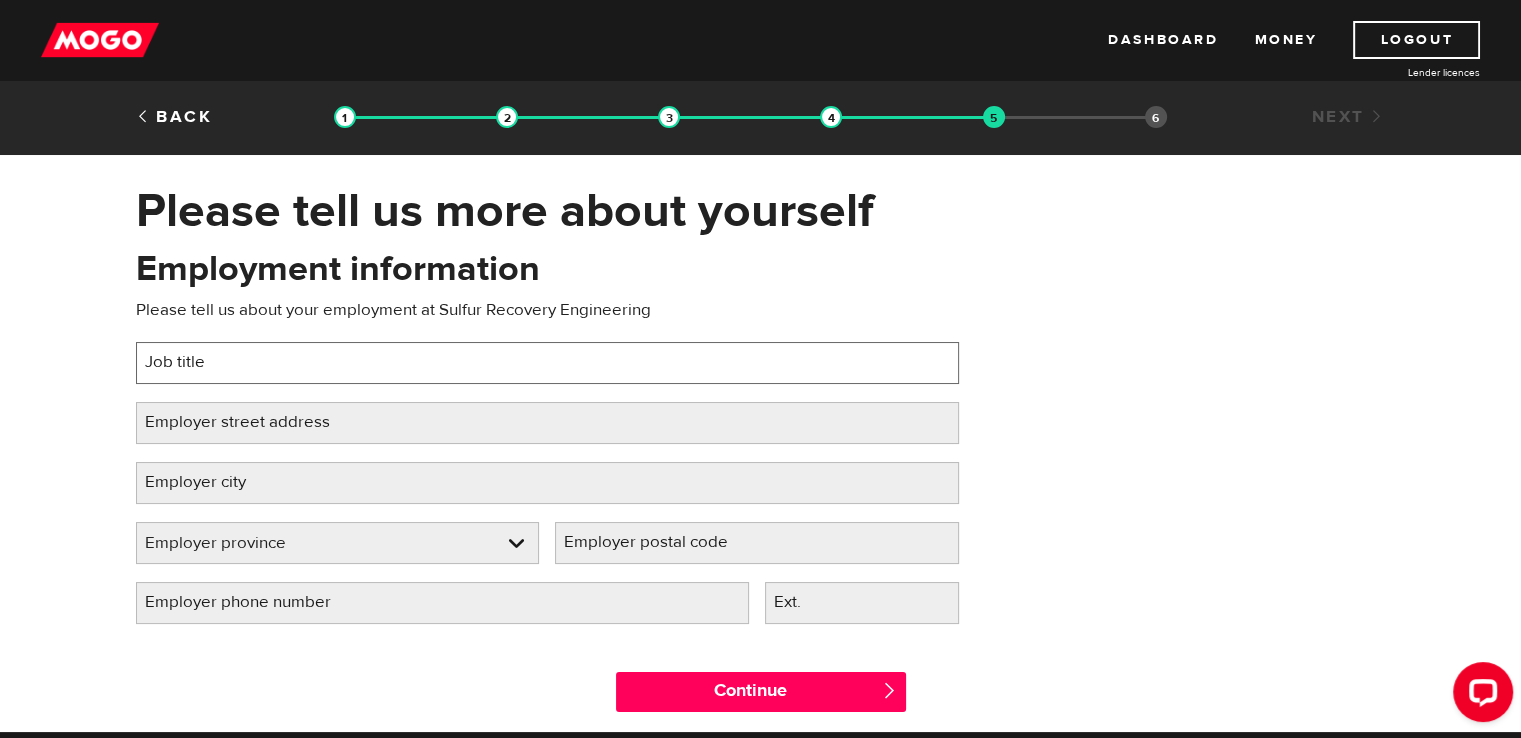 click on "Job title" at bounding box center [547, 363] 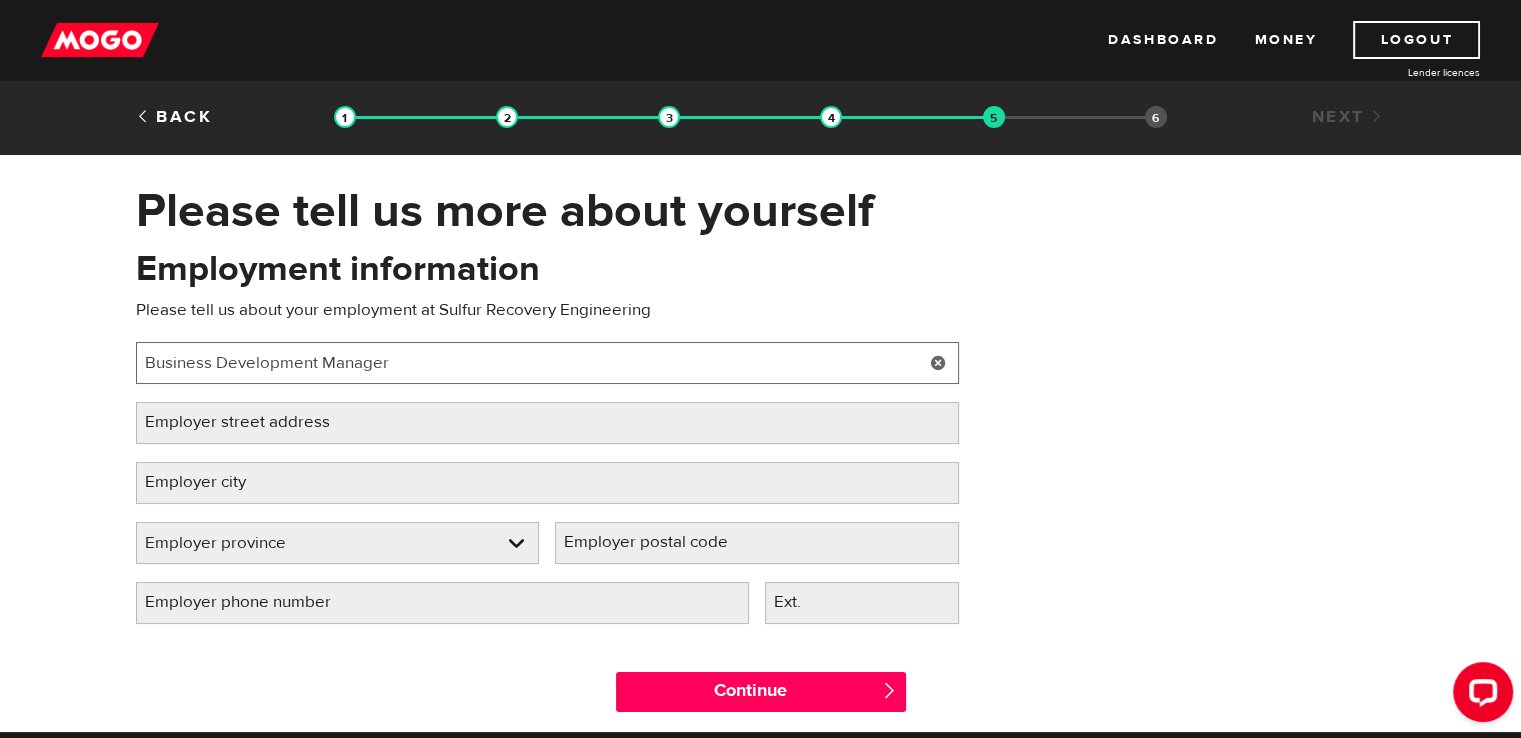 type on "Business Development Manager" 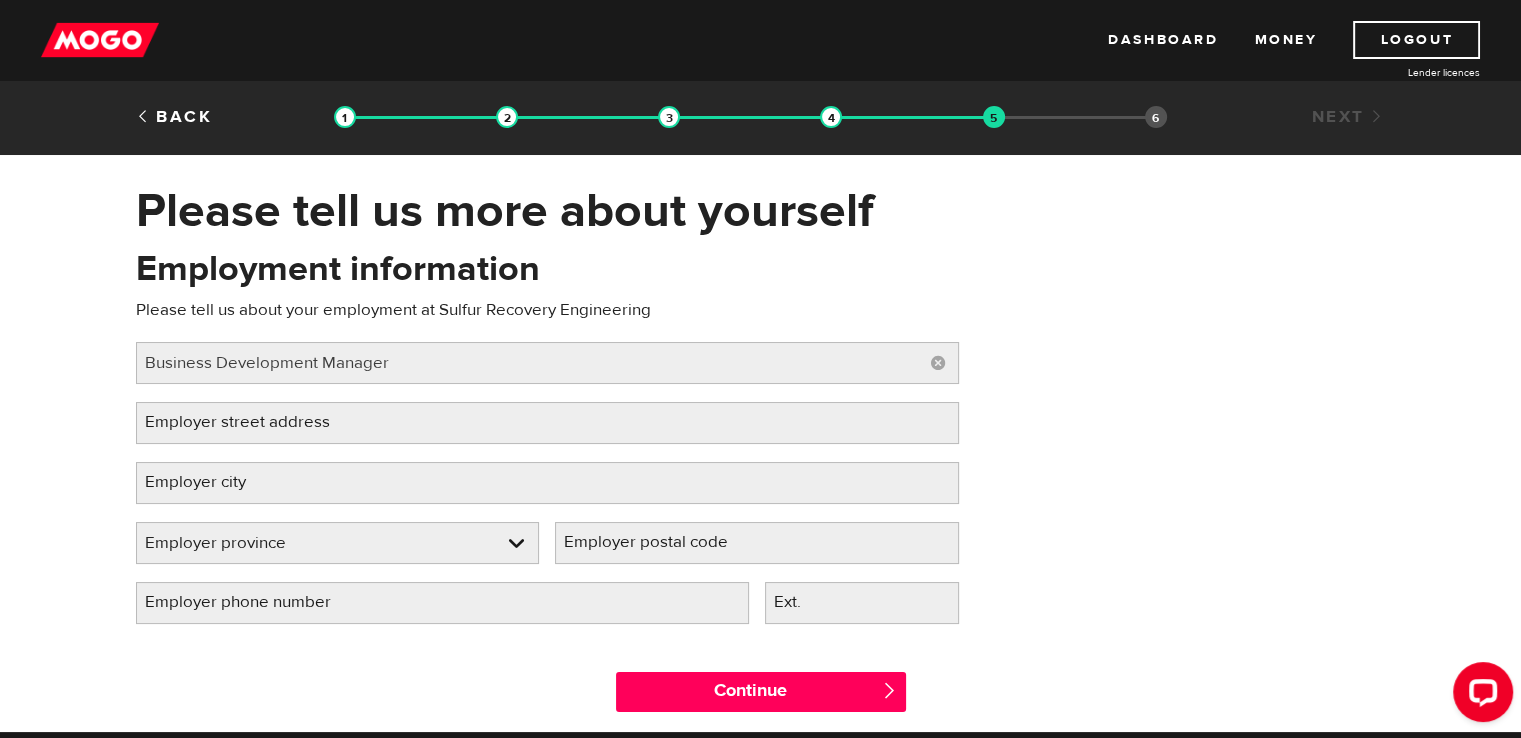 click on "Employer street address" at bounding box center (253, 422) 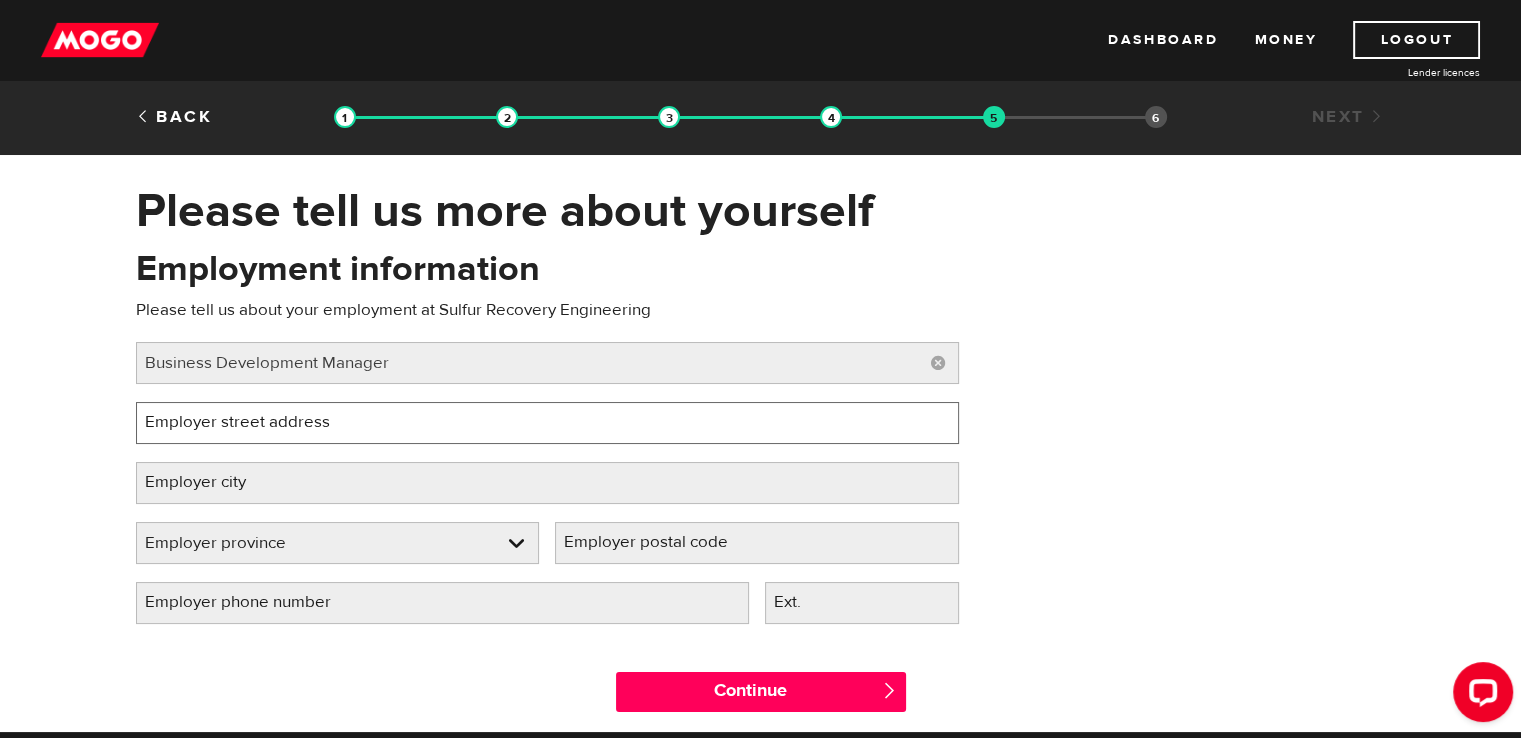 click on "Employer street address" at bounding box center [547, 423] 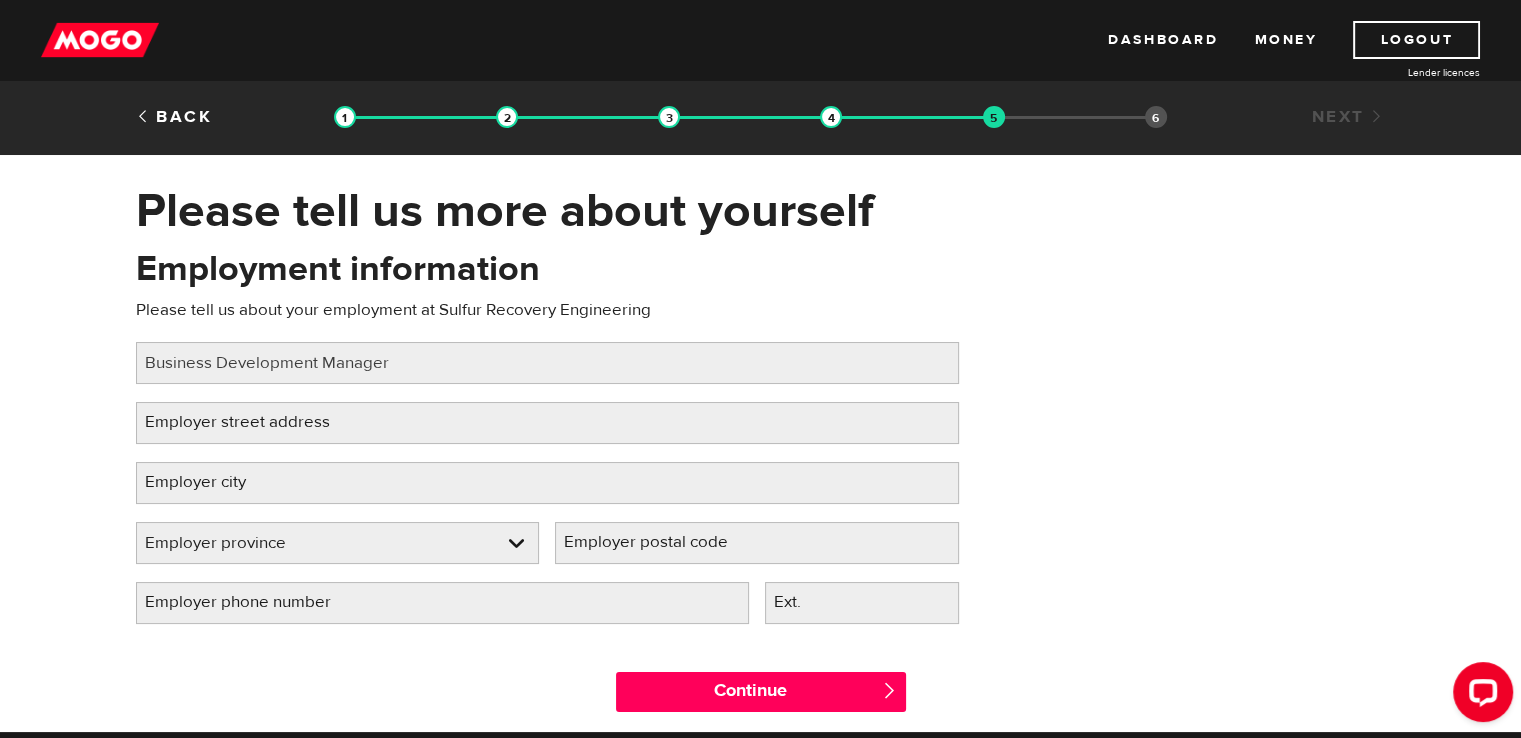 click on "Employer street address" at bounding box center (253, 422) 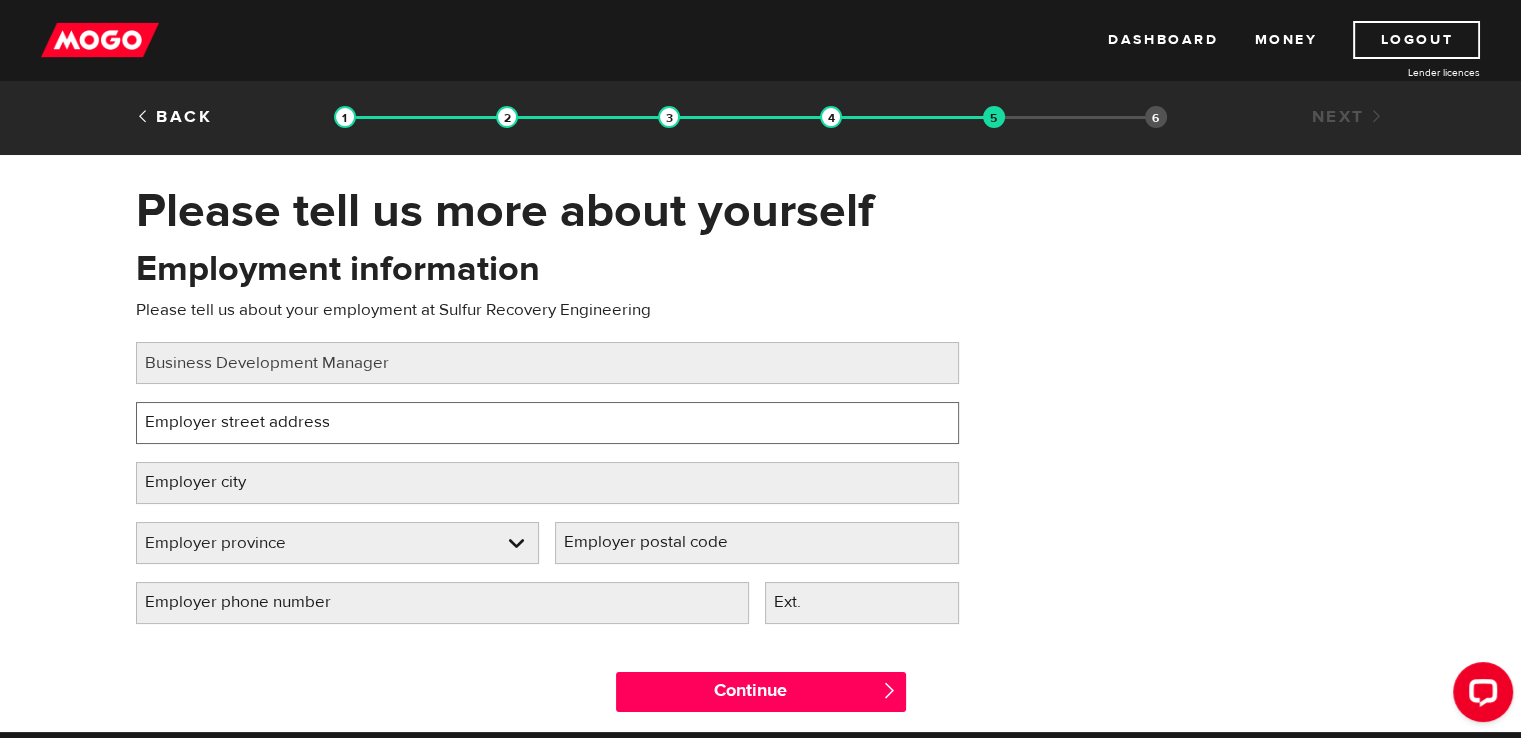 click on "Employer street address" at bounding box center (547, 423) 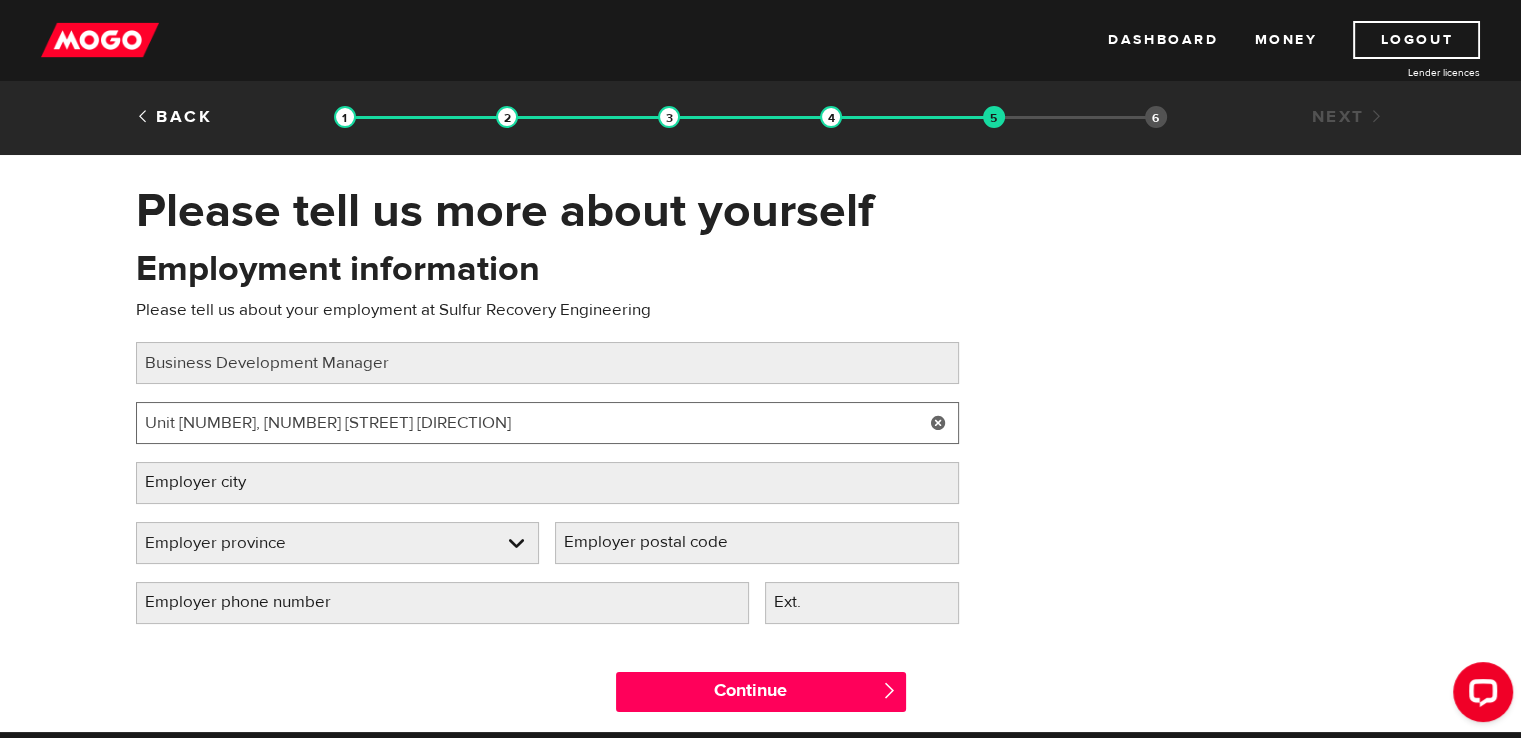type on "Unit 18, 3434 34th Ave NE" 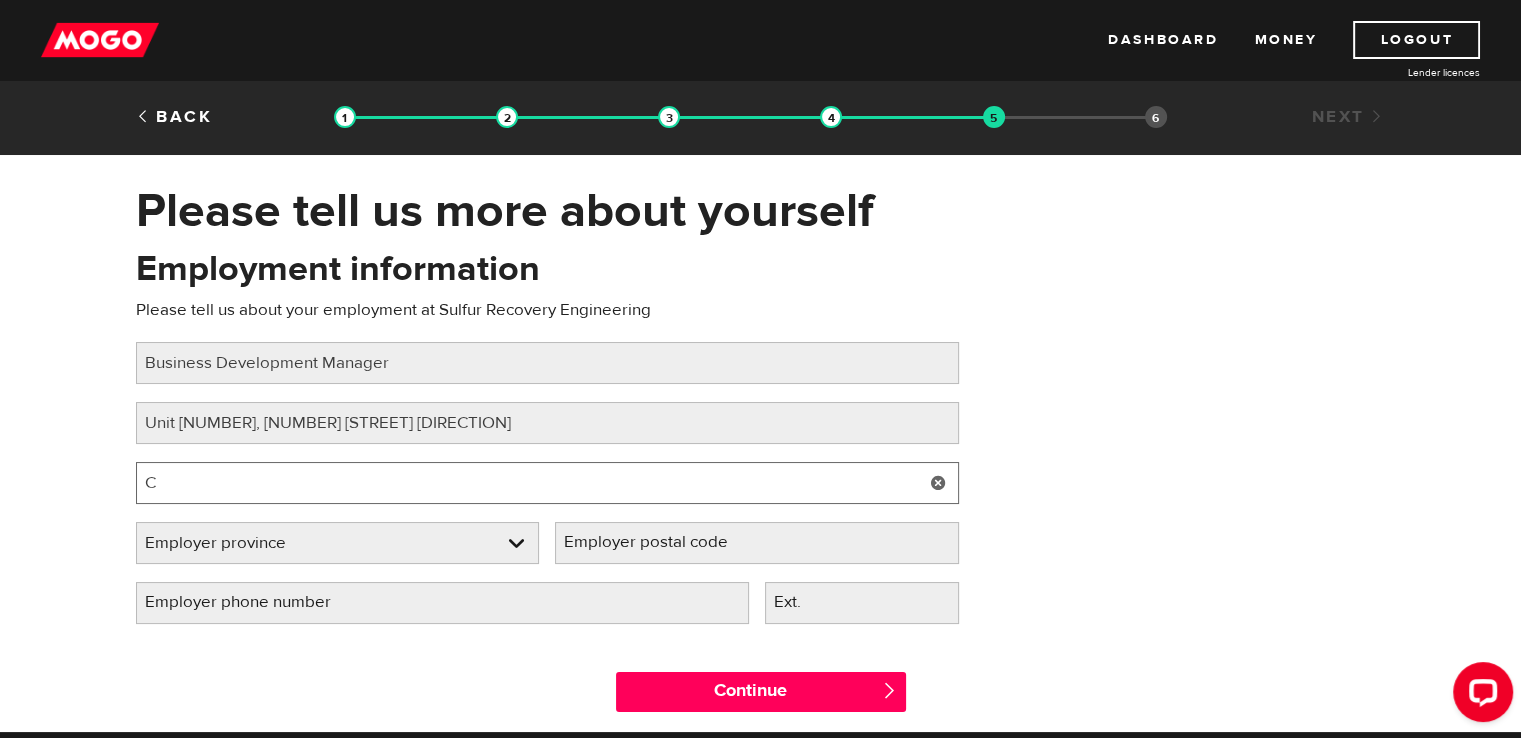 type on "Calgary" 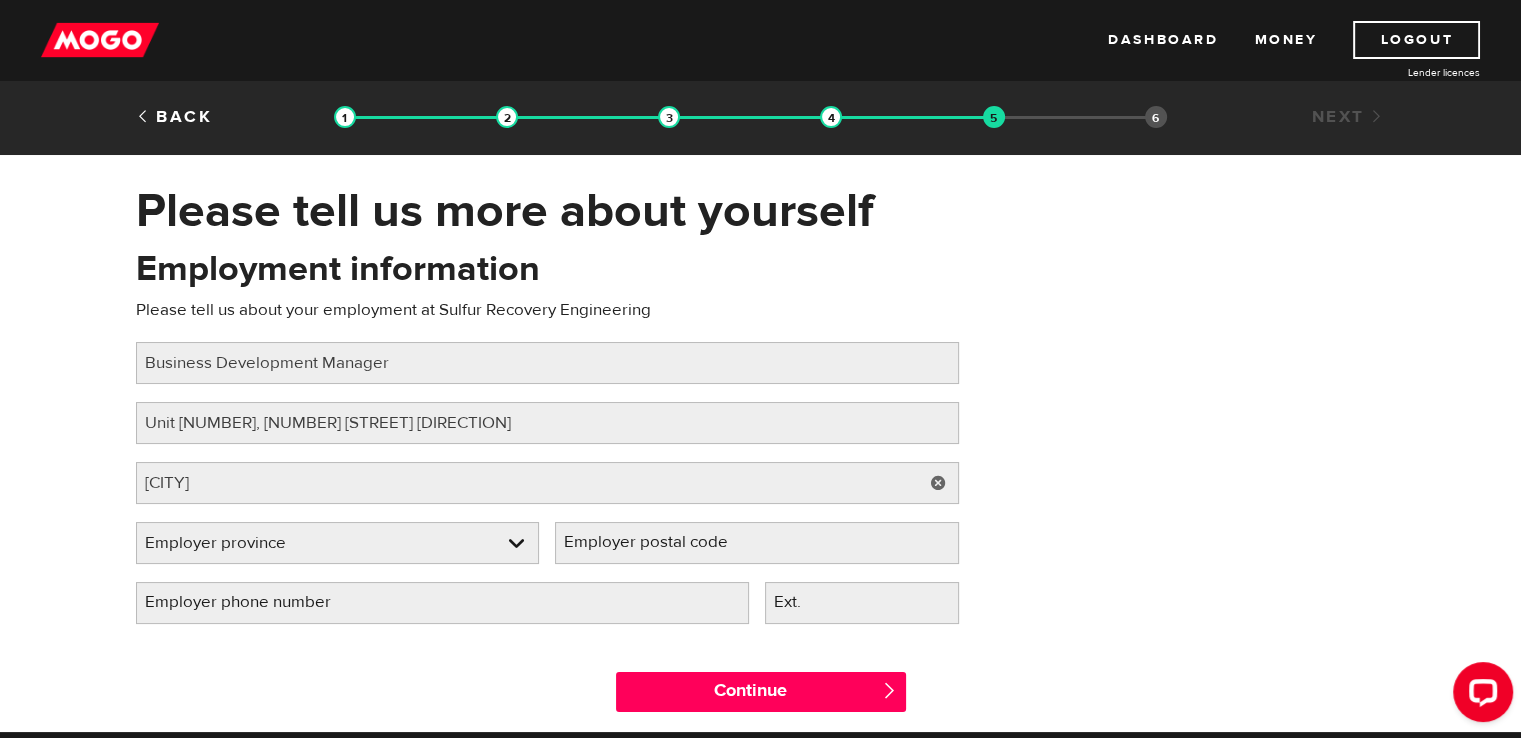 select on "AB" 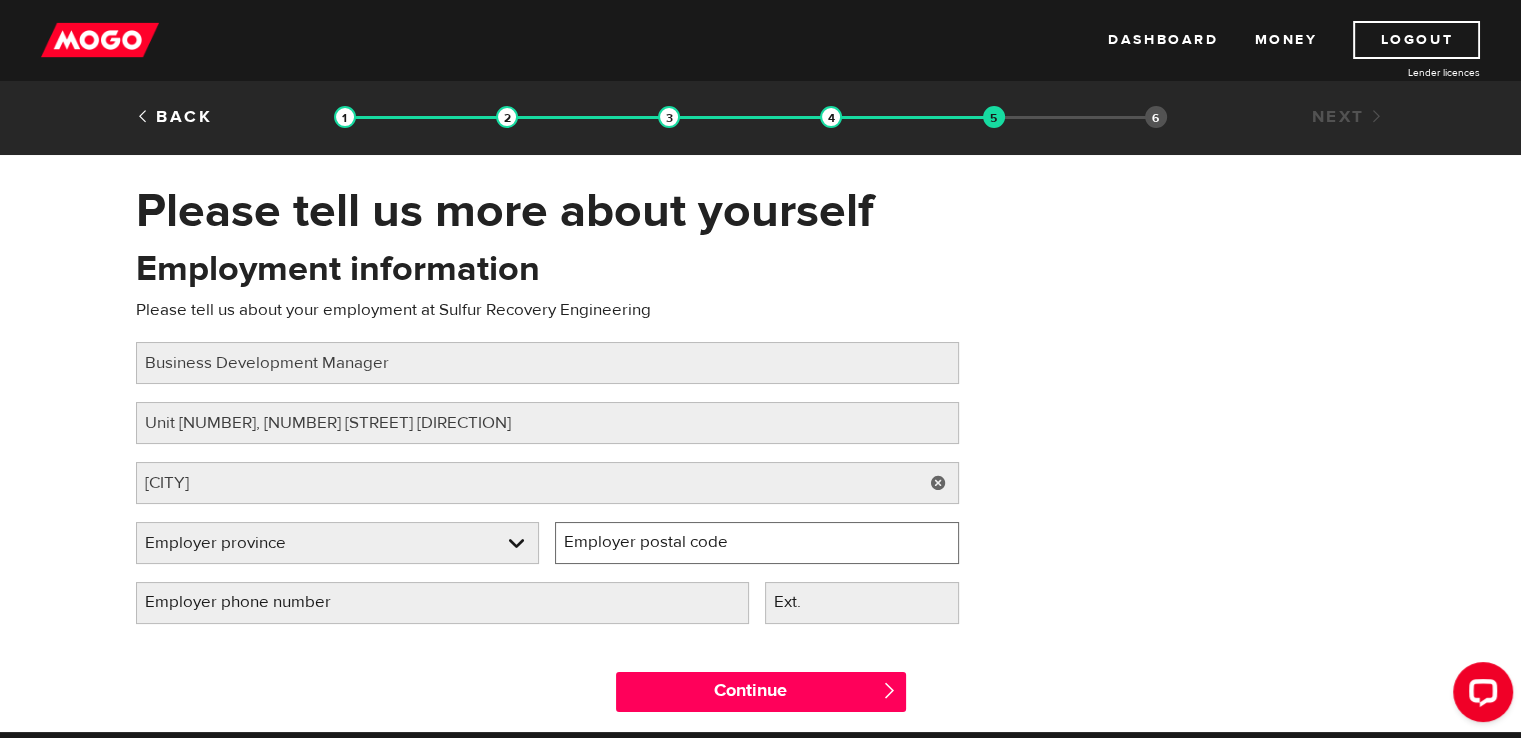 type on "T2Z 2N5" 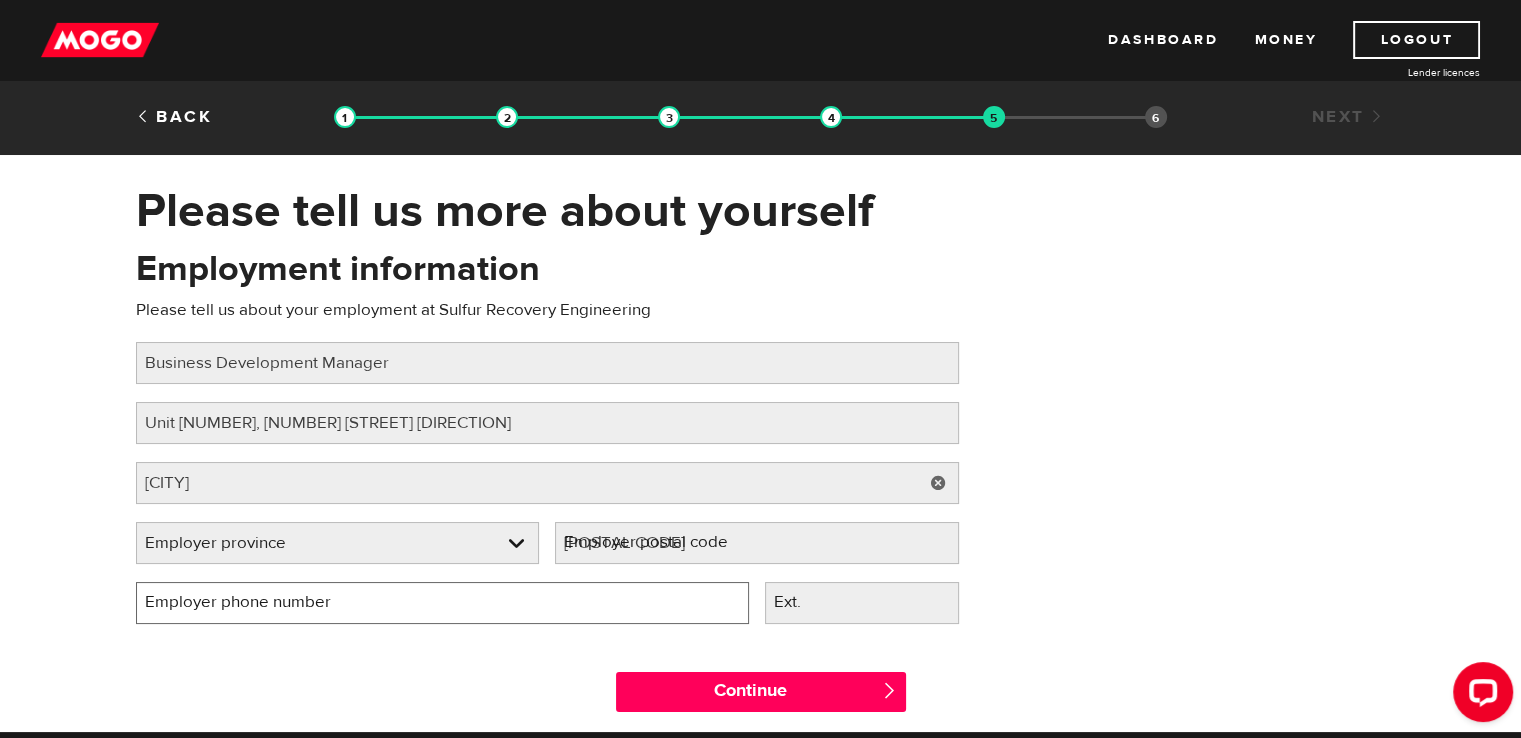 type on "(403) 818-4238" 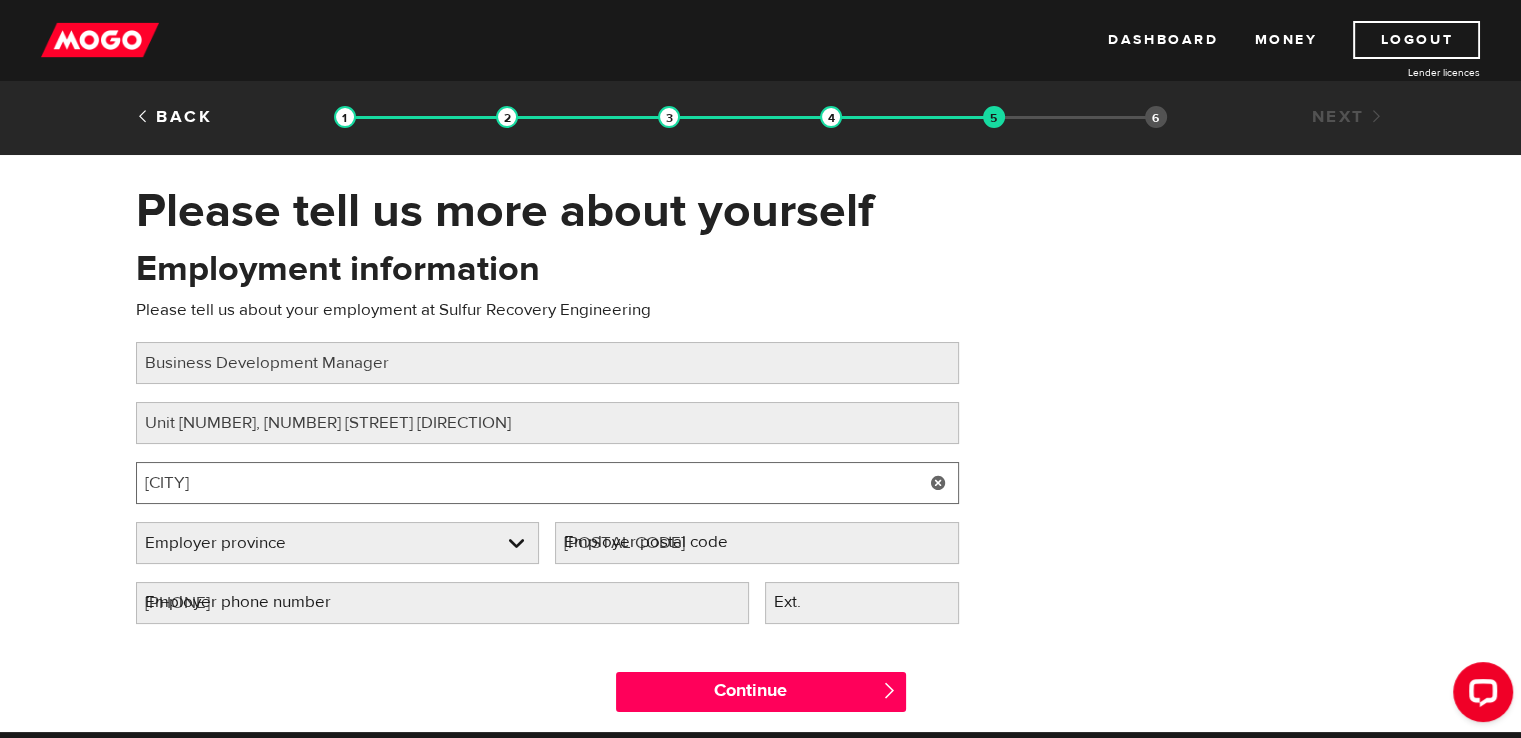 select on "AB" 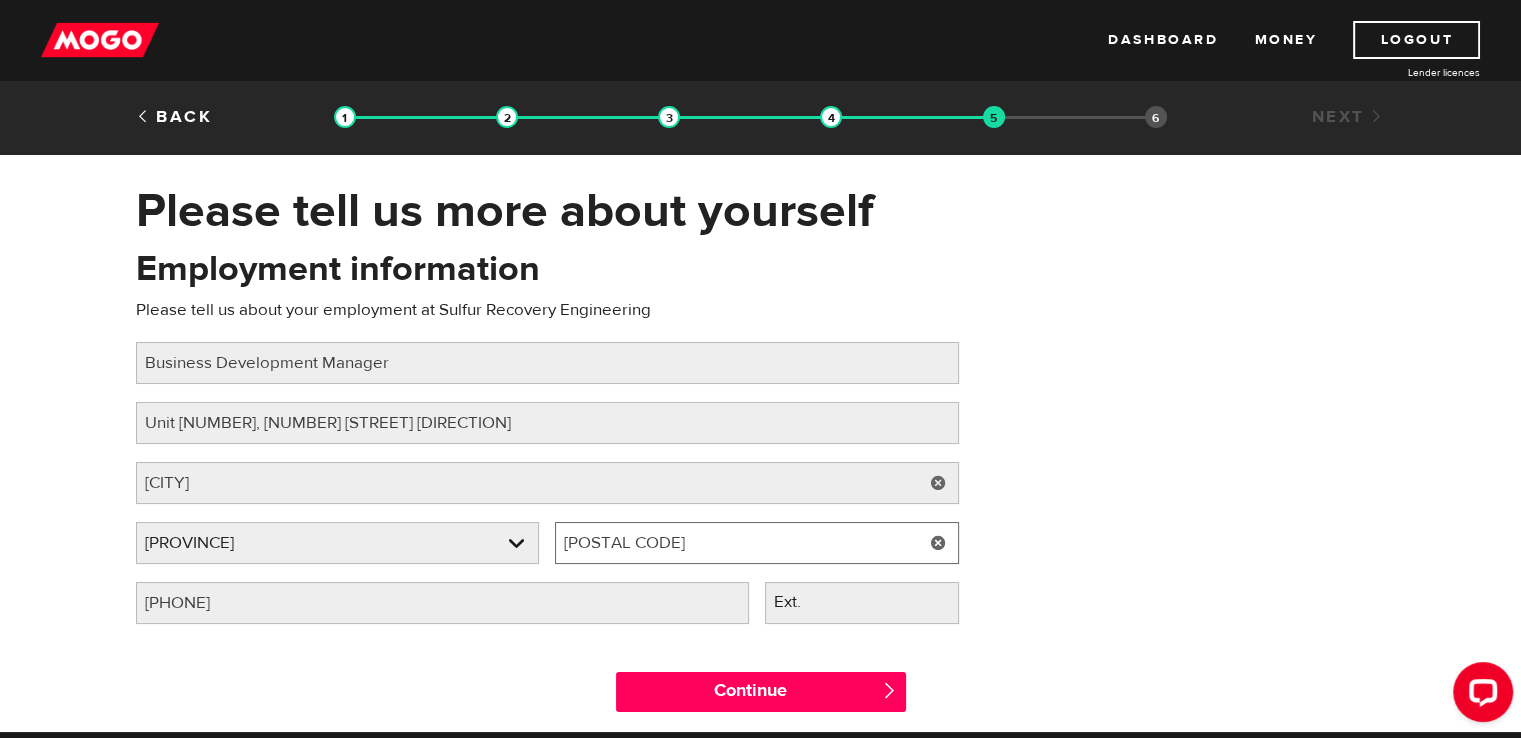 click on "T2Z 2N5" at bounding box center [757, 543] 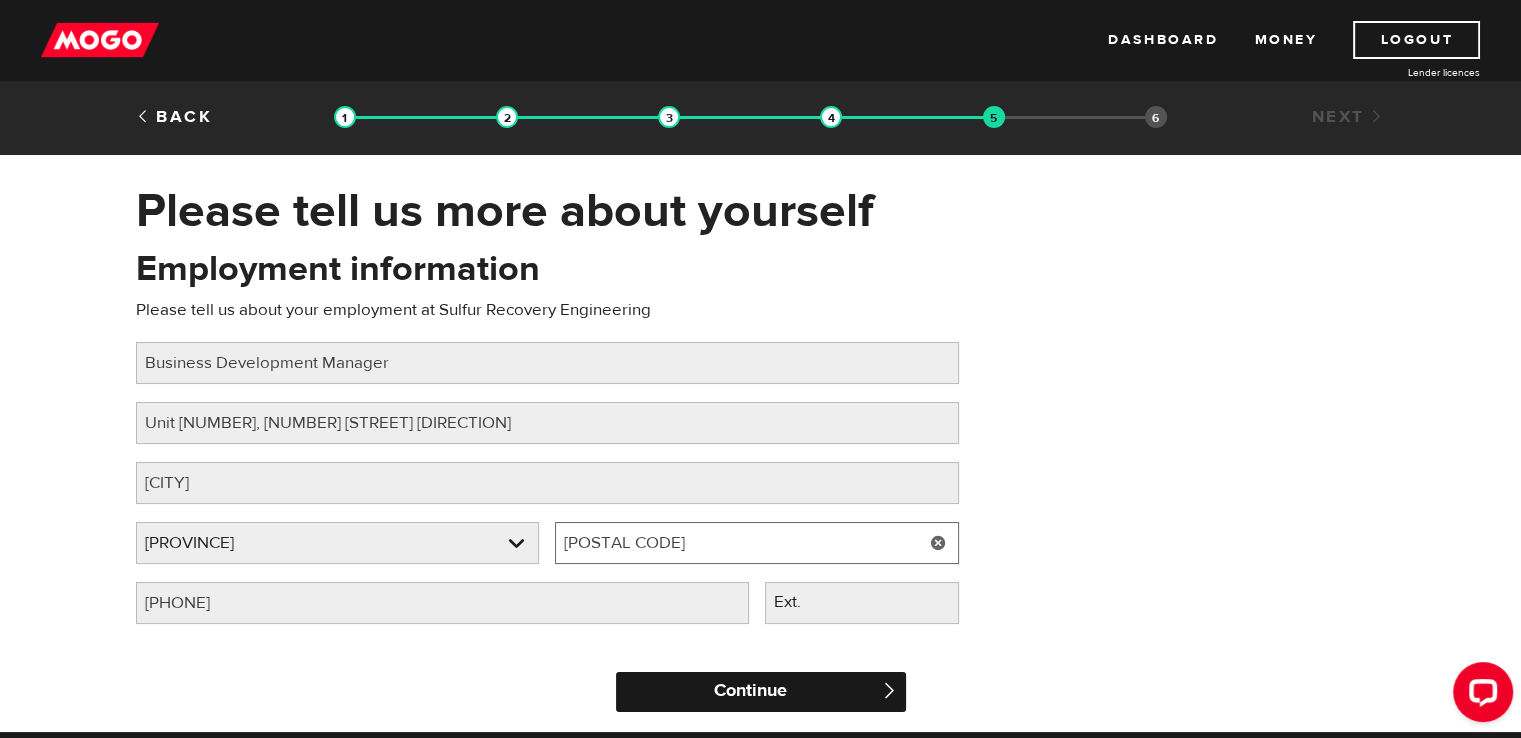 type on "T1Y 6X3" 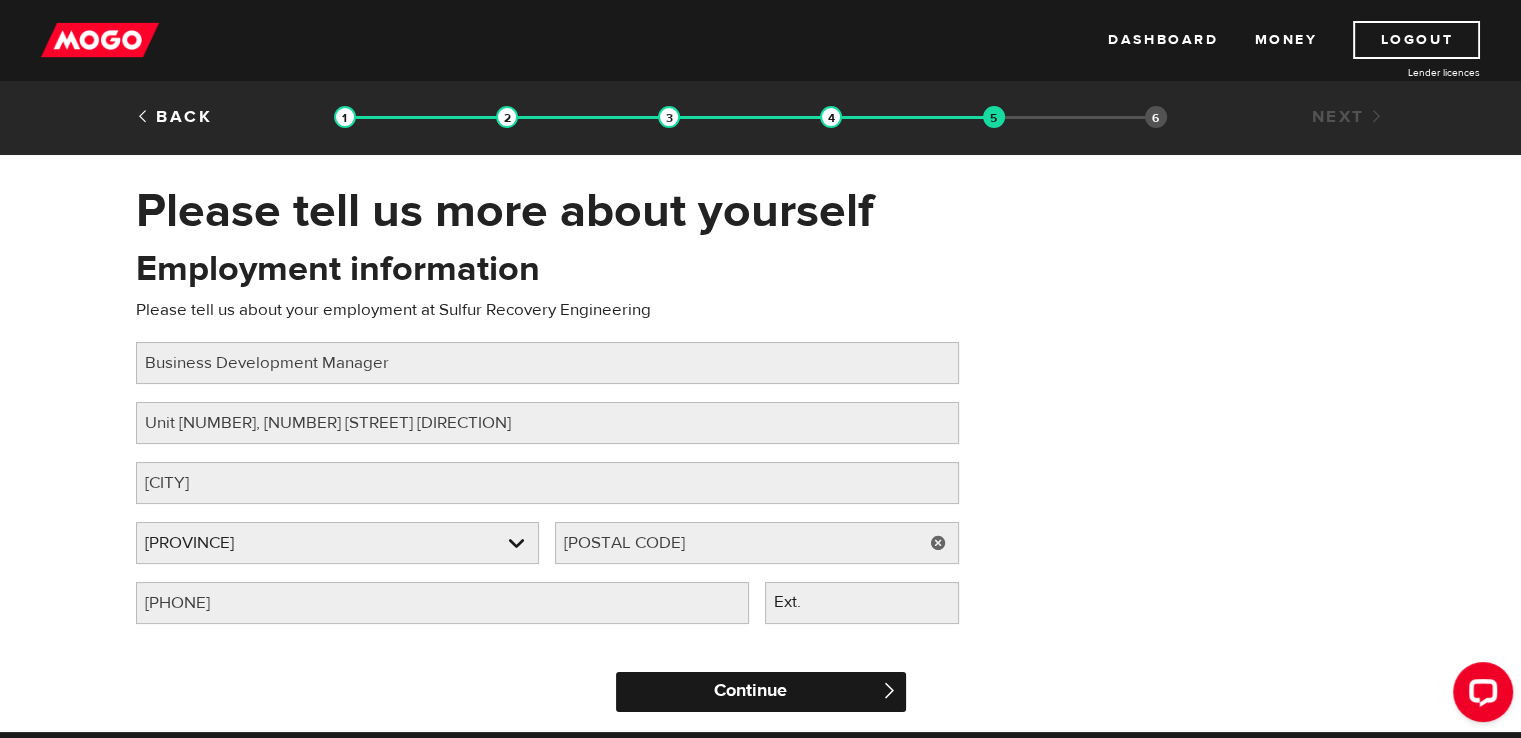 click on "Continue" at bounding box center (761, 692) 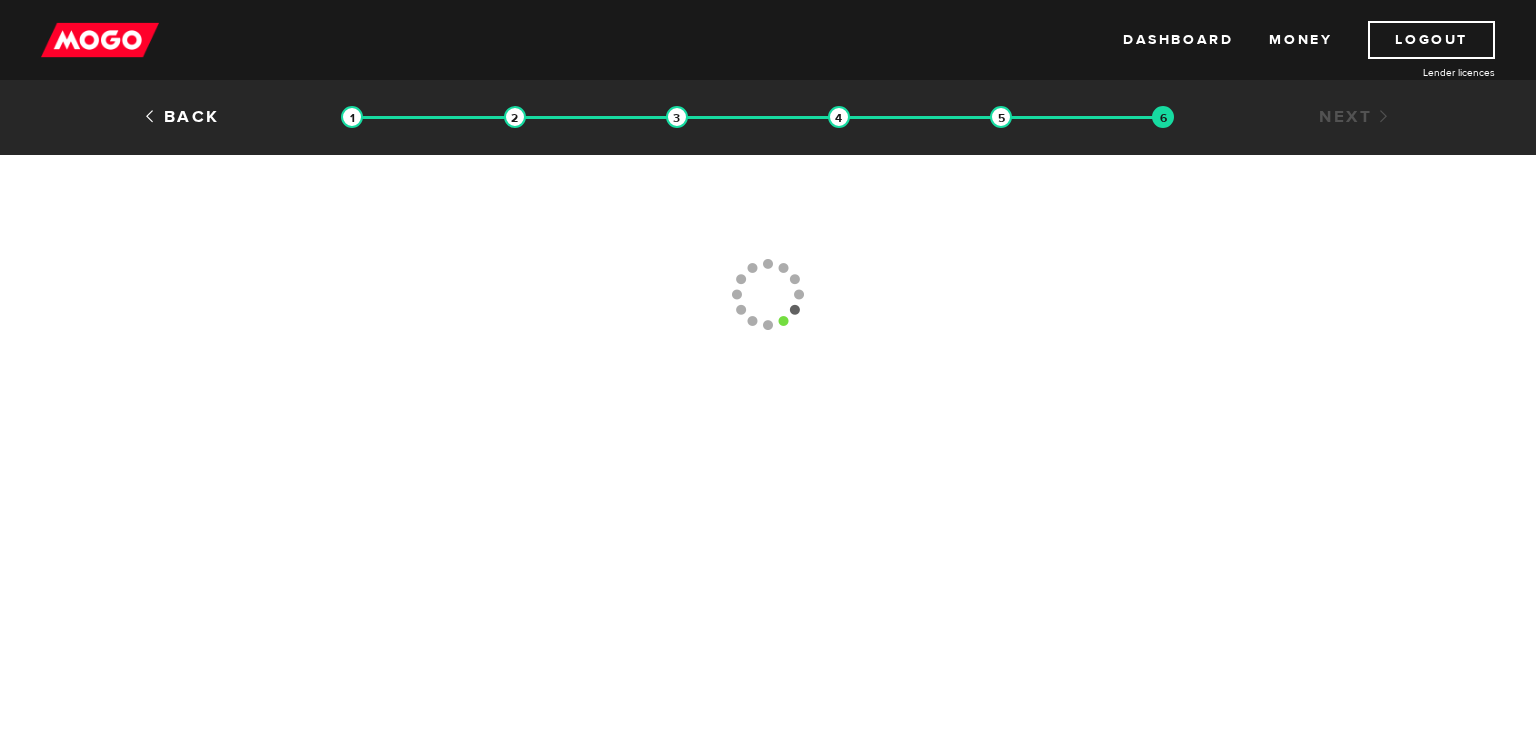 scroll, scrollTop: 0, scrollLeft: 0, axis: both 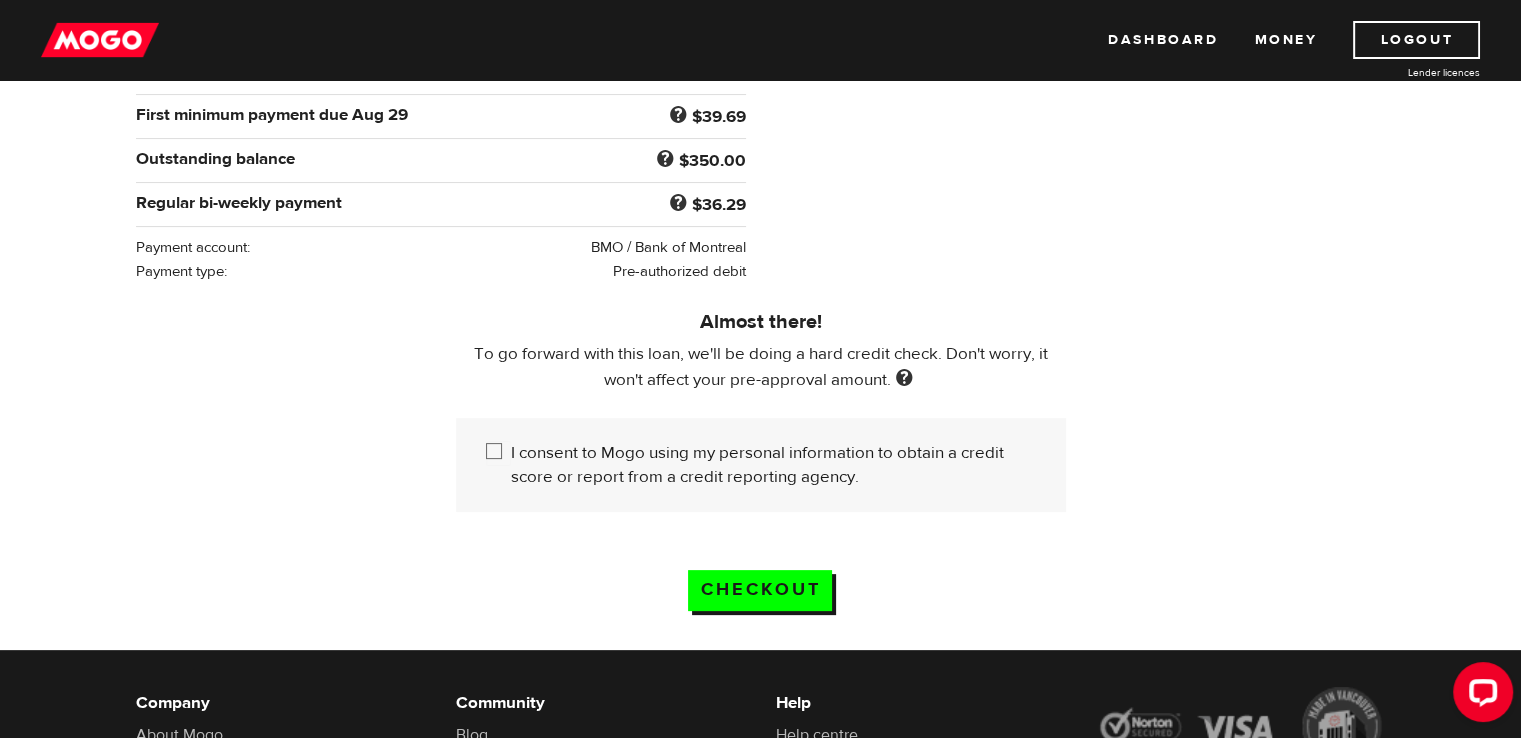 click on "I consent to Mogo using my personal information to obtain a credit score or report from a credit reporting agency." at bounding box center (498, 453) 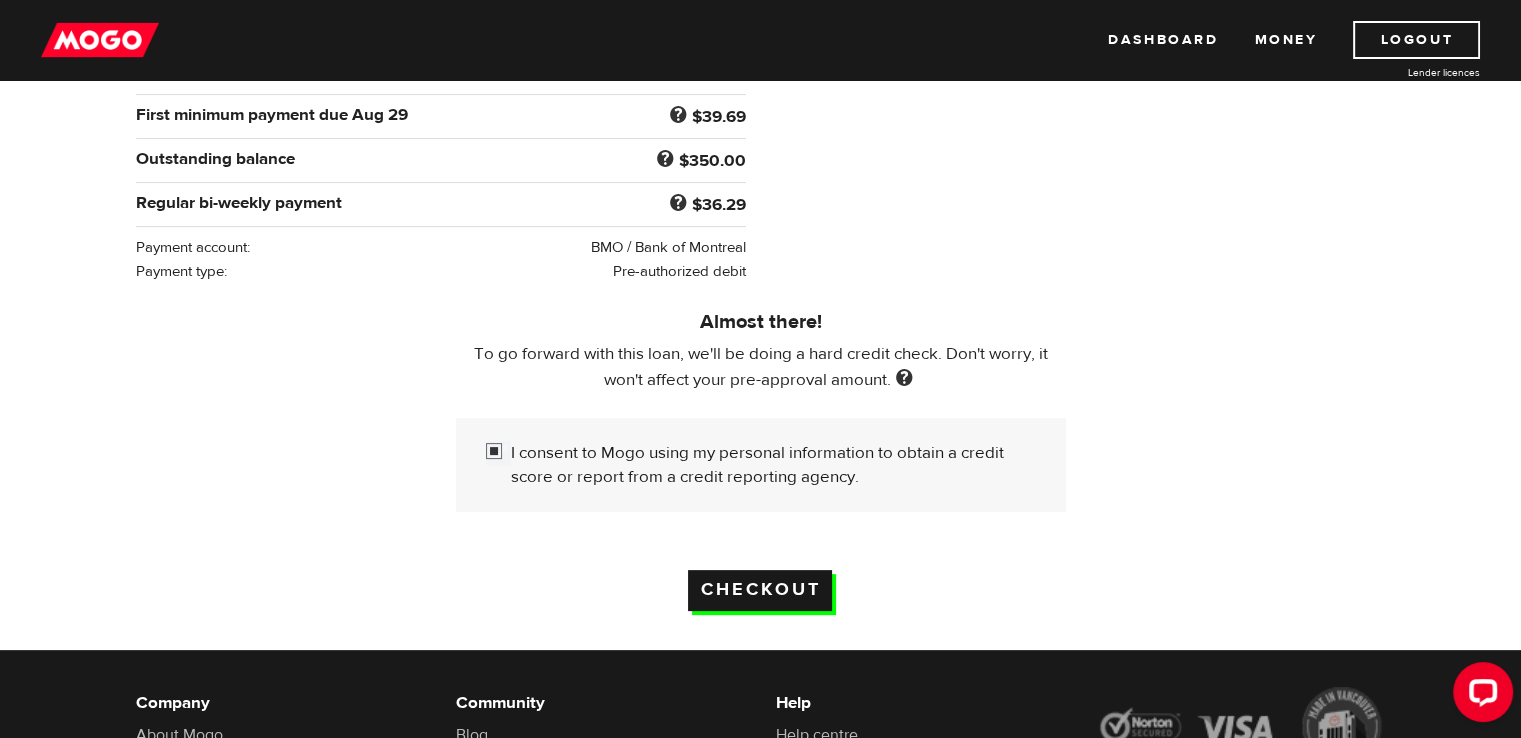 click on "Checkout" at bounding box center (760, 590) 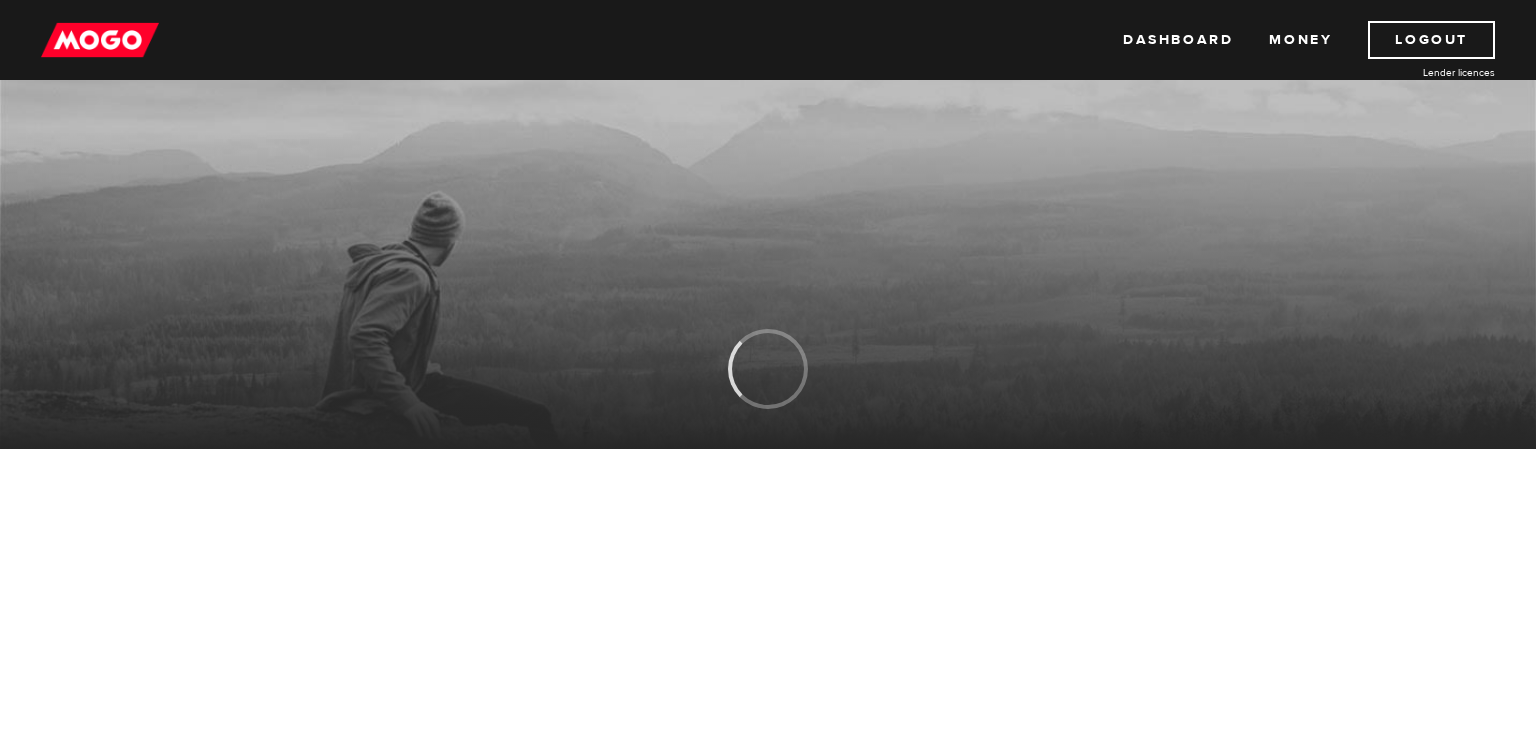 scroll, scrollTop: 0, scrollLeft: 0, axis: both 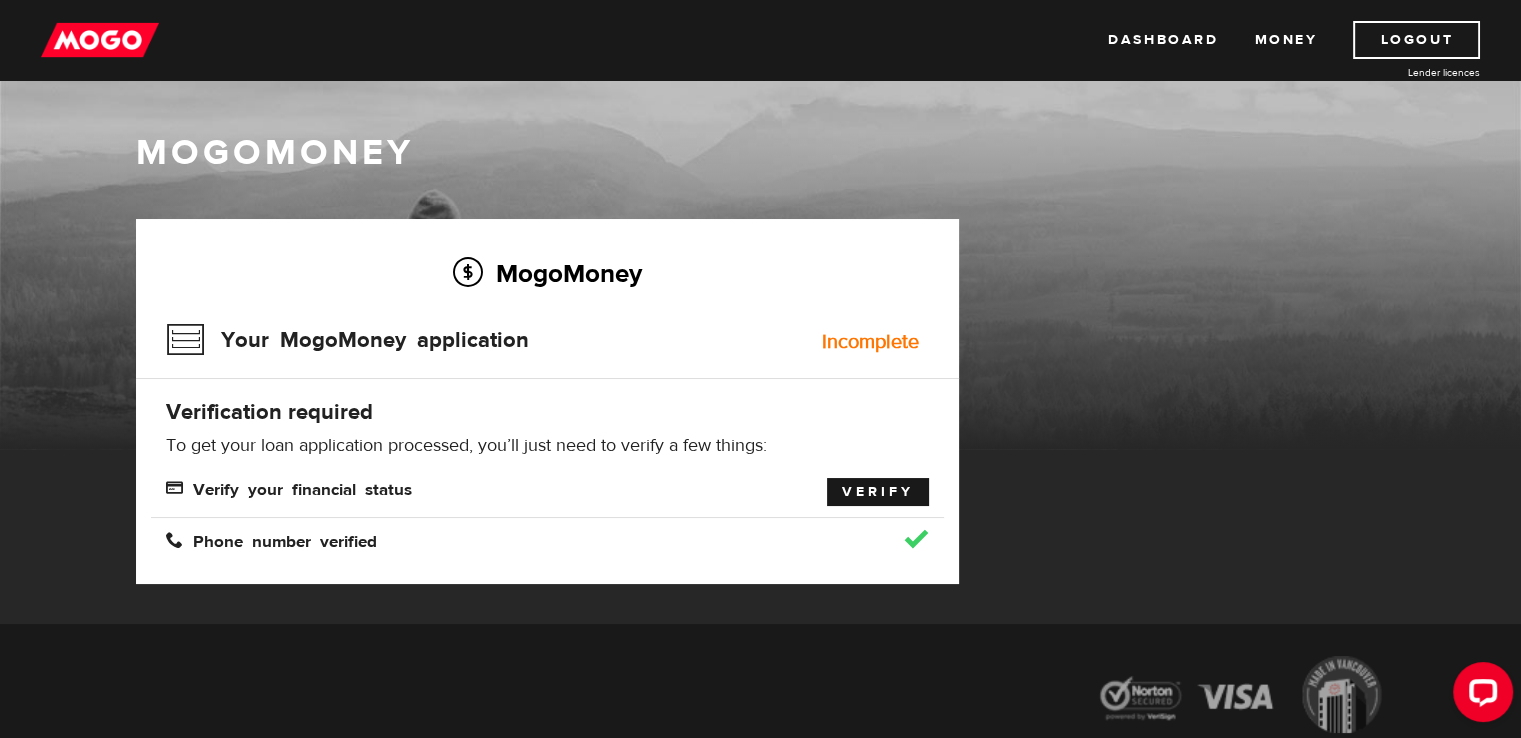 click on "Verify" at bounding box center [878, 492] 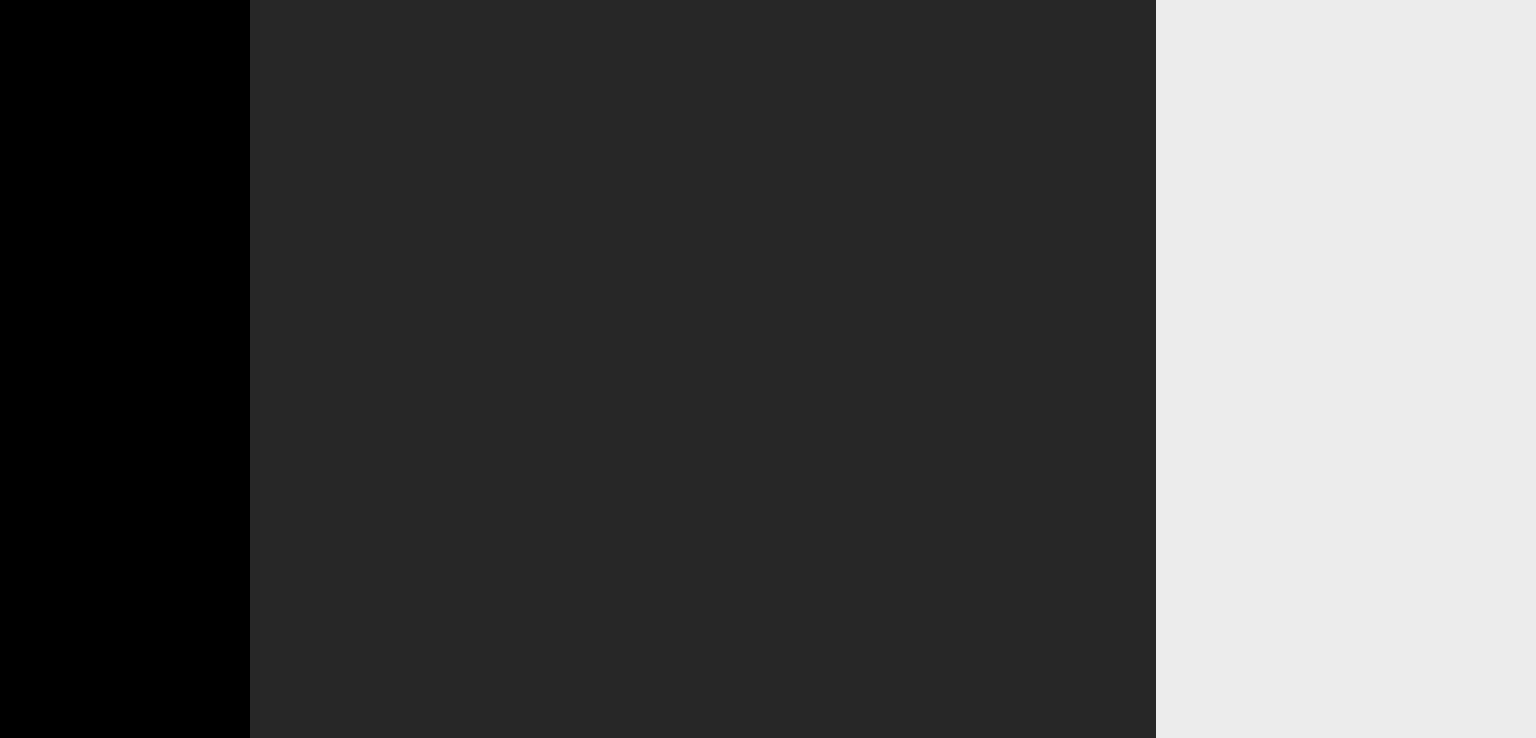 scroll, scrollTop: 0, scrollLeft: 0, axis: both 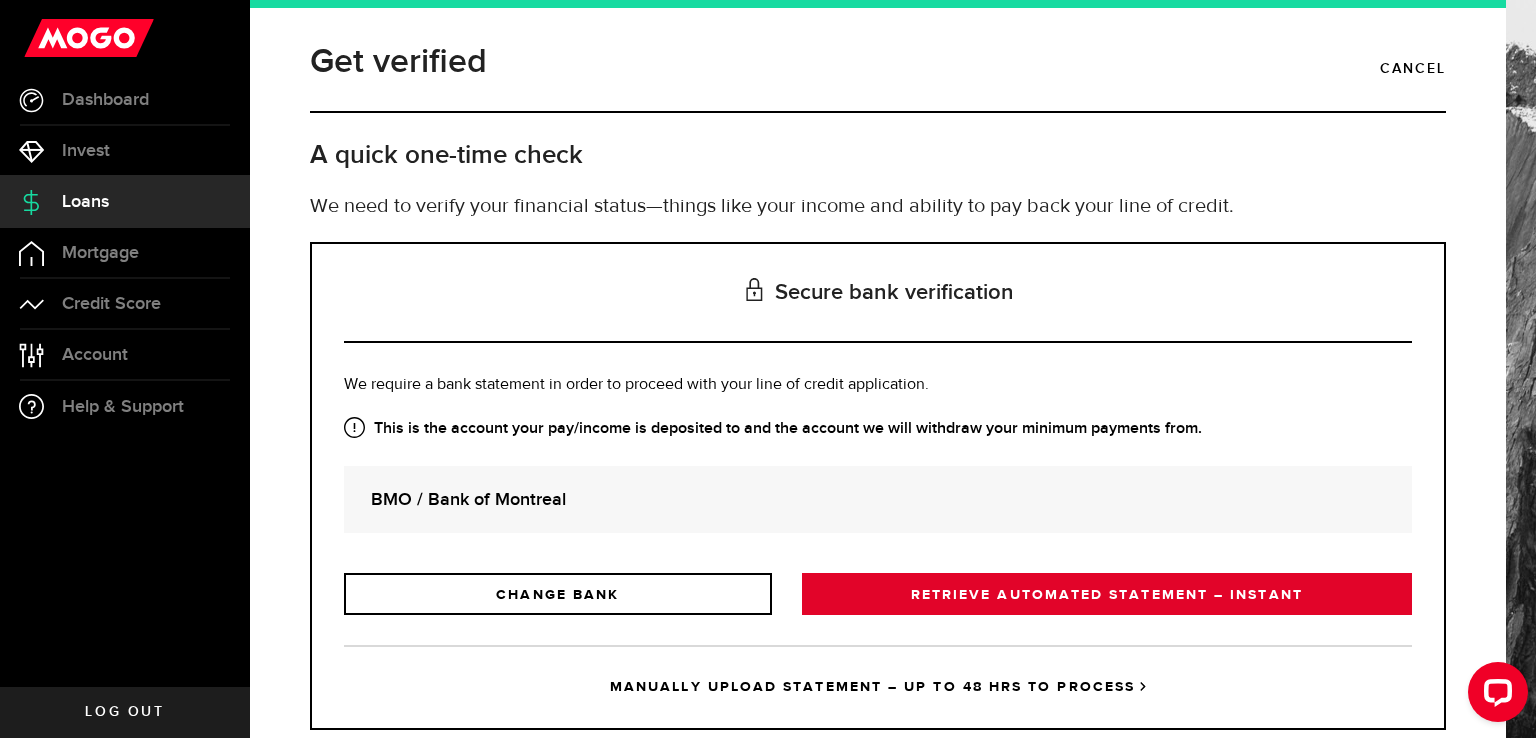 click on "RETRIEVE AUTOMATED STATEMENT – INSTANT" at bounding box center (1107, 594) 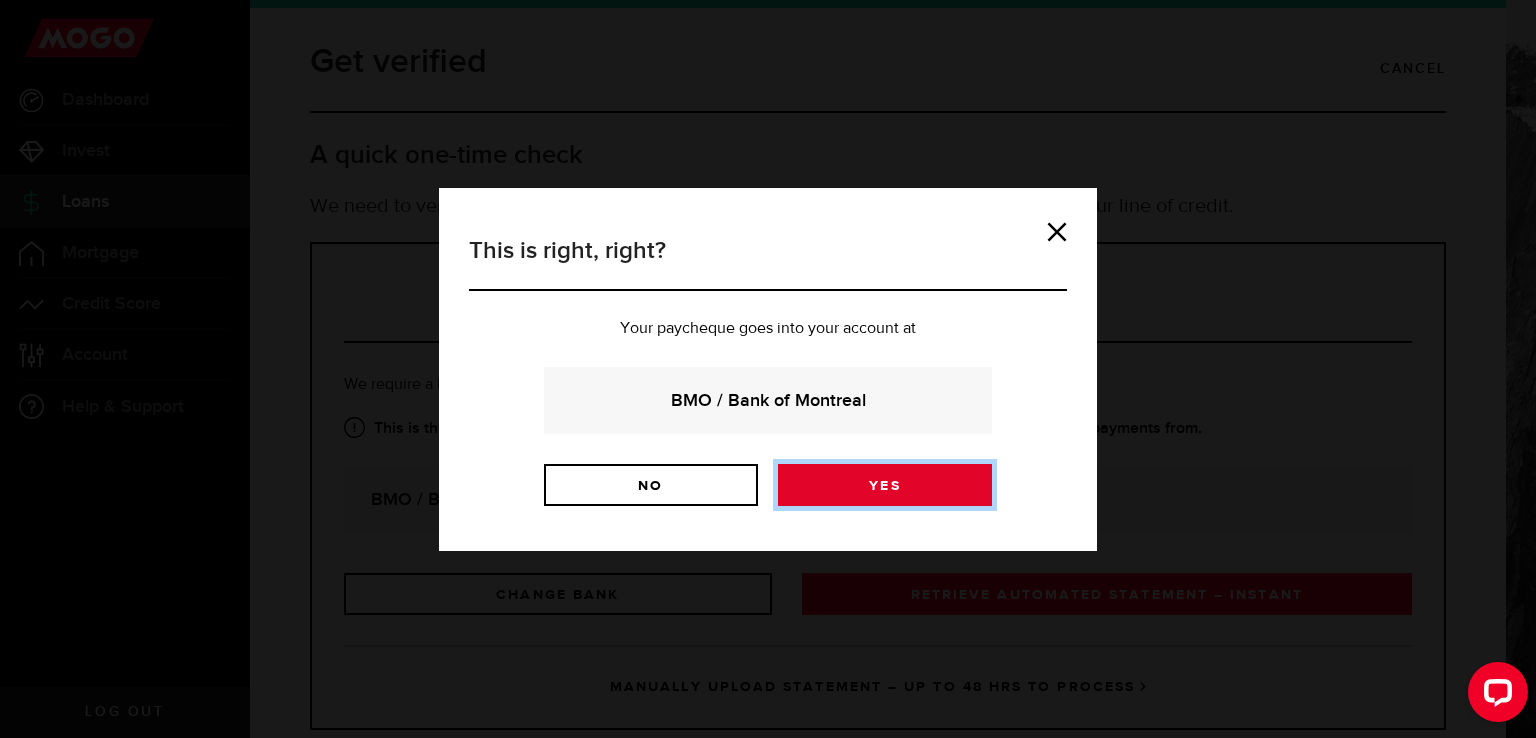 click on "Yes" at bounding box center [885, 485] 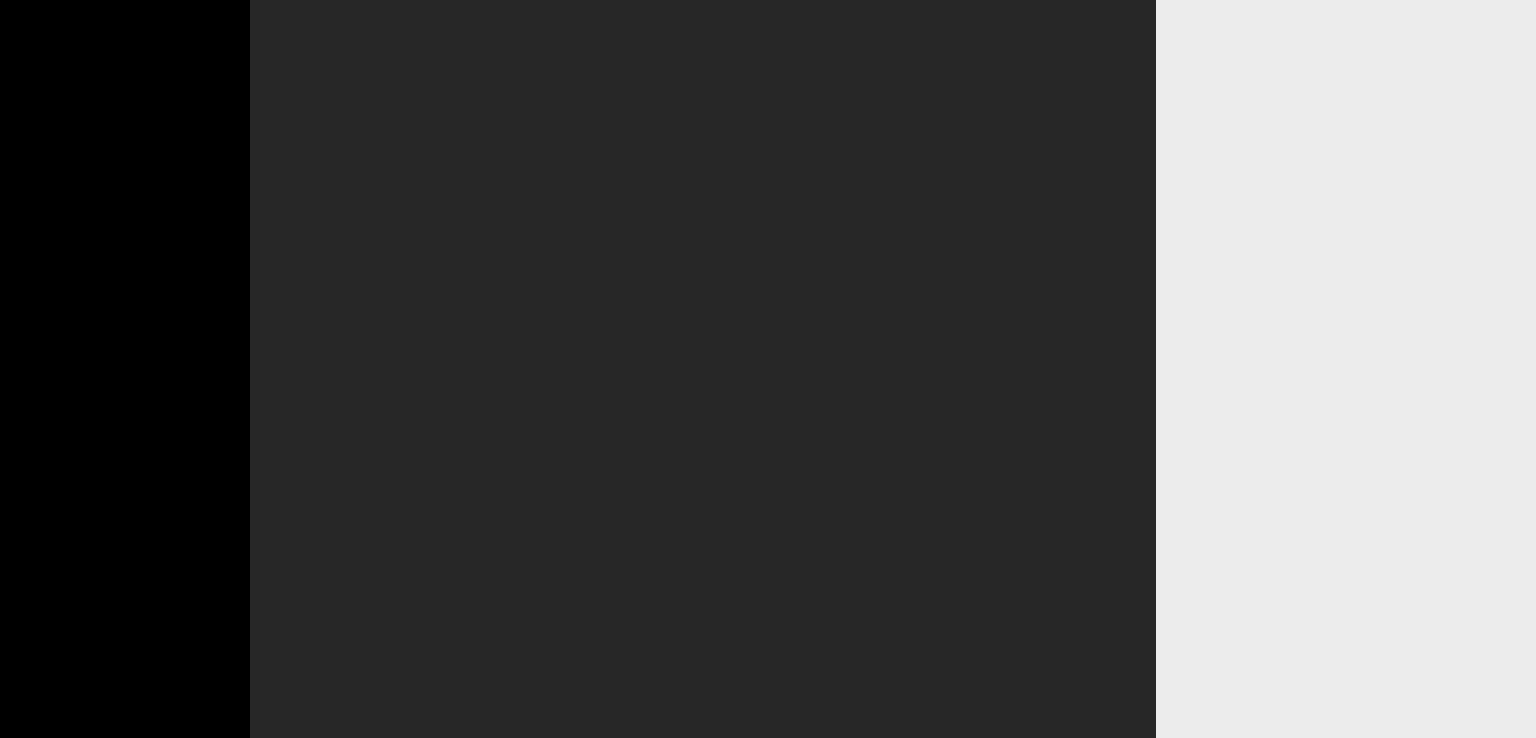 scroll, scrollTop: 0, scrollLeft: 0, axis: both 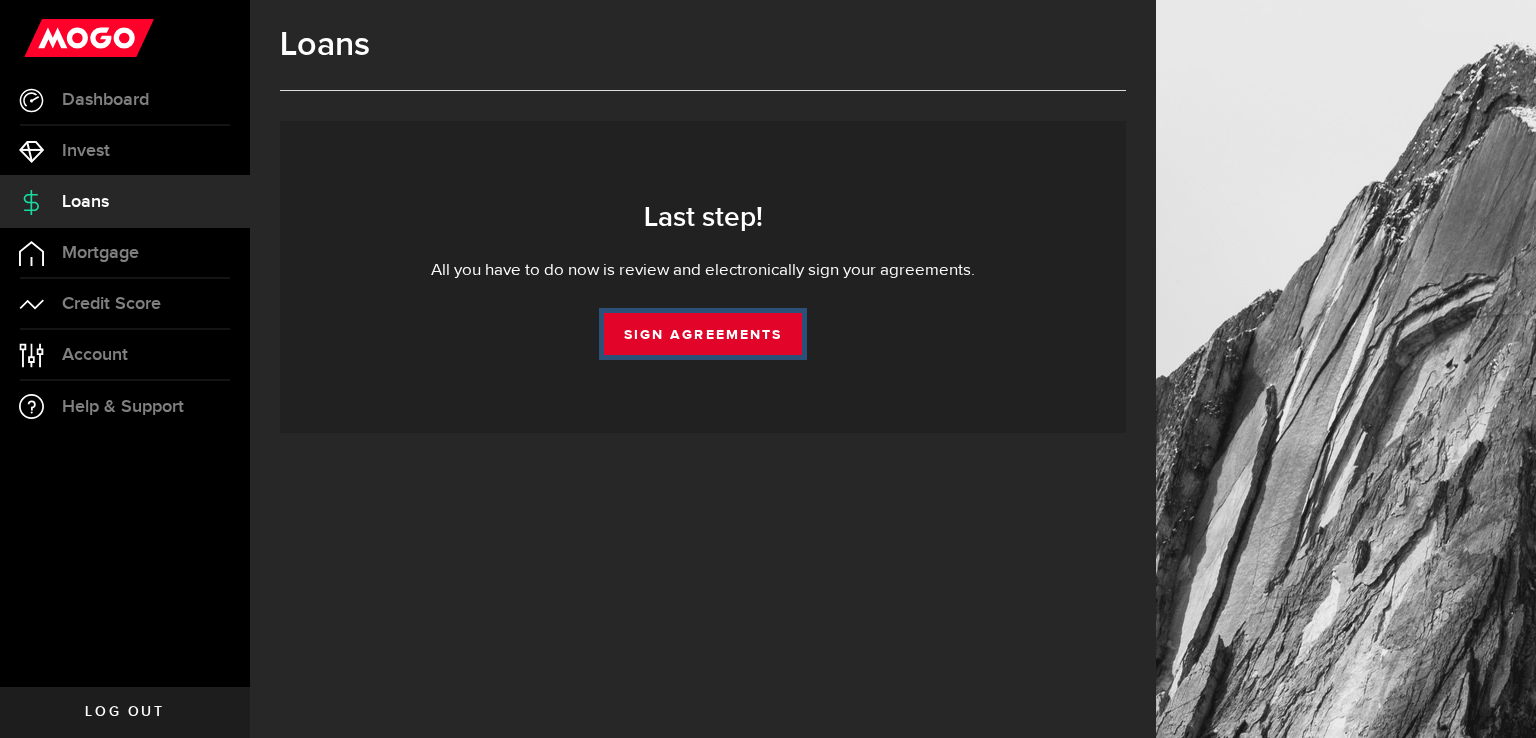 click on "Sign Agreements" at bounding box center [703, 334] 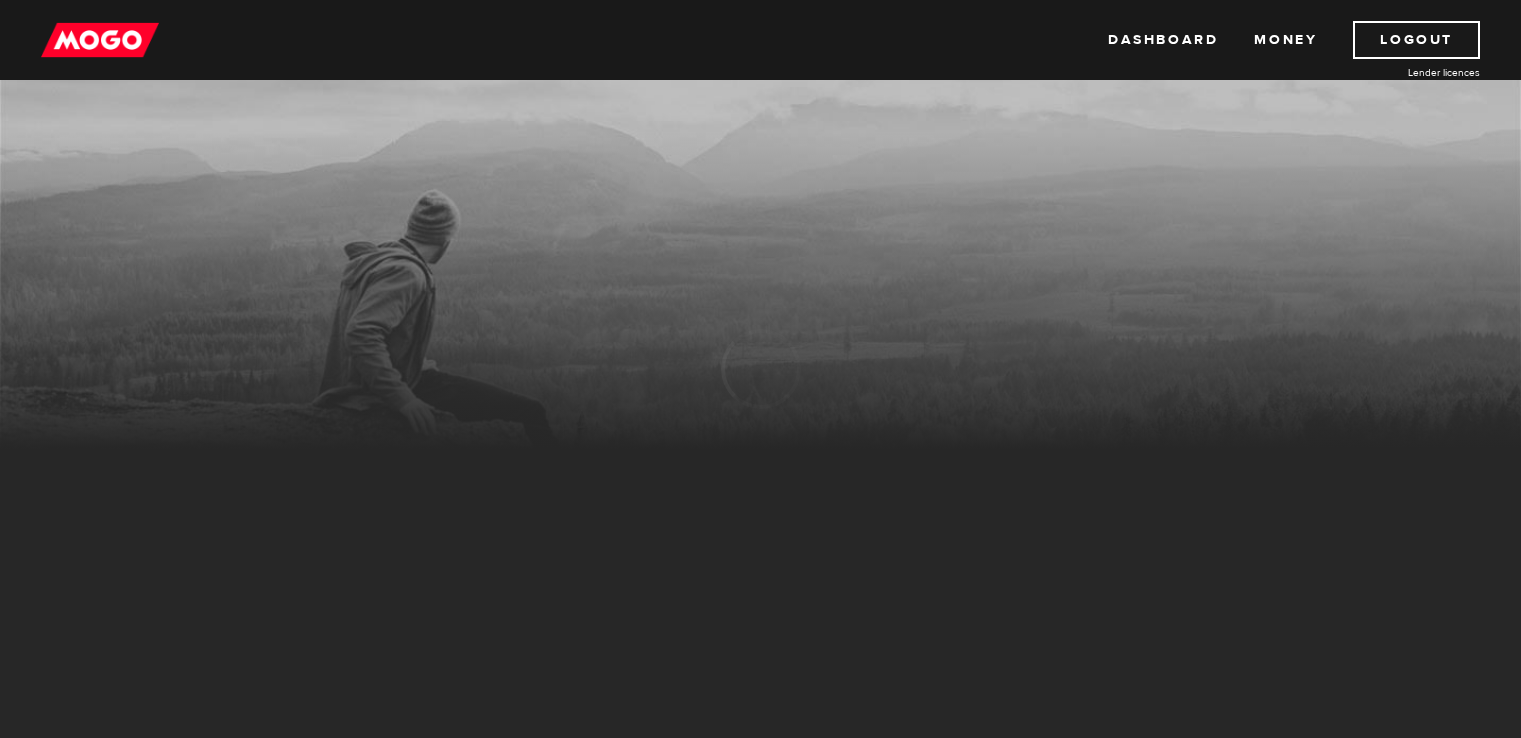 scroll, scrollTop: 0, scrollLeft: 0, axis: both 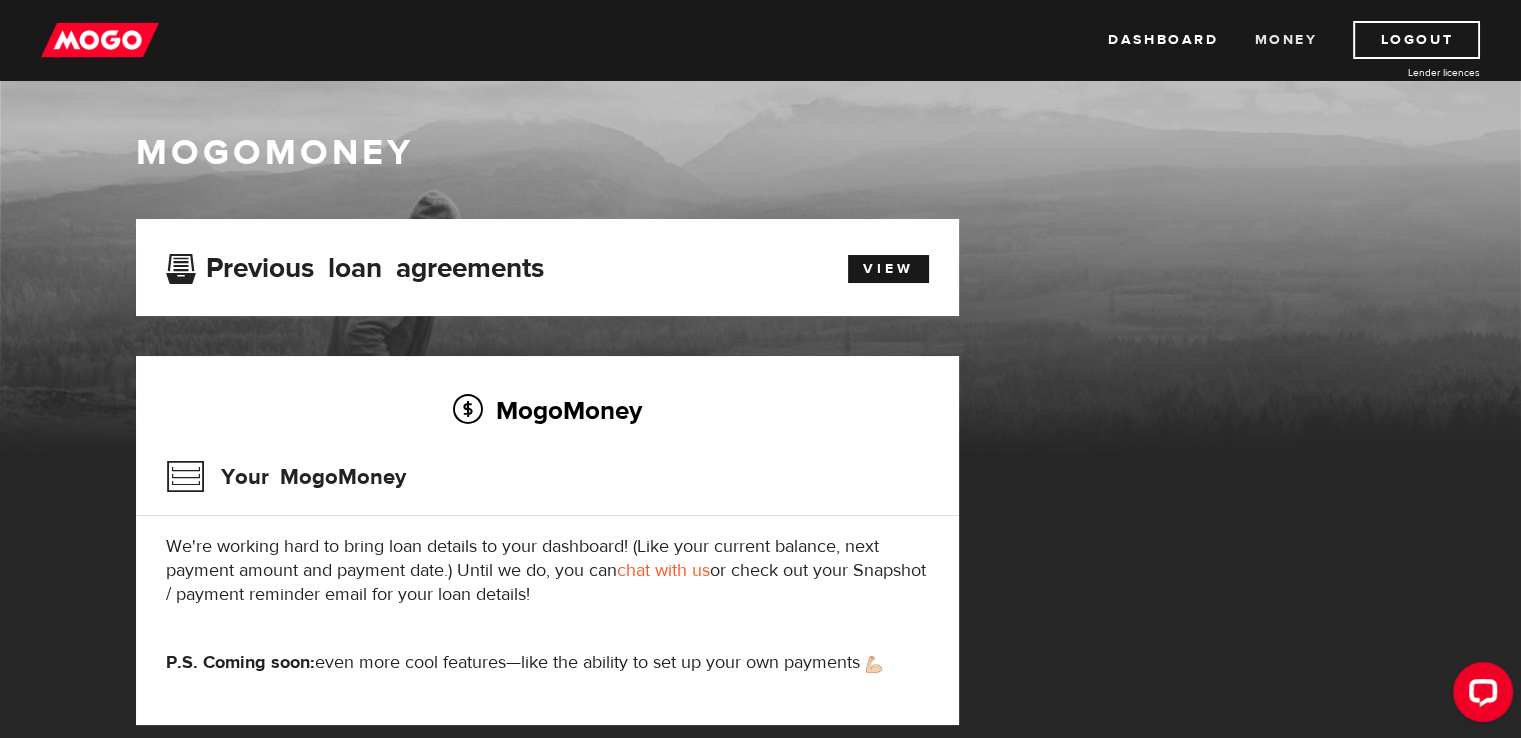 click on "Money" at bounding box center (1285, 40) 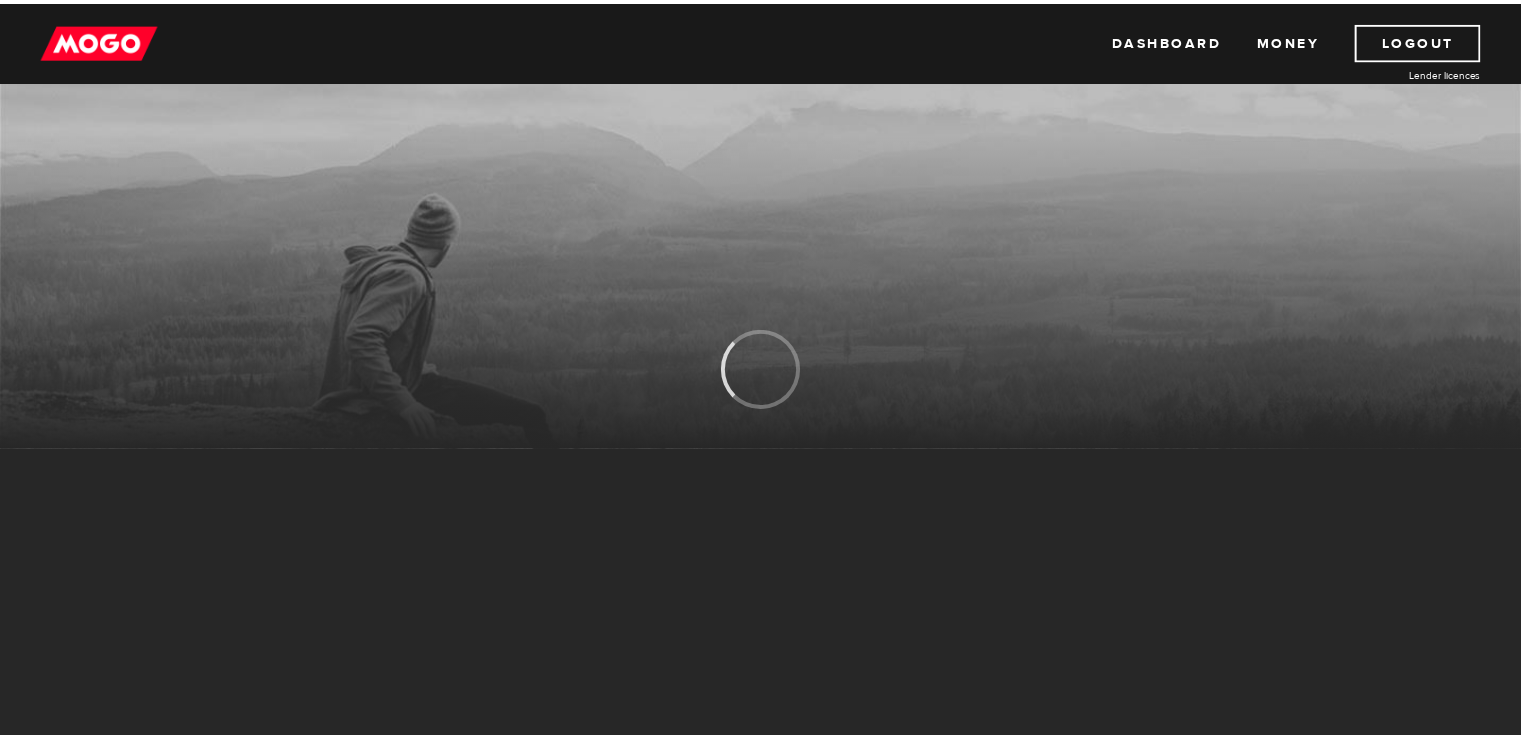 scroll, scrollTop: 0, scrollLeft: 0, axis: both 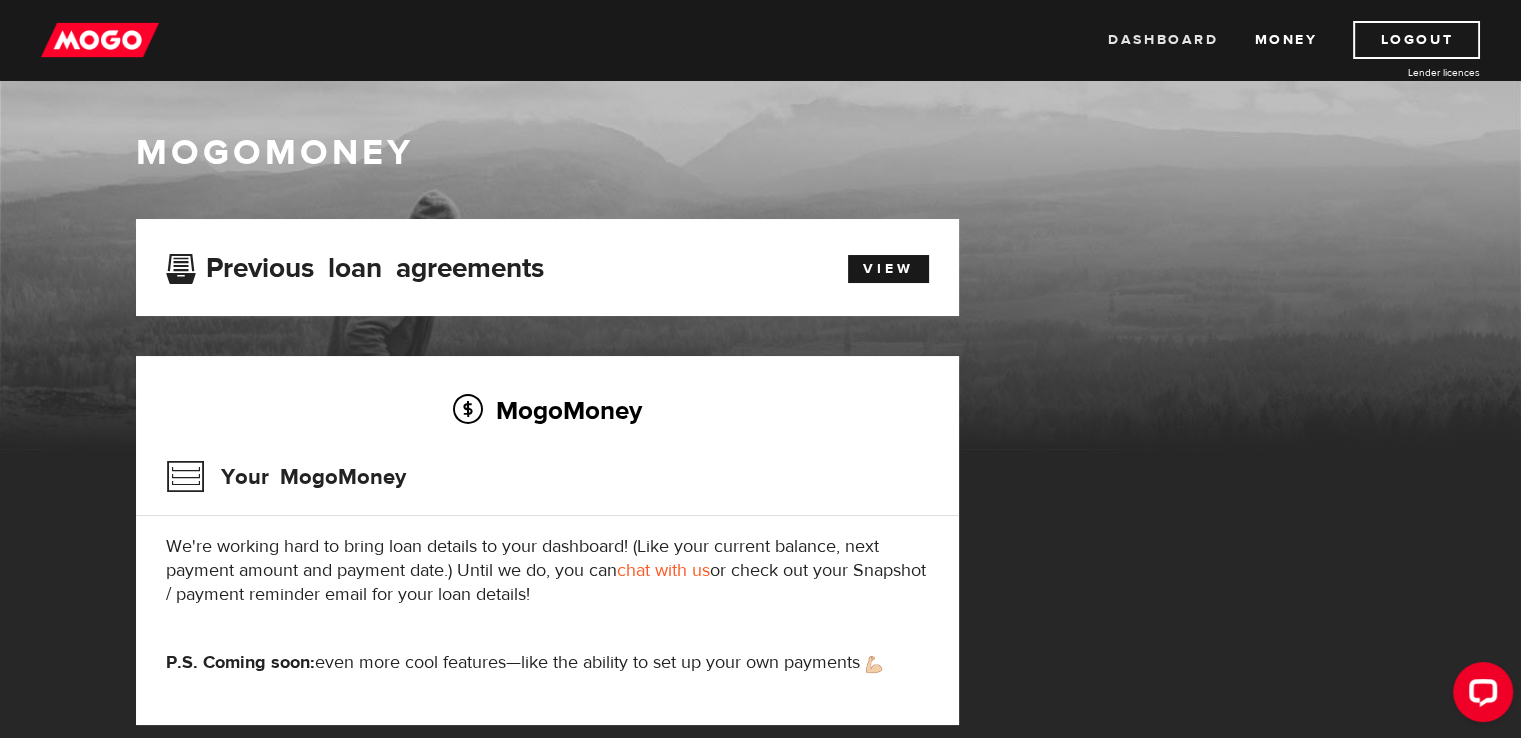 click on "Dashboard" at bounding box center (1163, 40) 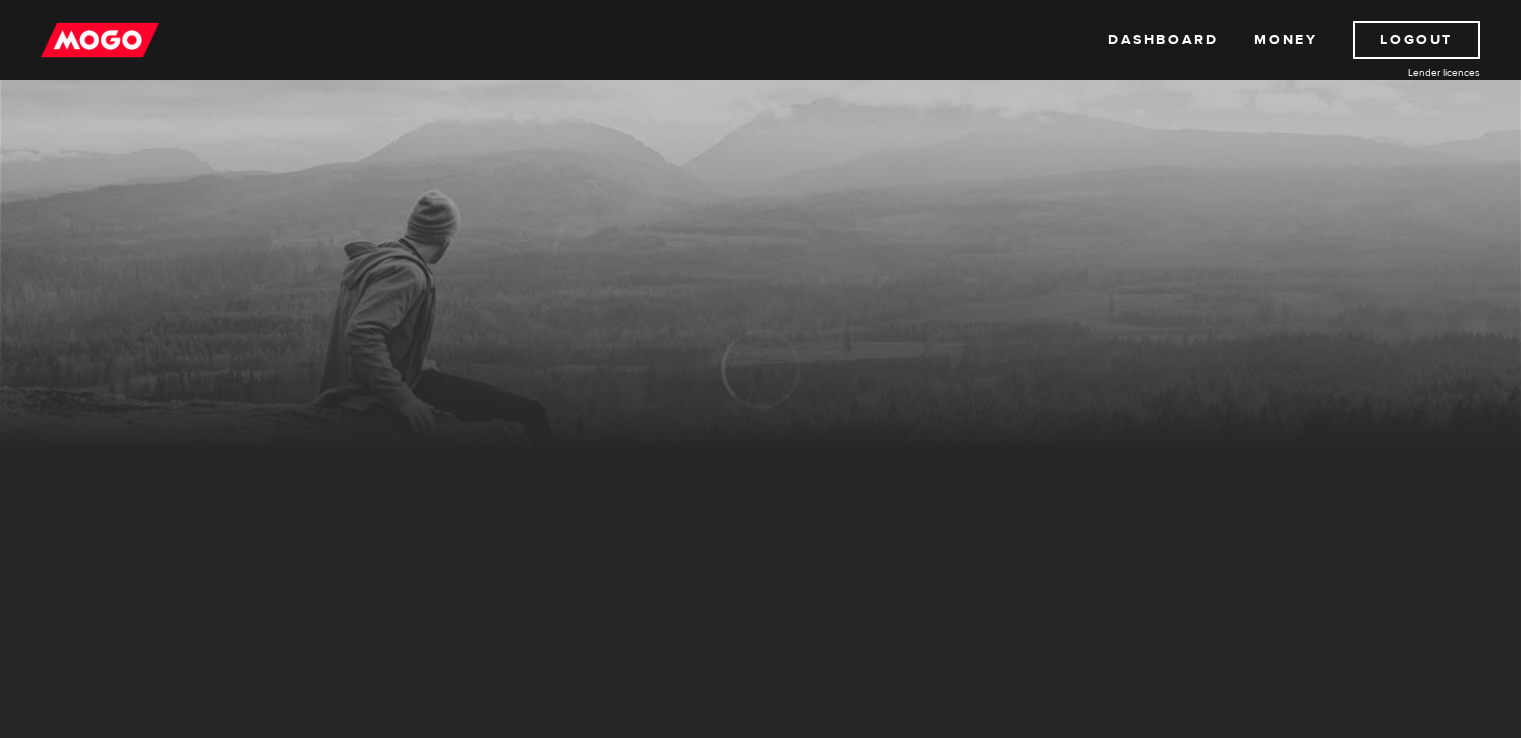 scroll, scrollTop: 0, scrollLeft: 0, axis: both 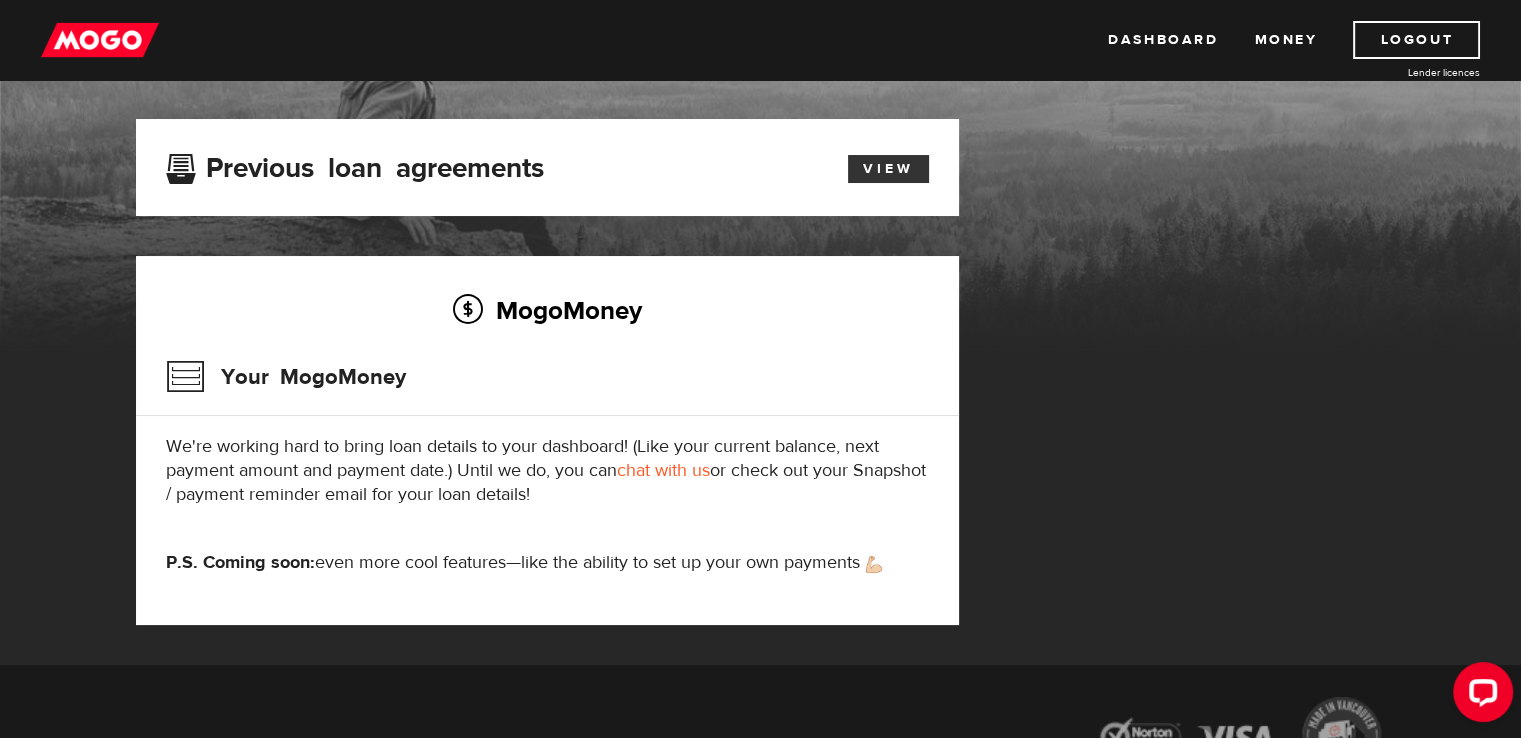 click on "View" at bounding box center (888, 169) 